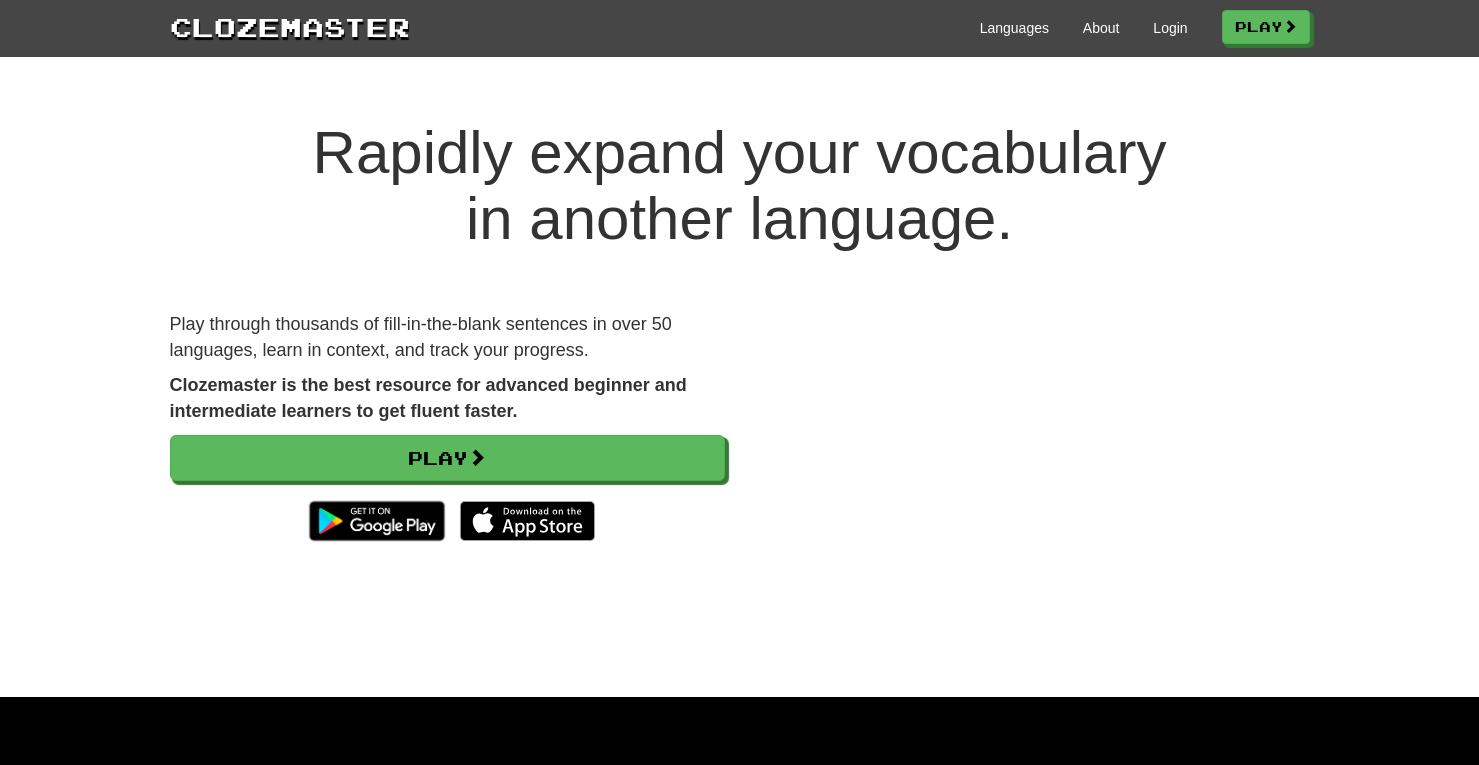 scroll, scrollTop: 0, scrollLeft: 0, axis: both 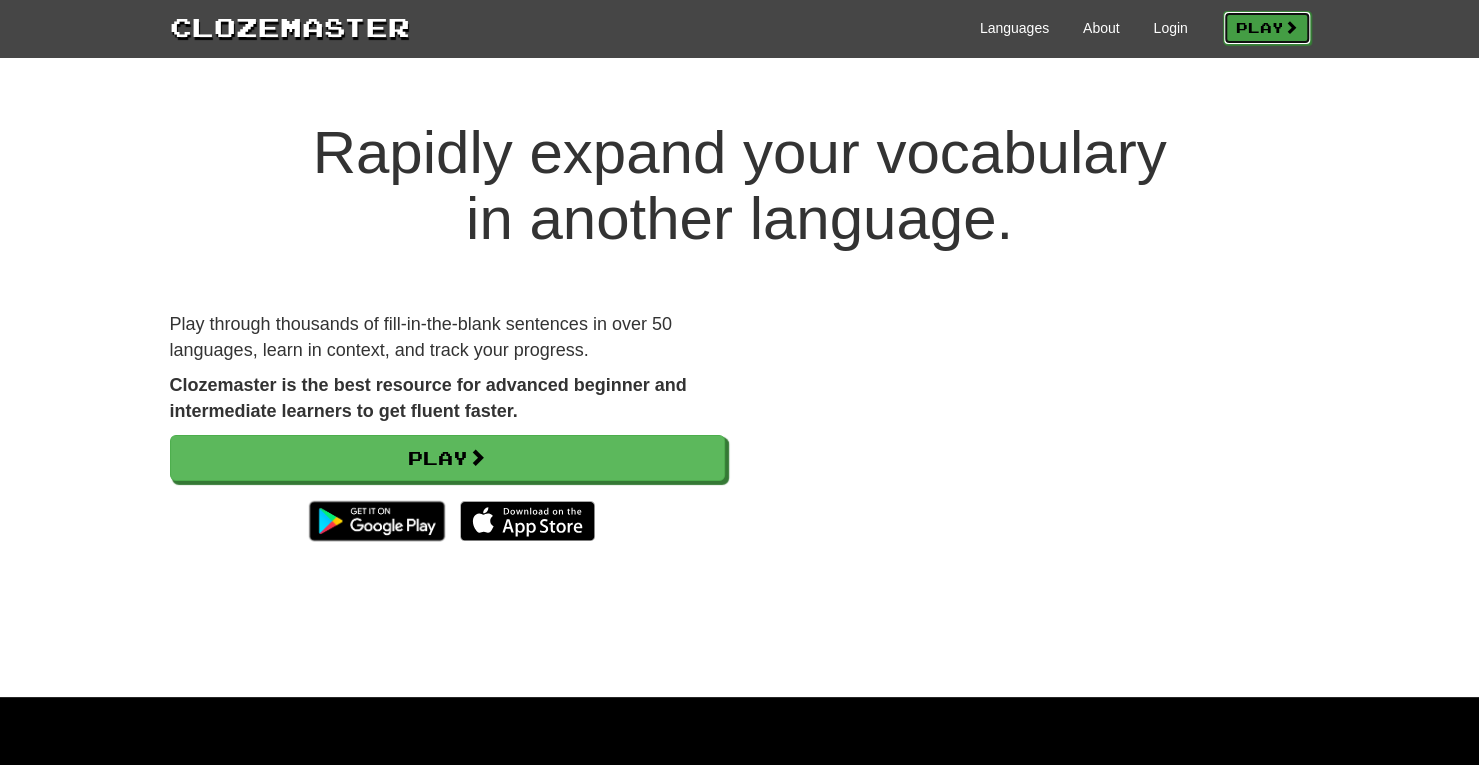 click on "Play" at bounding box center [1267, 28] 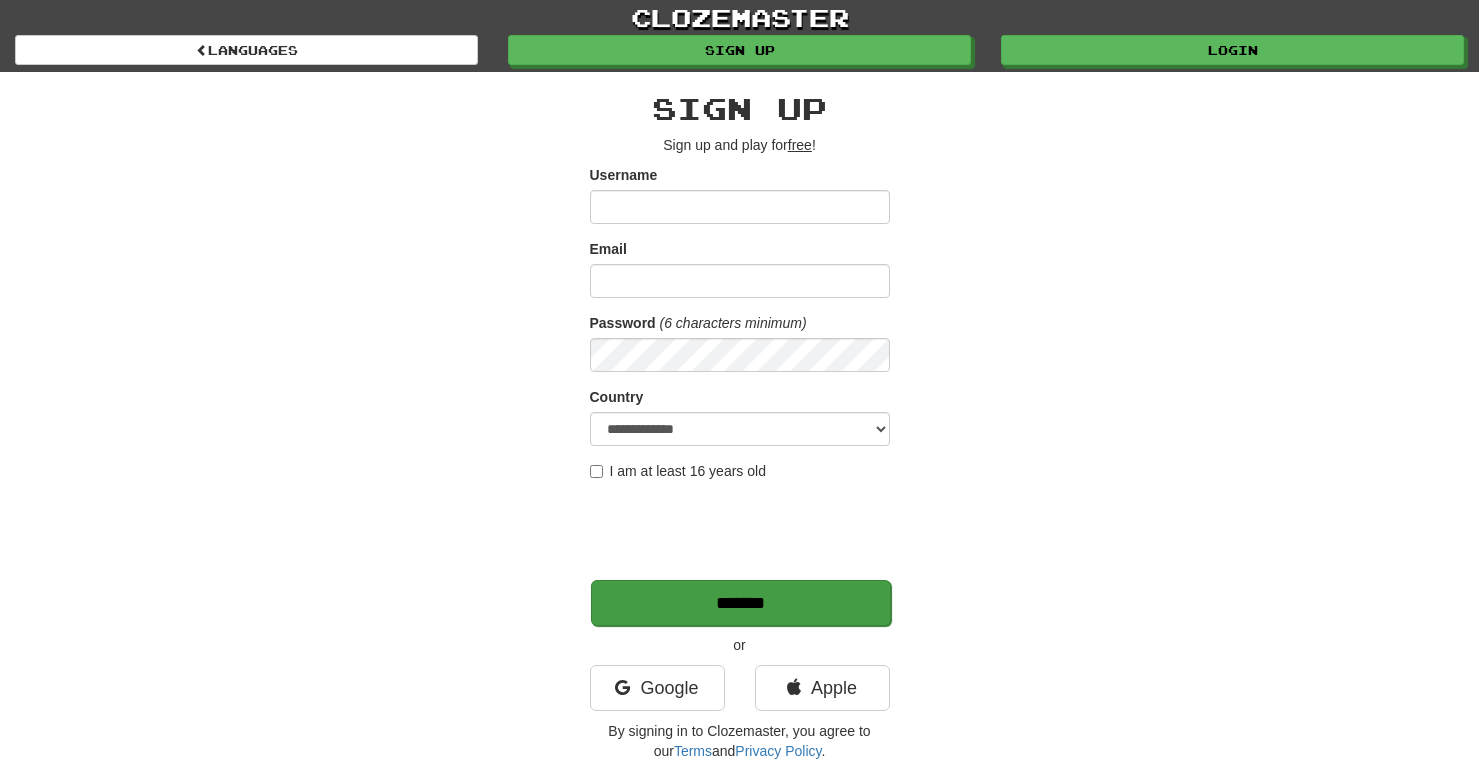 scroll, scrollTop: 0, scrollLeft: 0, axis: both 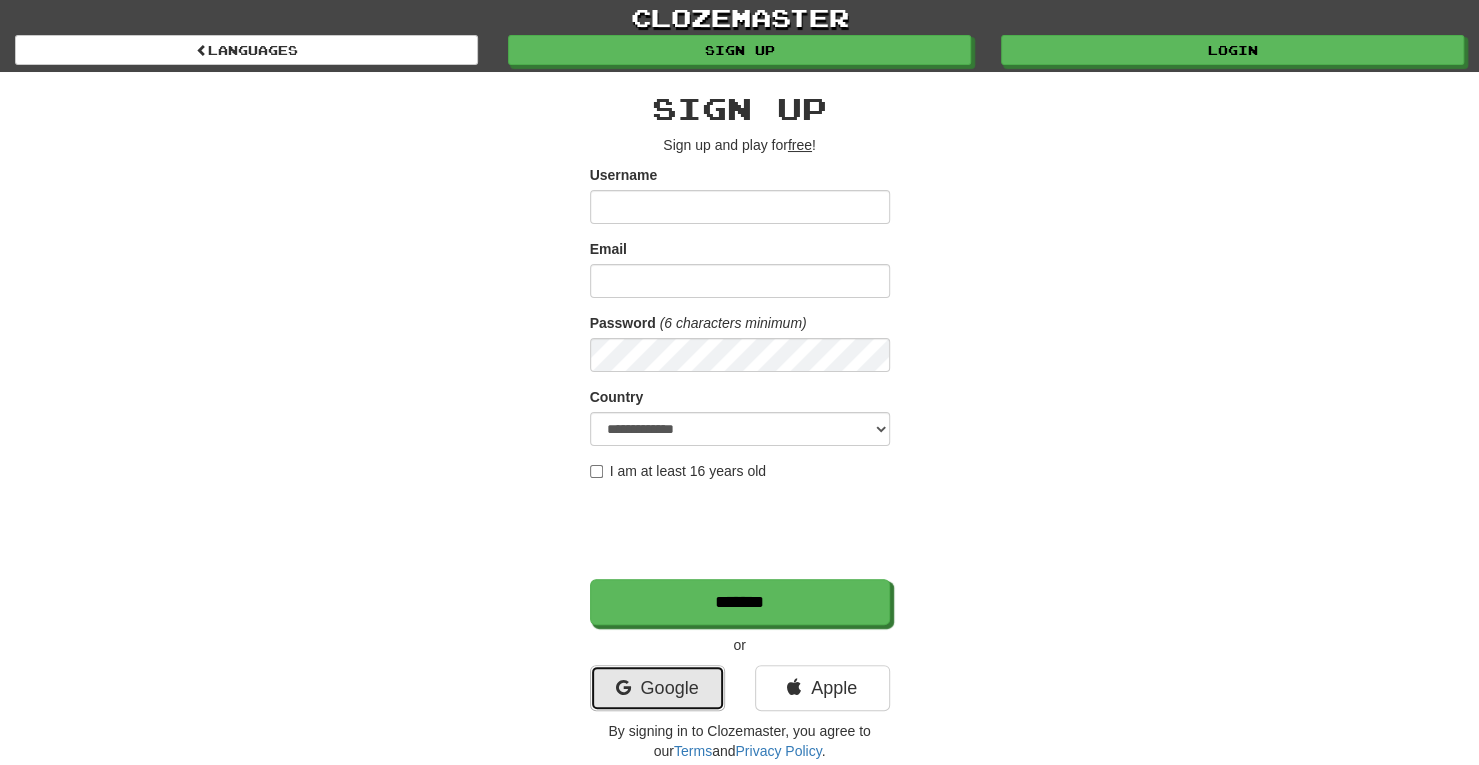 click on "Google" at bounding box center (657, 688) 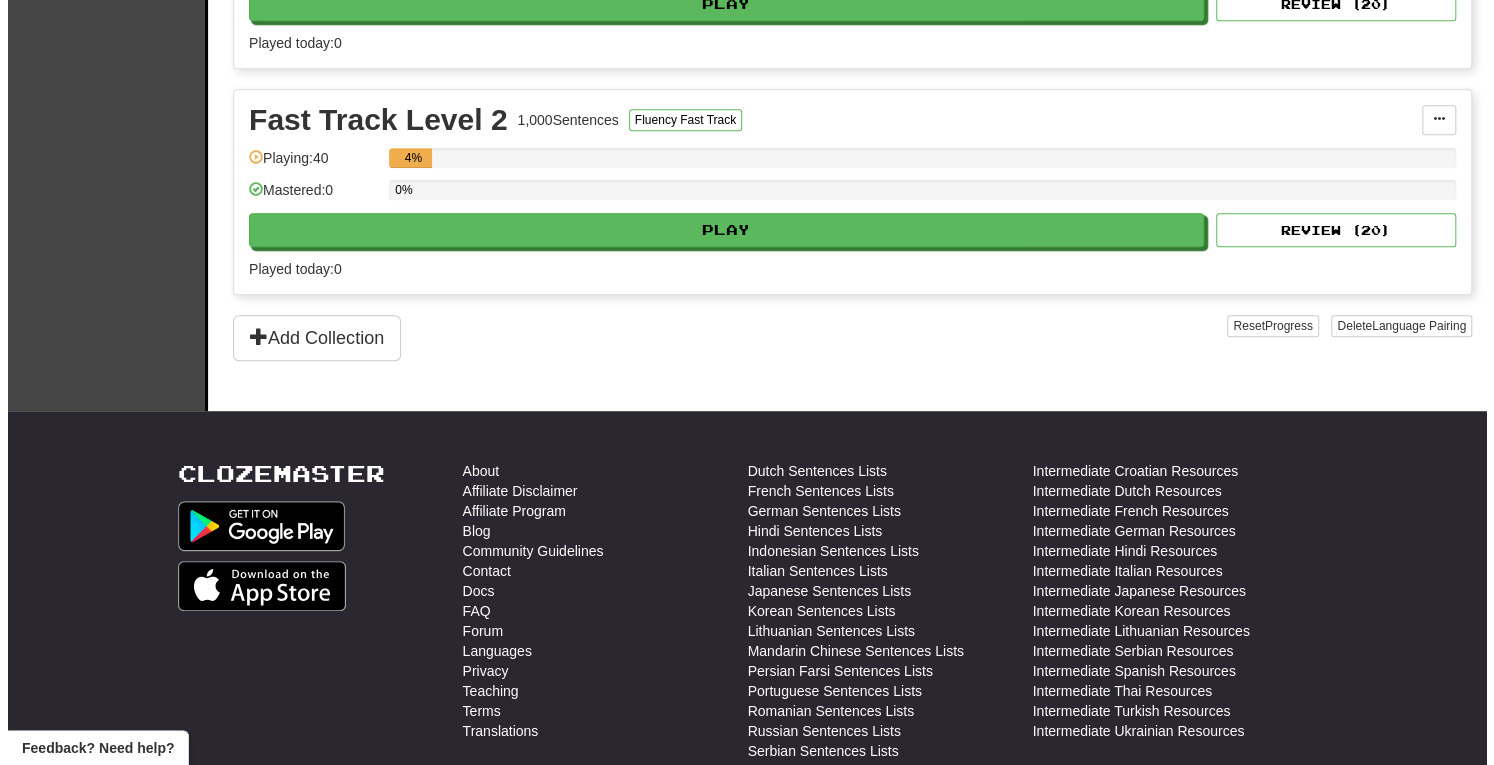 scroll, scrollTop: 600, scrollLeft: 0, axis: vertical 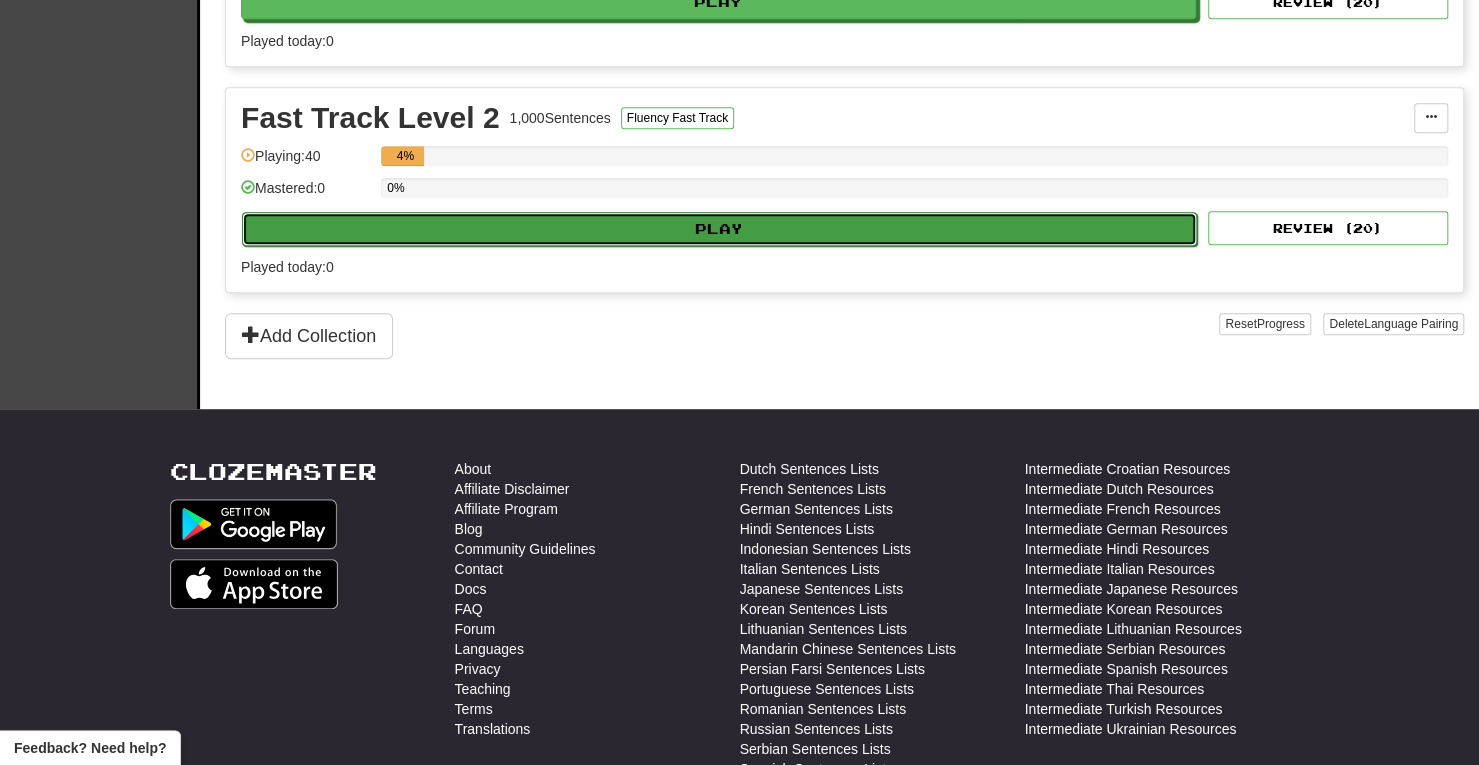 click on "Play" at bounding box center [719, 229] 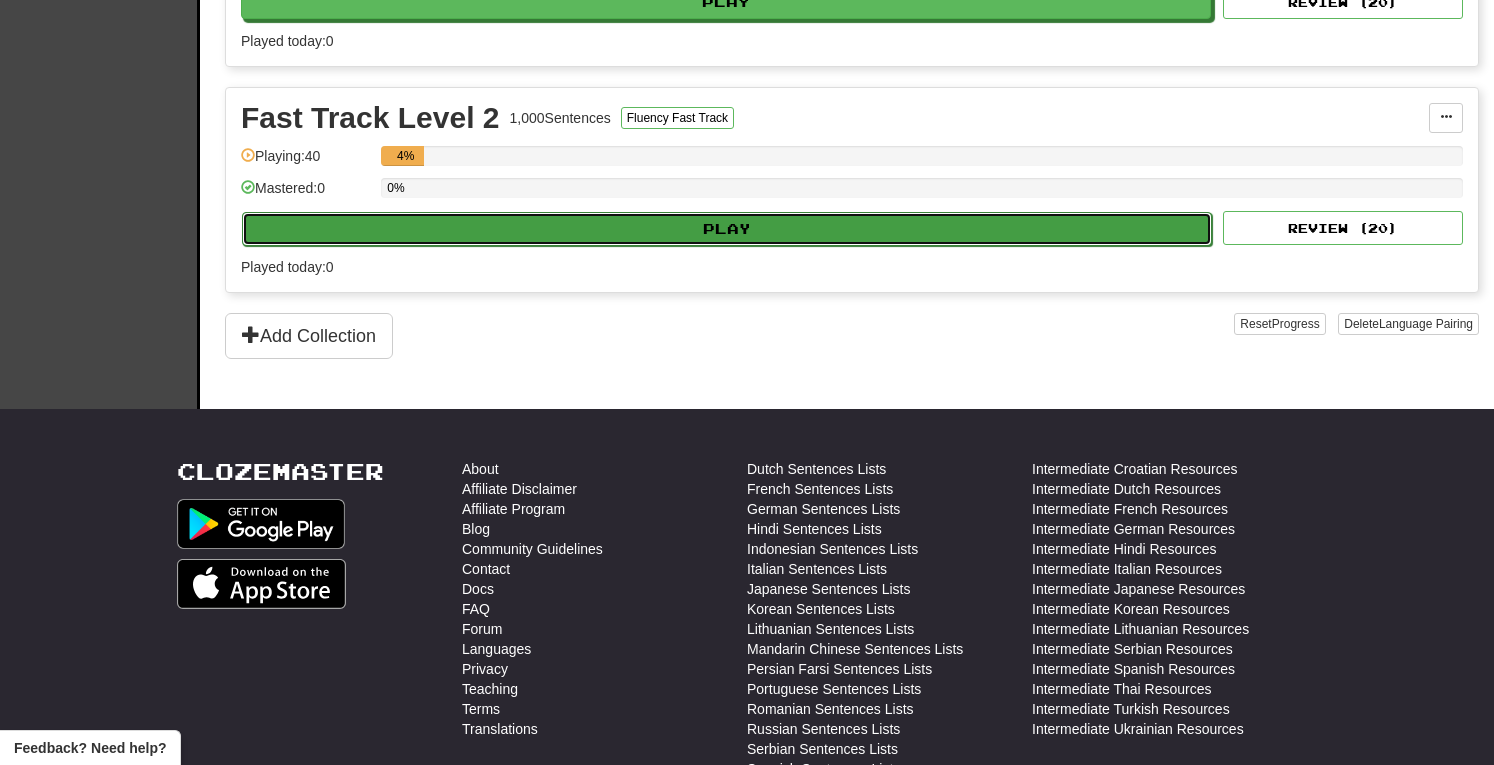 select on "**" 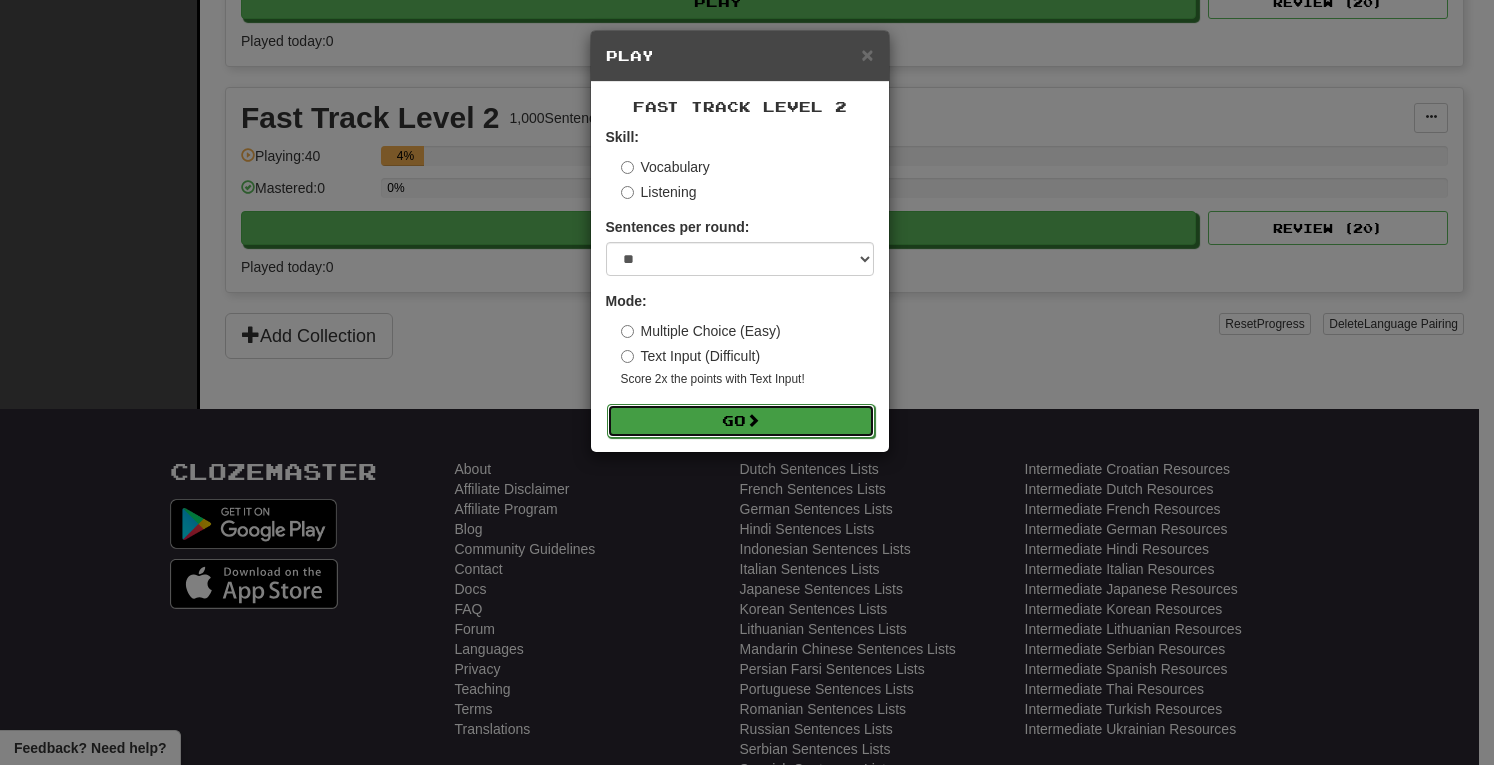 click at bounding box center (753, 420) 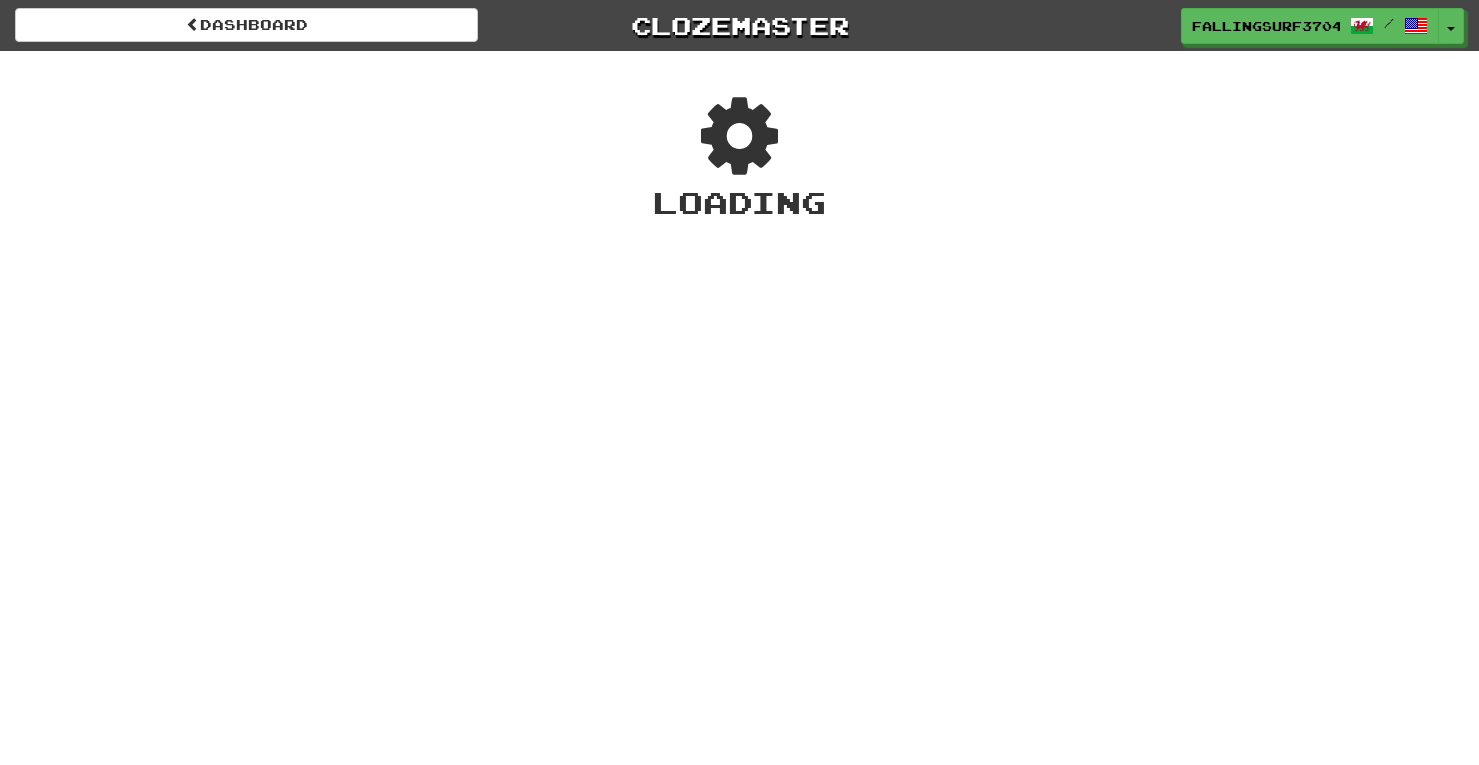 scroll, scrollTop: 0, scrollLeft: 0, axis: both 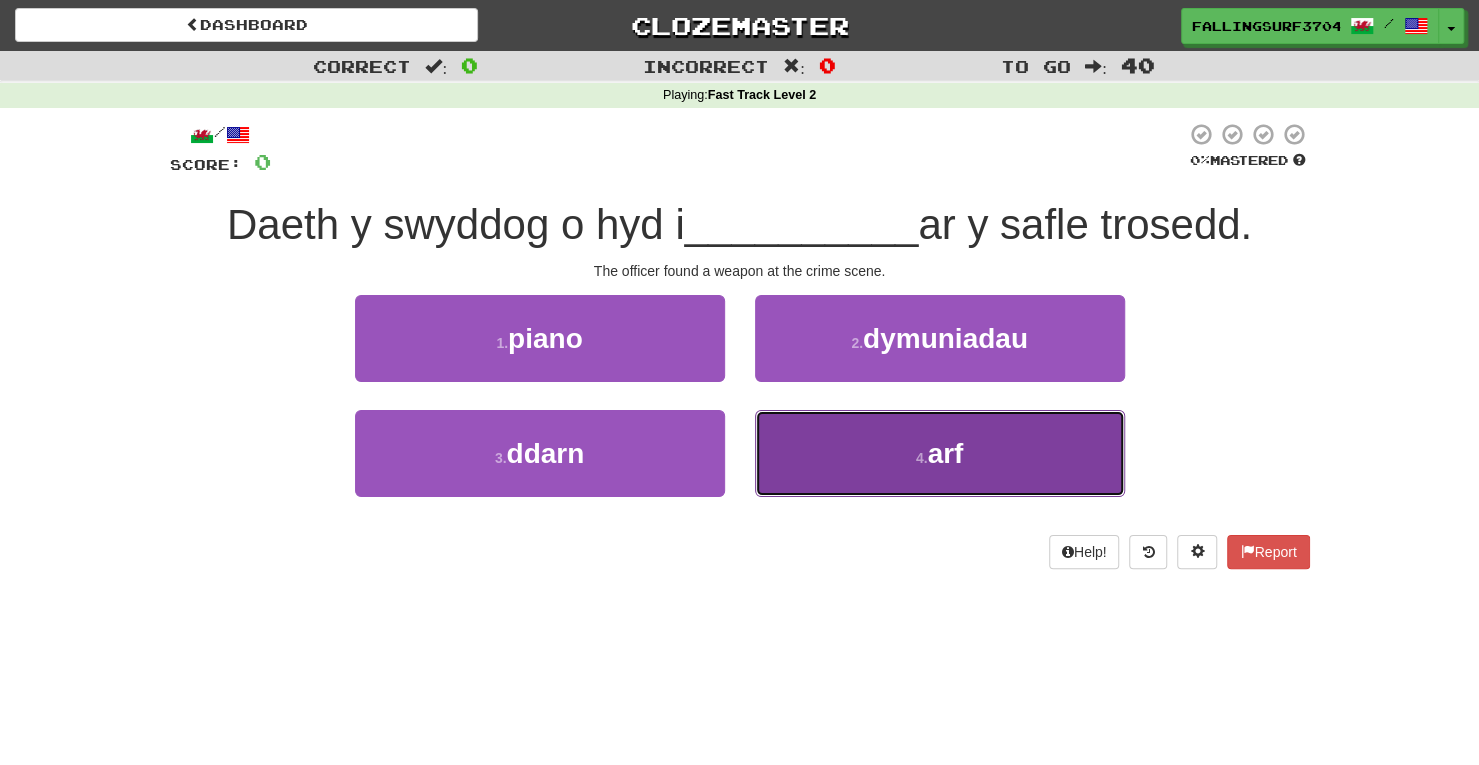 click on "4 .  arf" at bounding box center [940, 453] 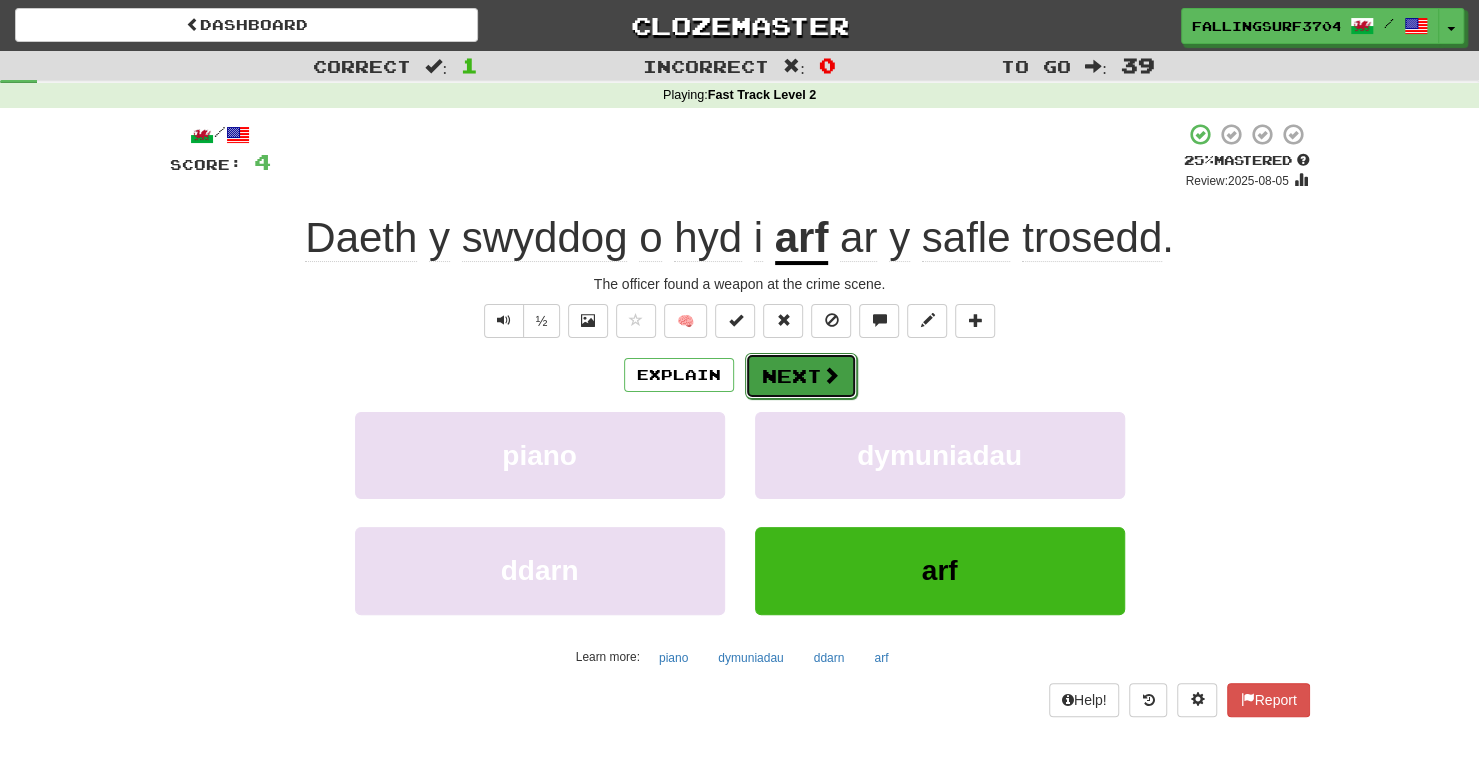 click on "Next" at bounding box center [801, 376] 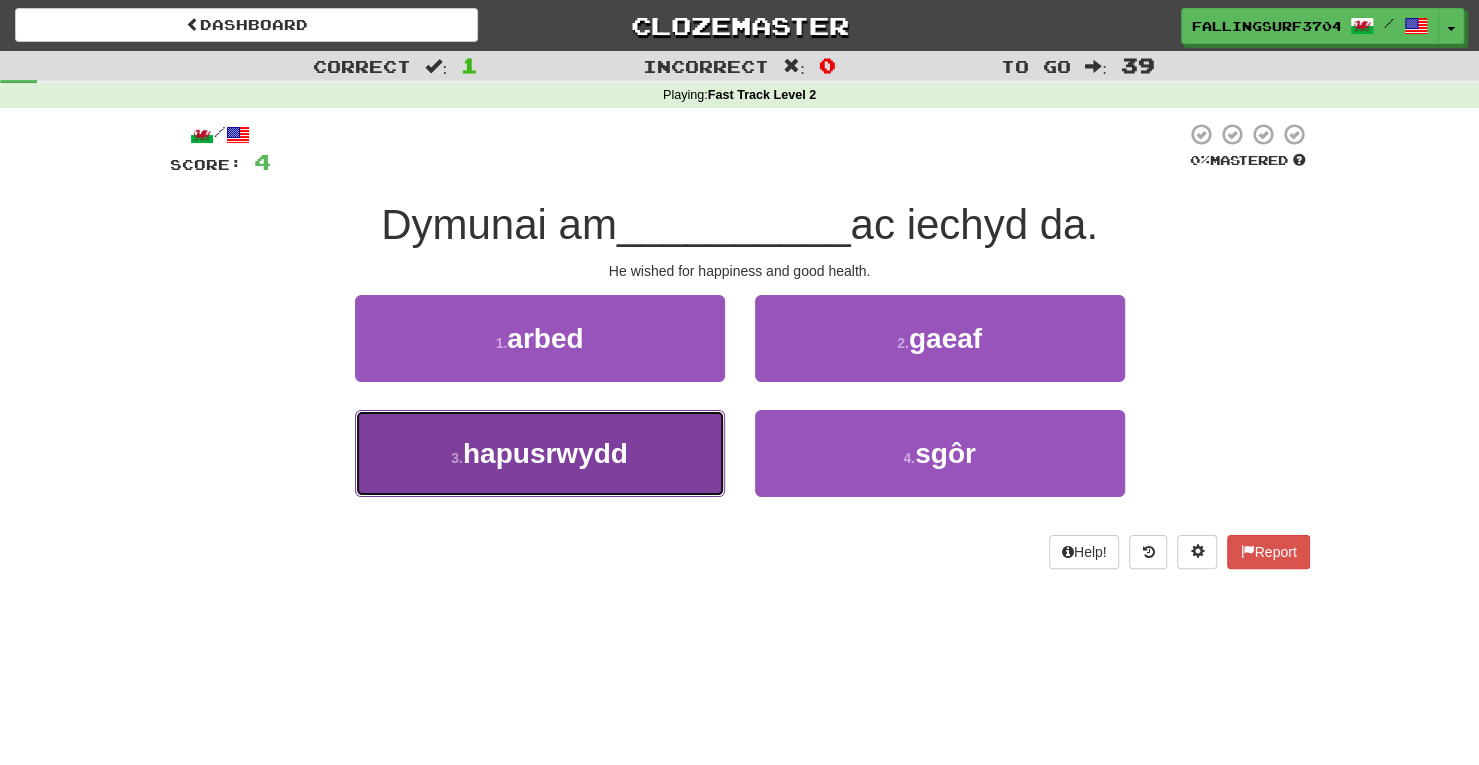 click on "3 .  hapusrwydd" at bounding box center [540, 453] 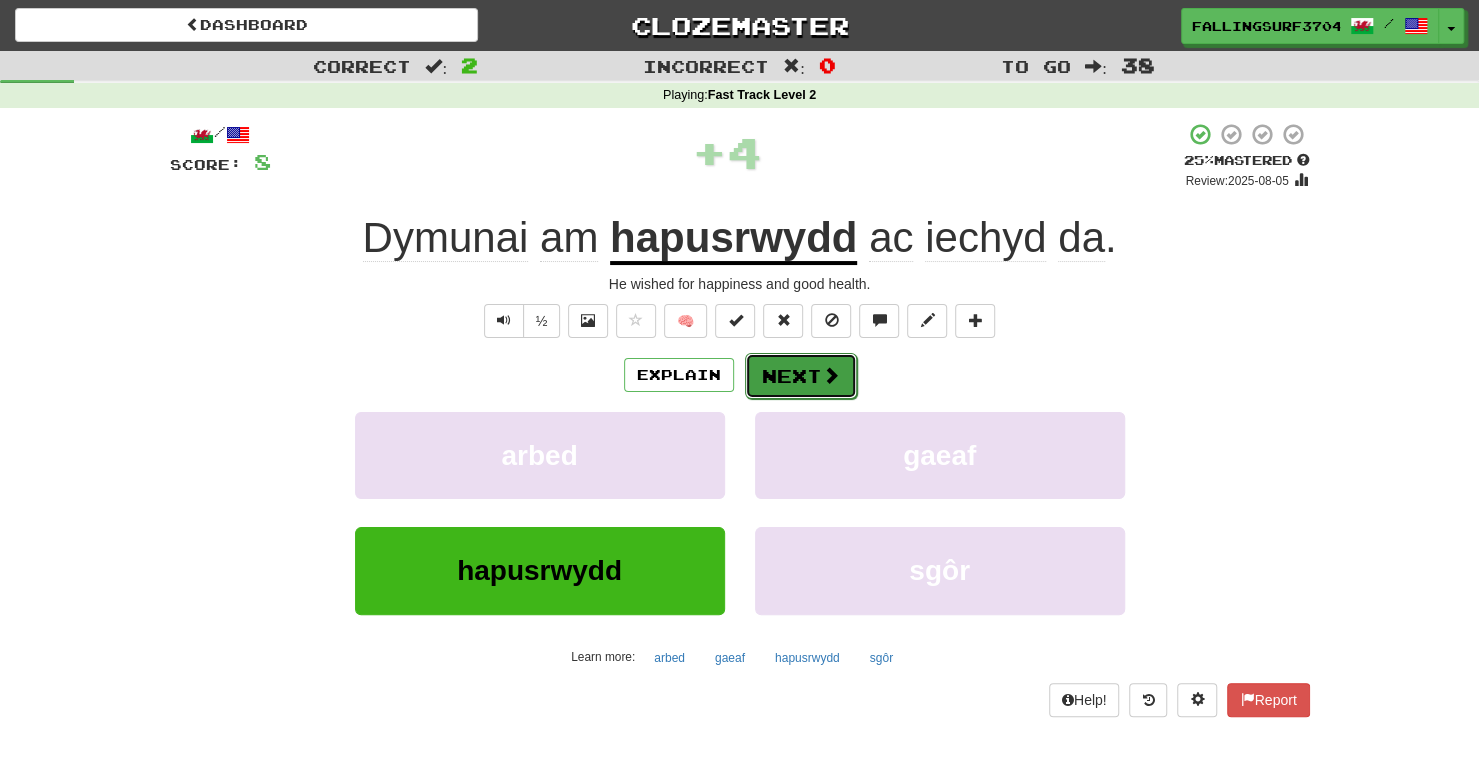 click on "Next" at bounding box center [801, 376] 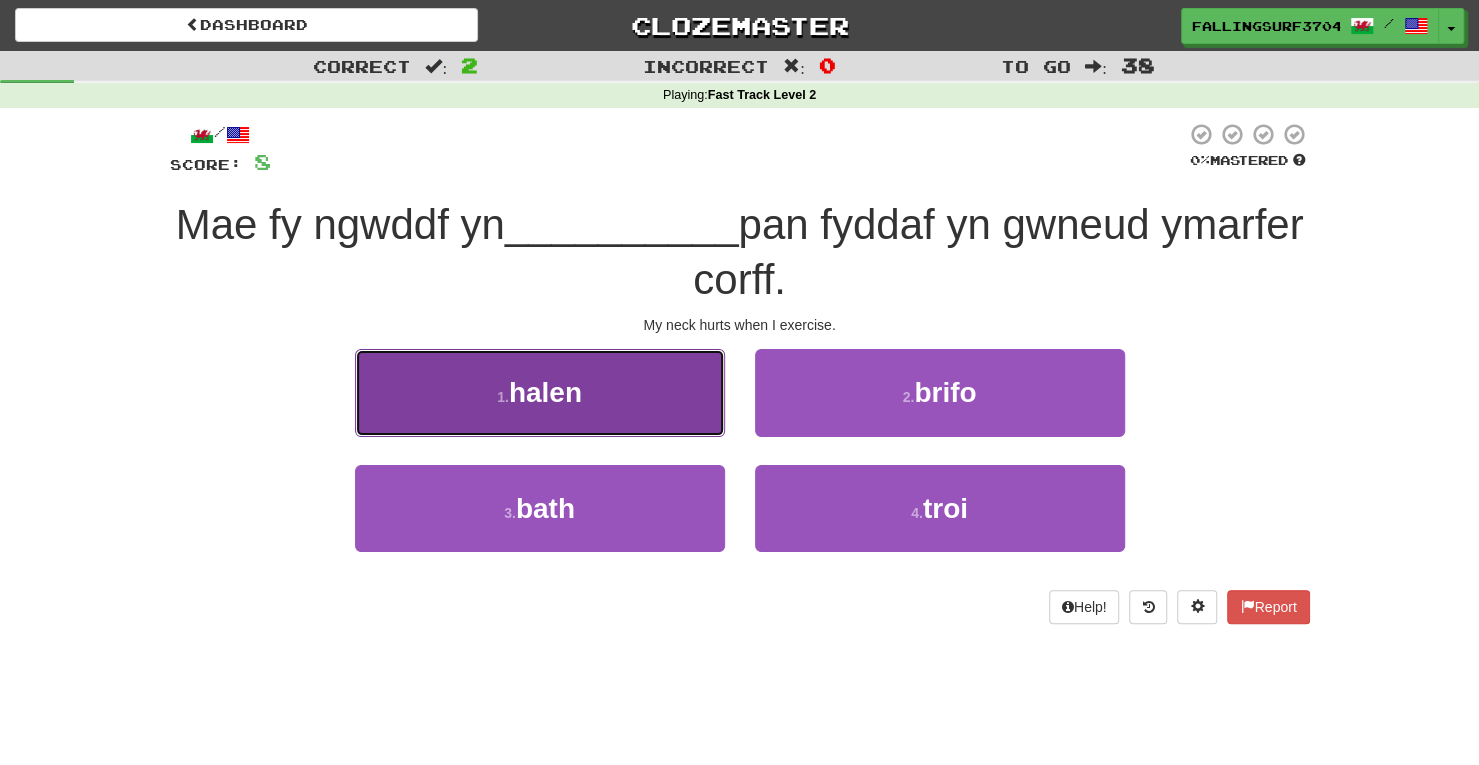 click on "1 .  halen" at bounding box center (540, 392) 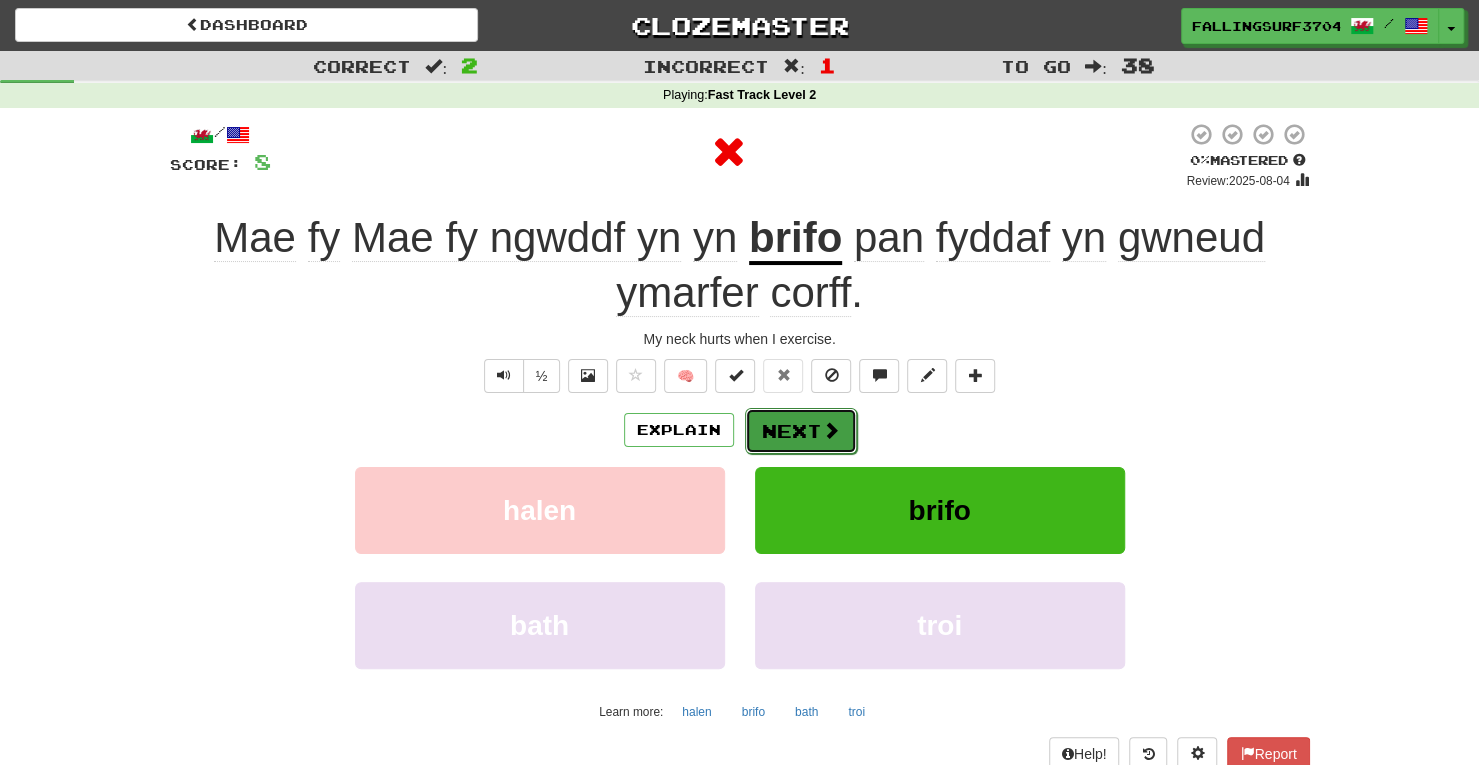 click on "Next" at bounding box center (801, 431) 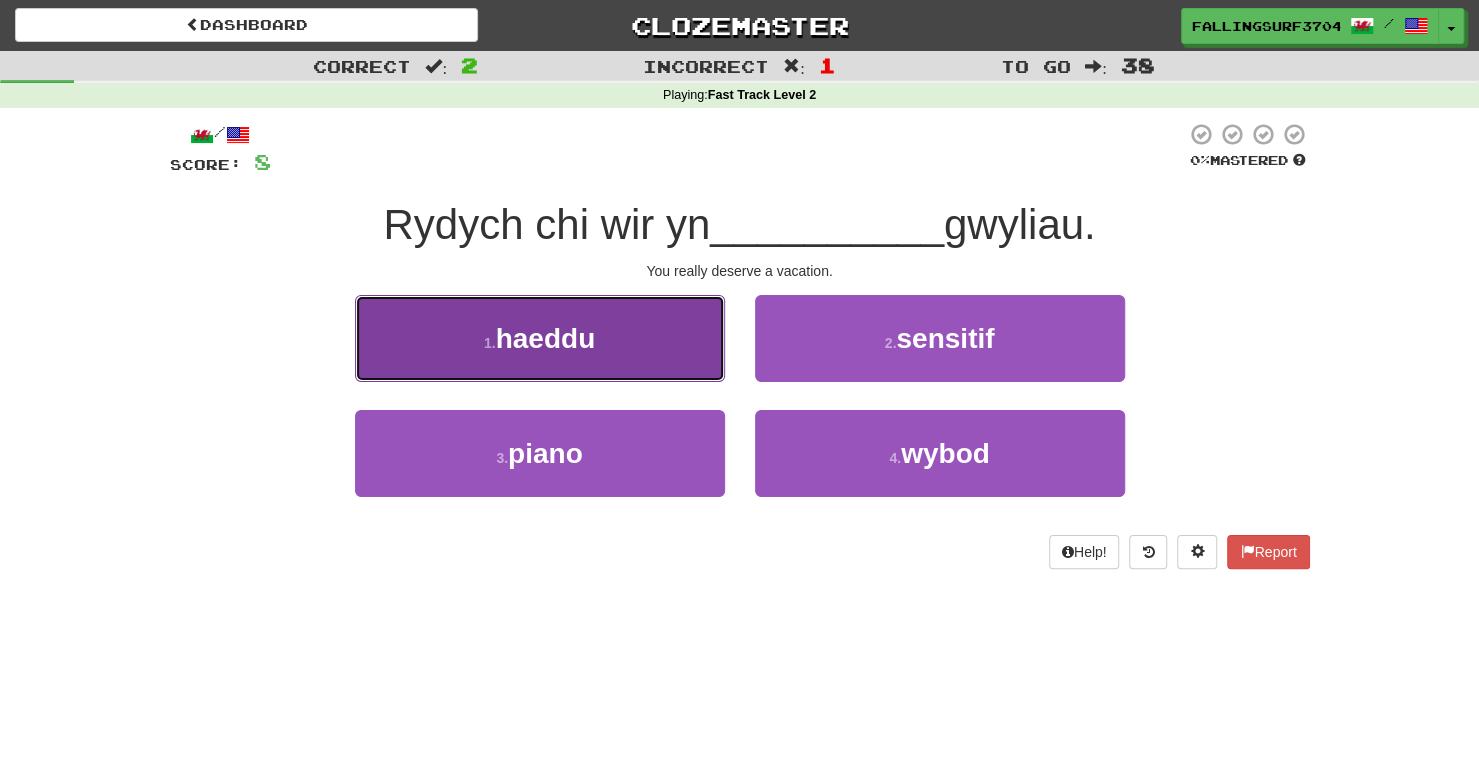 click on "1 .  haeddu" at bounding box center (540, 338) 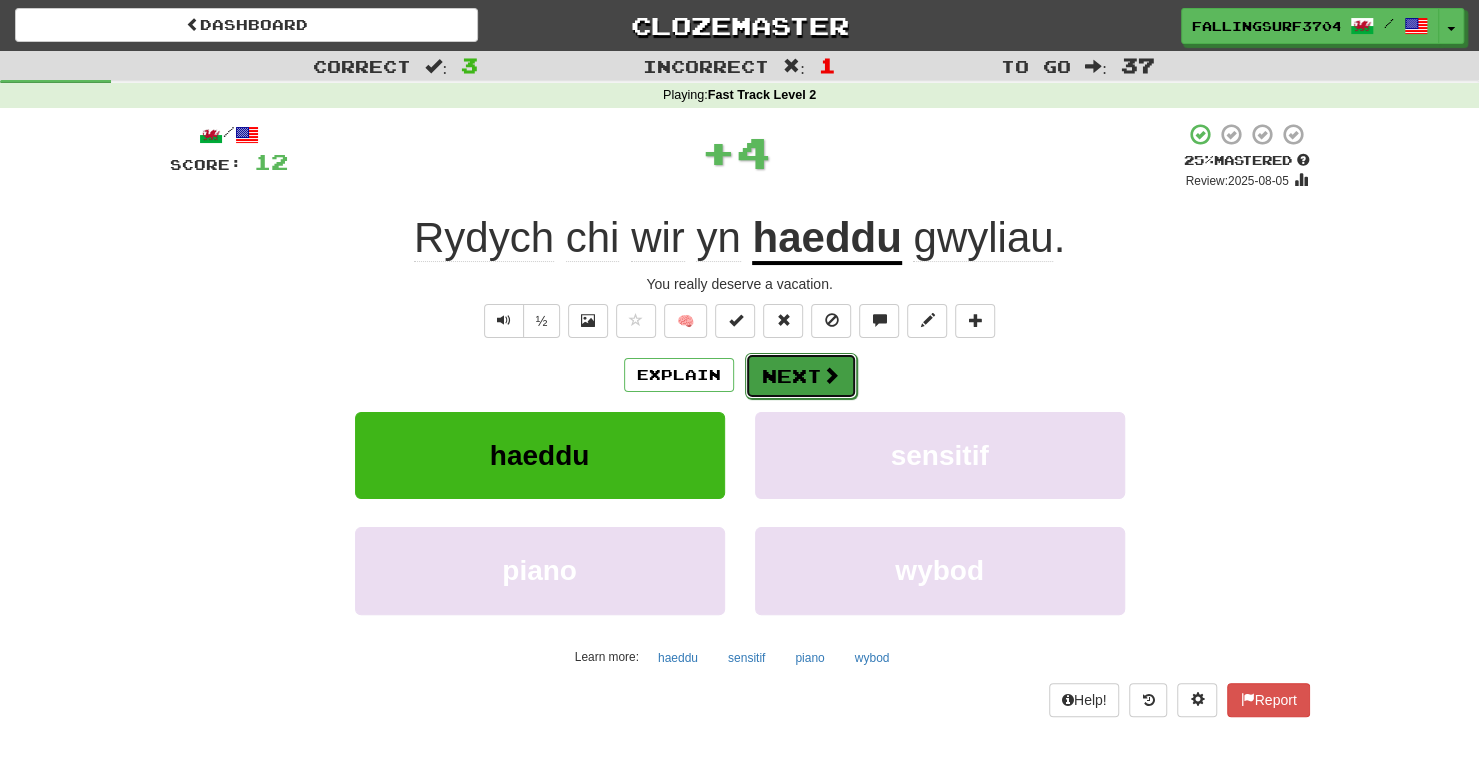 click on "Next" at bounding box center [801, 376] 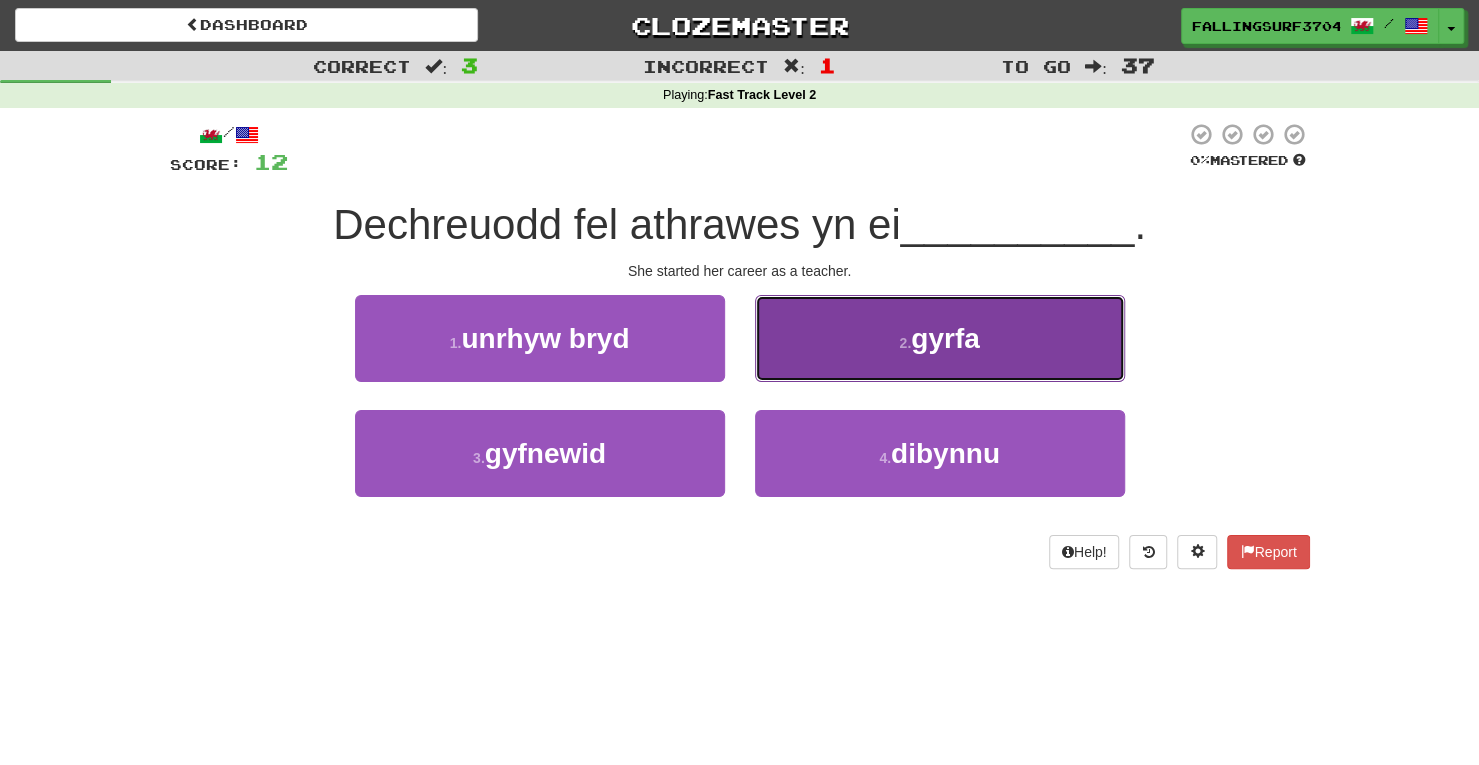 click on "2 .  gyrfa" at bounding box center [940, 338] 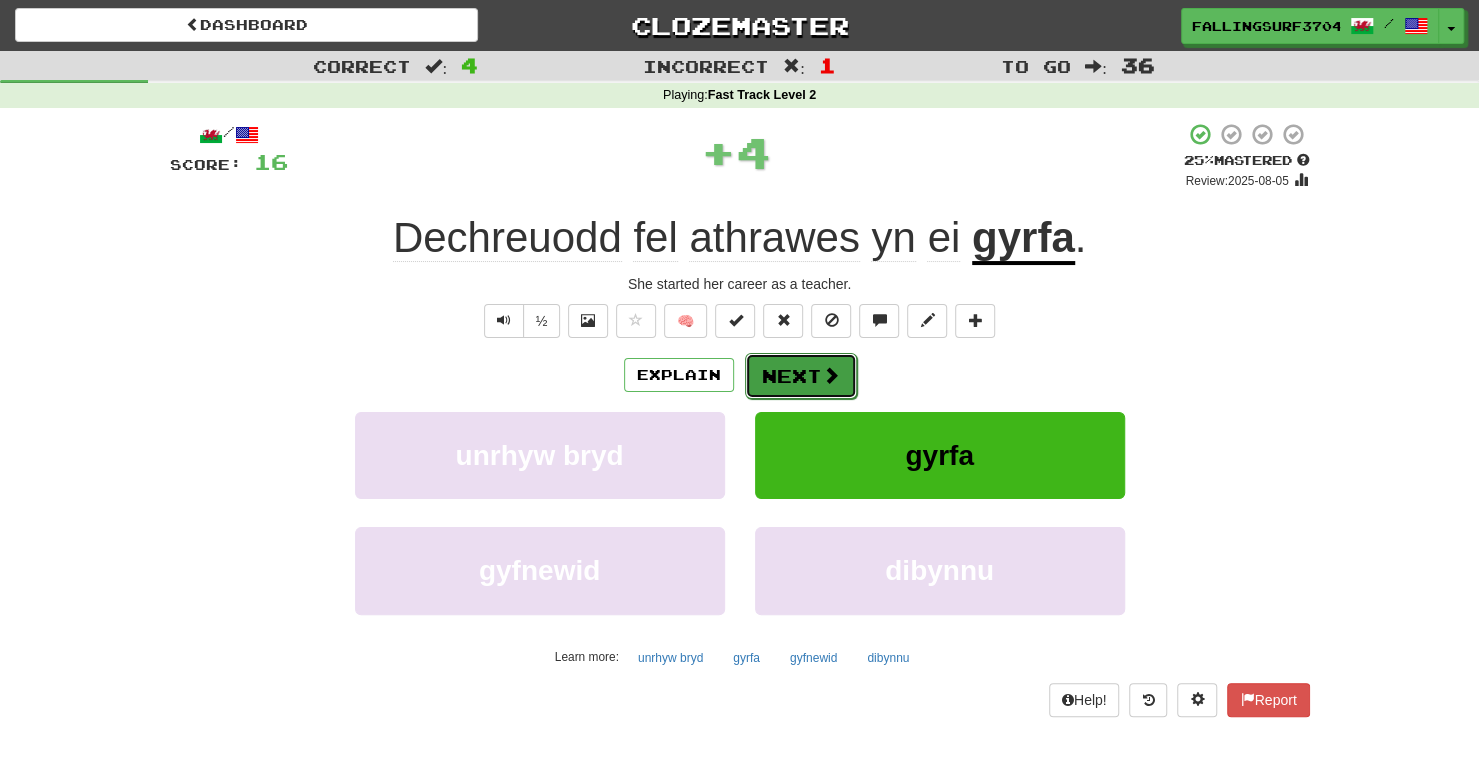 click on "Next" at bounding box center (801, 376) 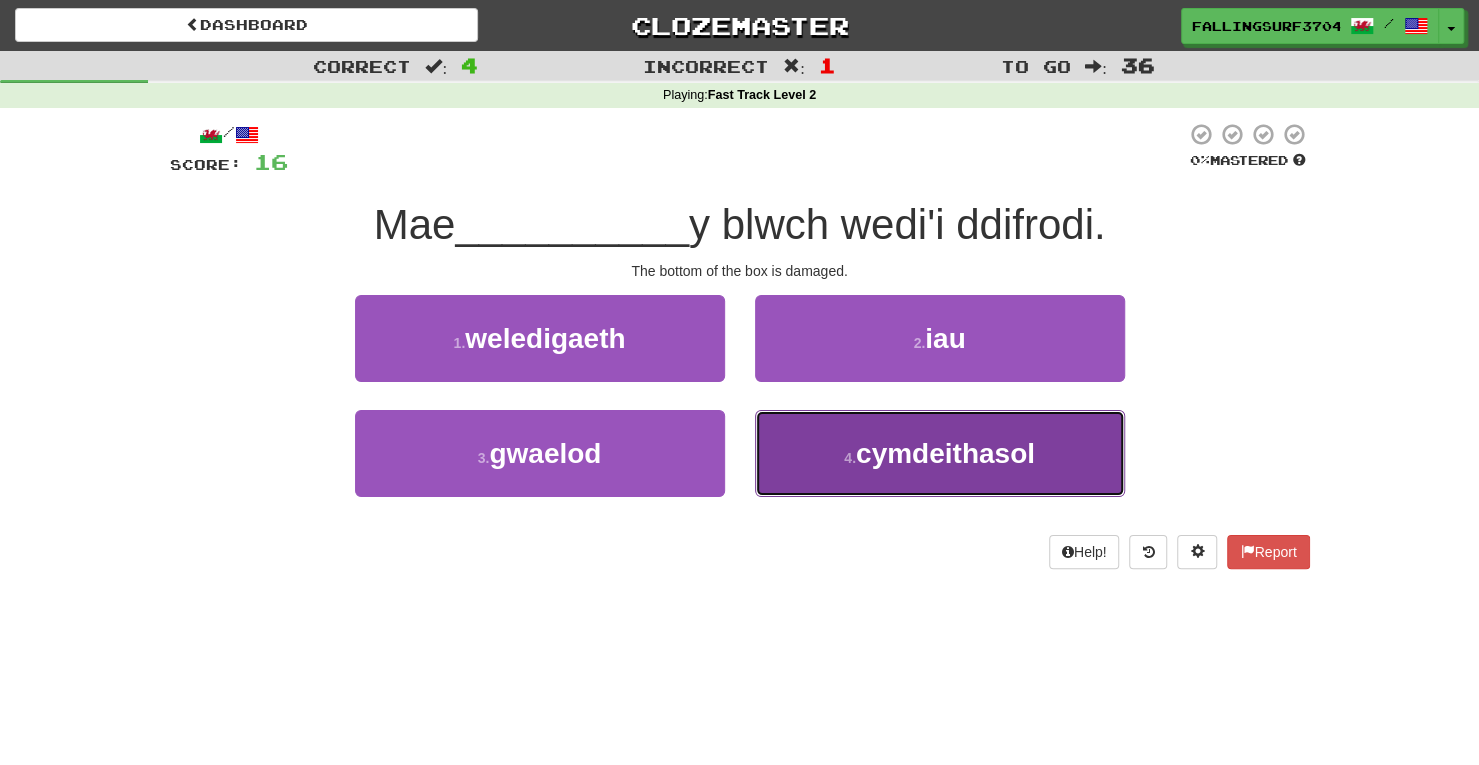 click on "4 .  cymdeithasol" at bounding box center (940, 453) 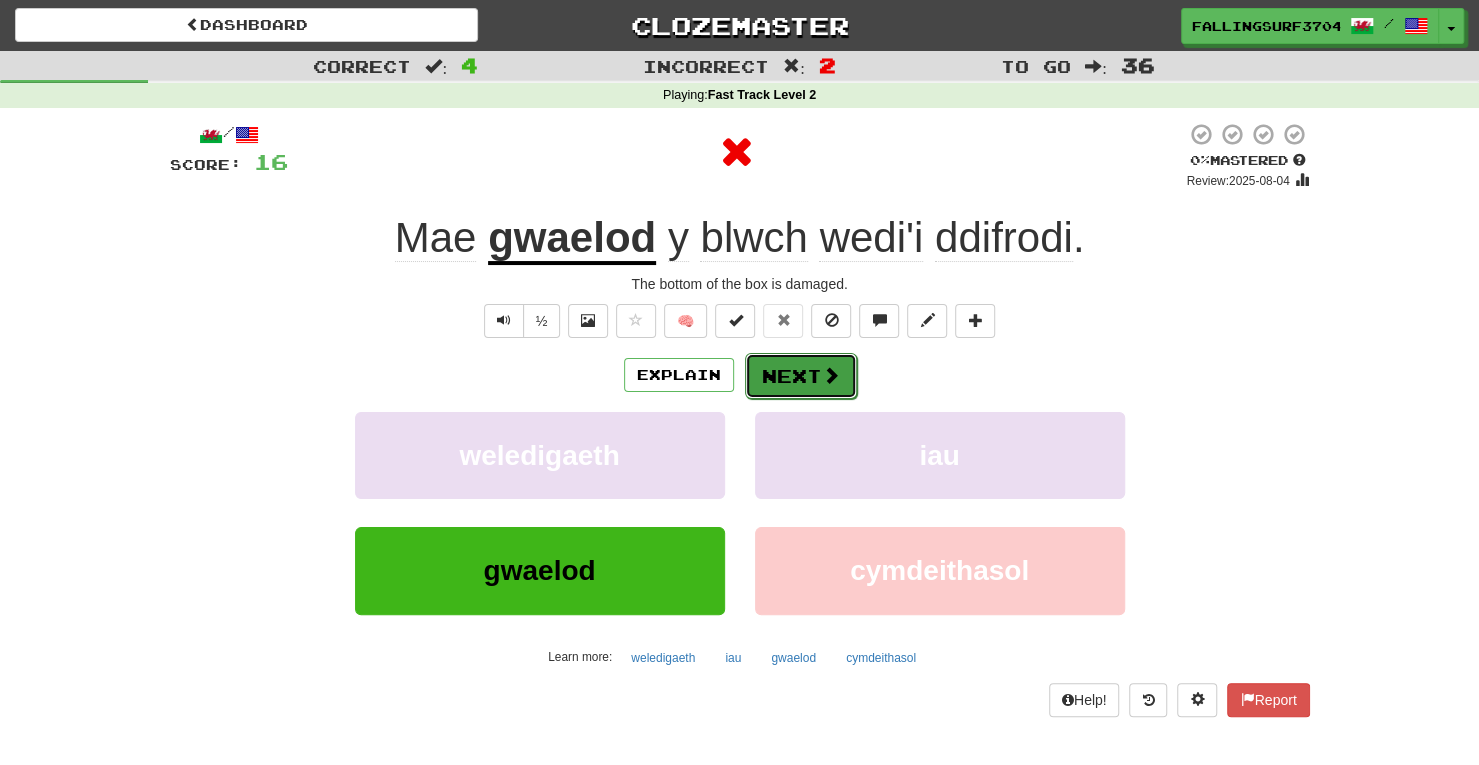 click on "Next" at bounding box center (801, 376) 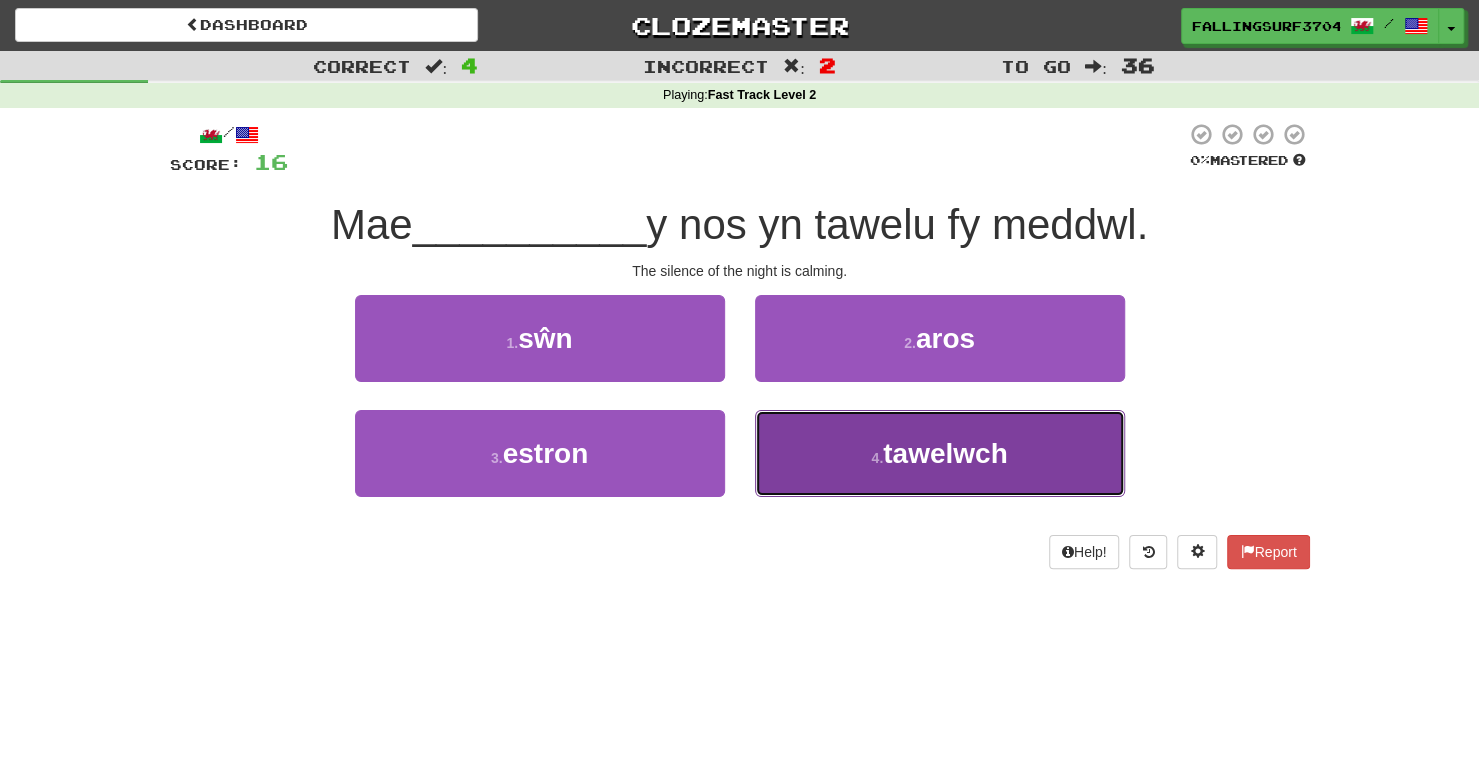 click on "4 .  tawelwch" at bounding box center [940, 453] 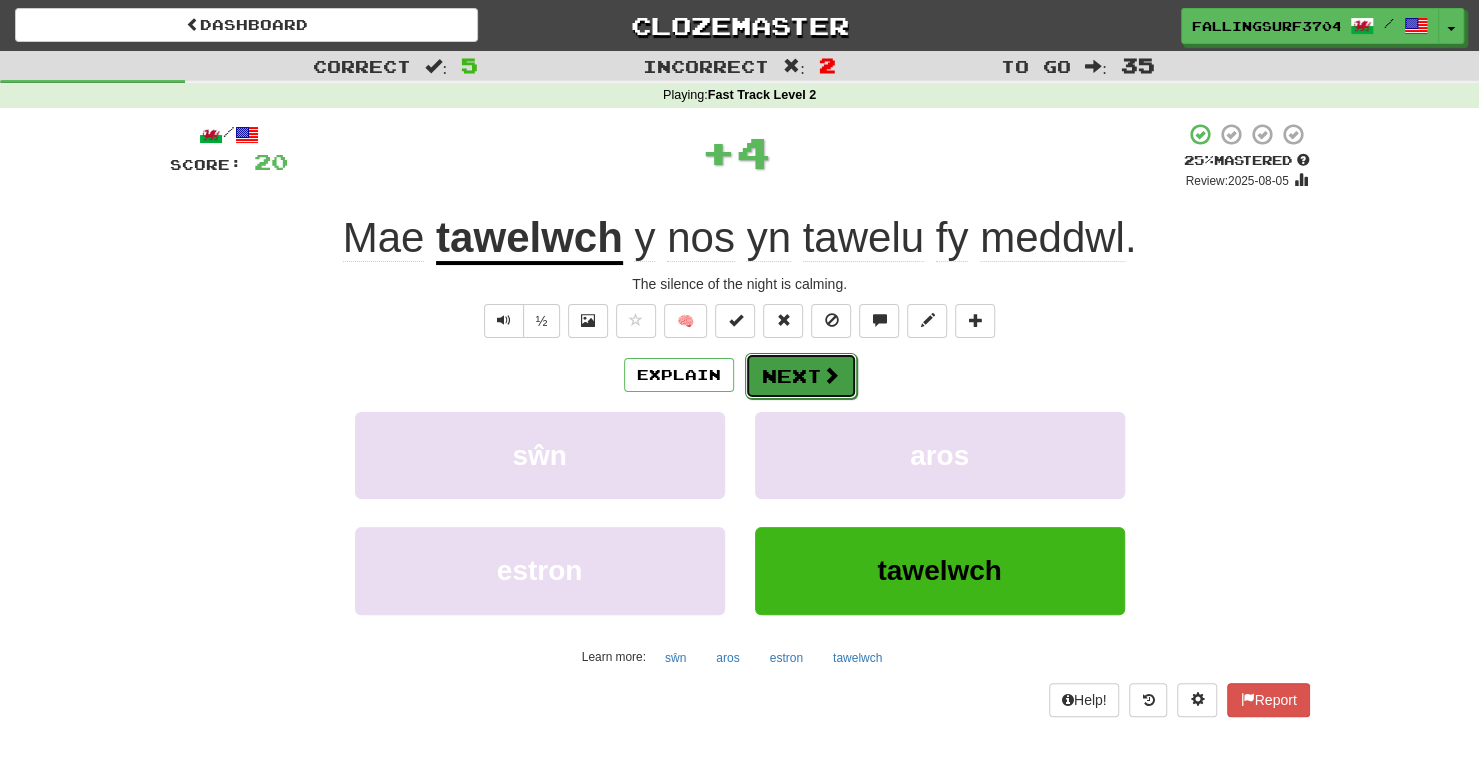 click on "Next" at bounding box center (801, 376) 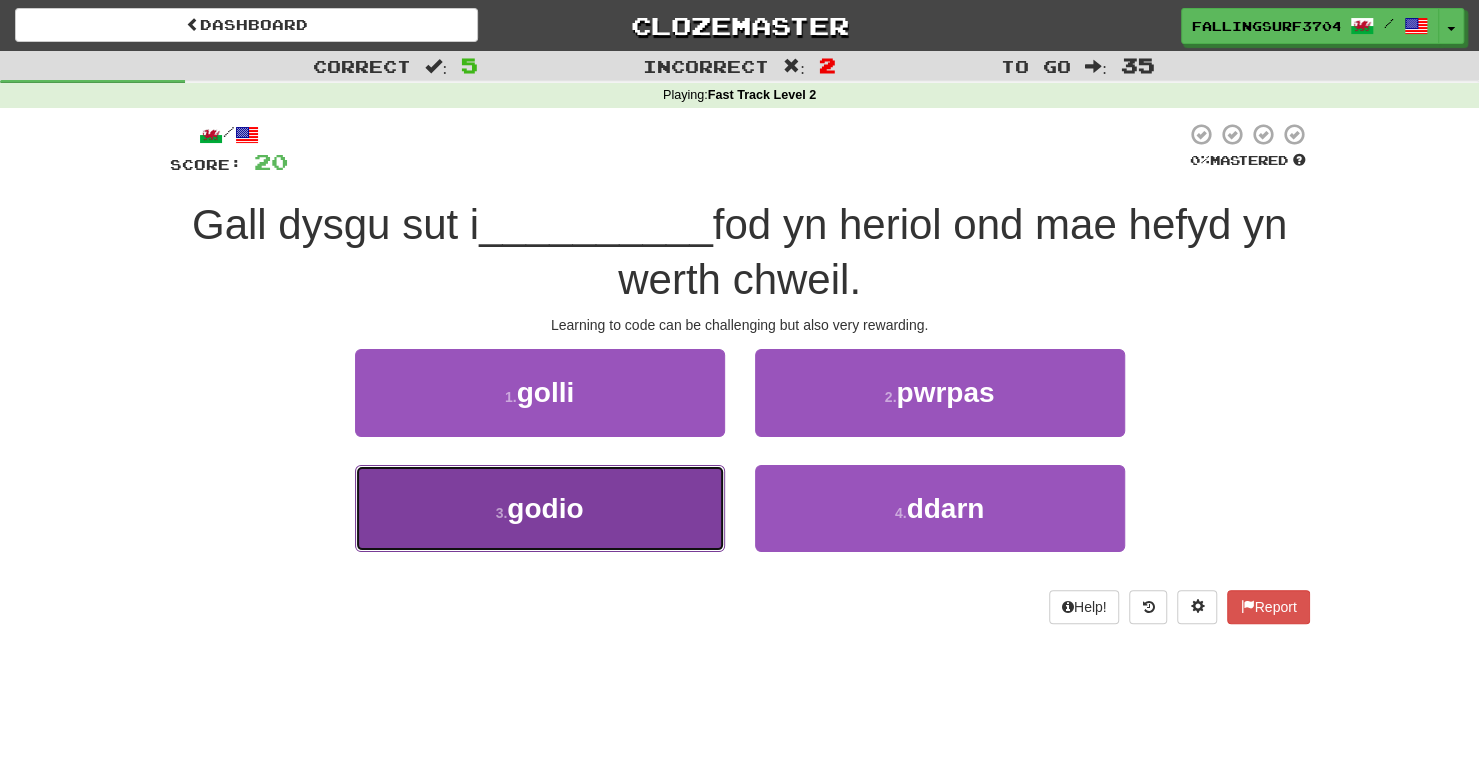 click on "3 .  godio" at bounding box center (540, 508) 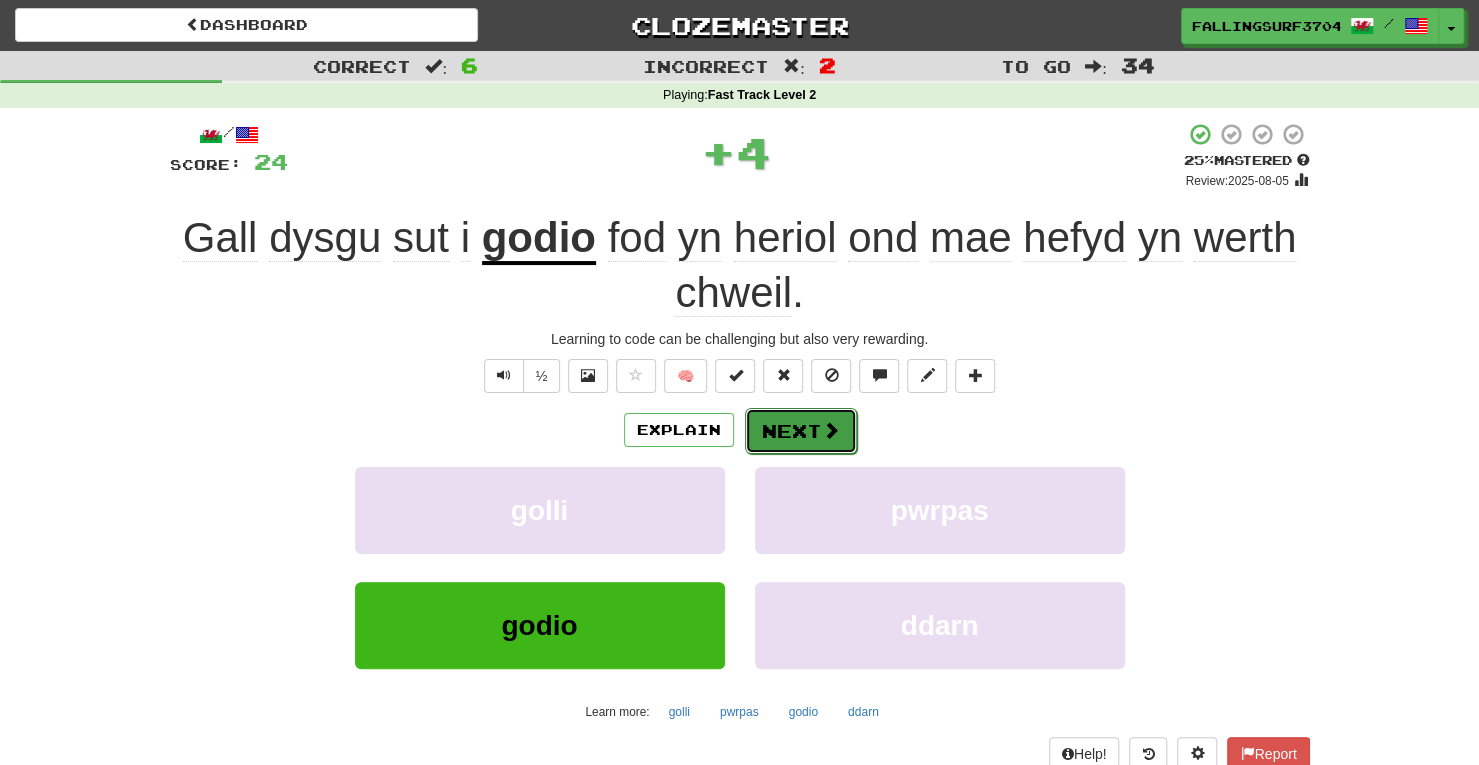 click on "Next" at bounding box center [801, 431] 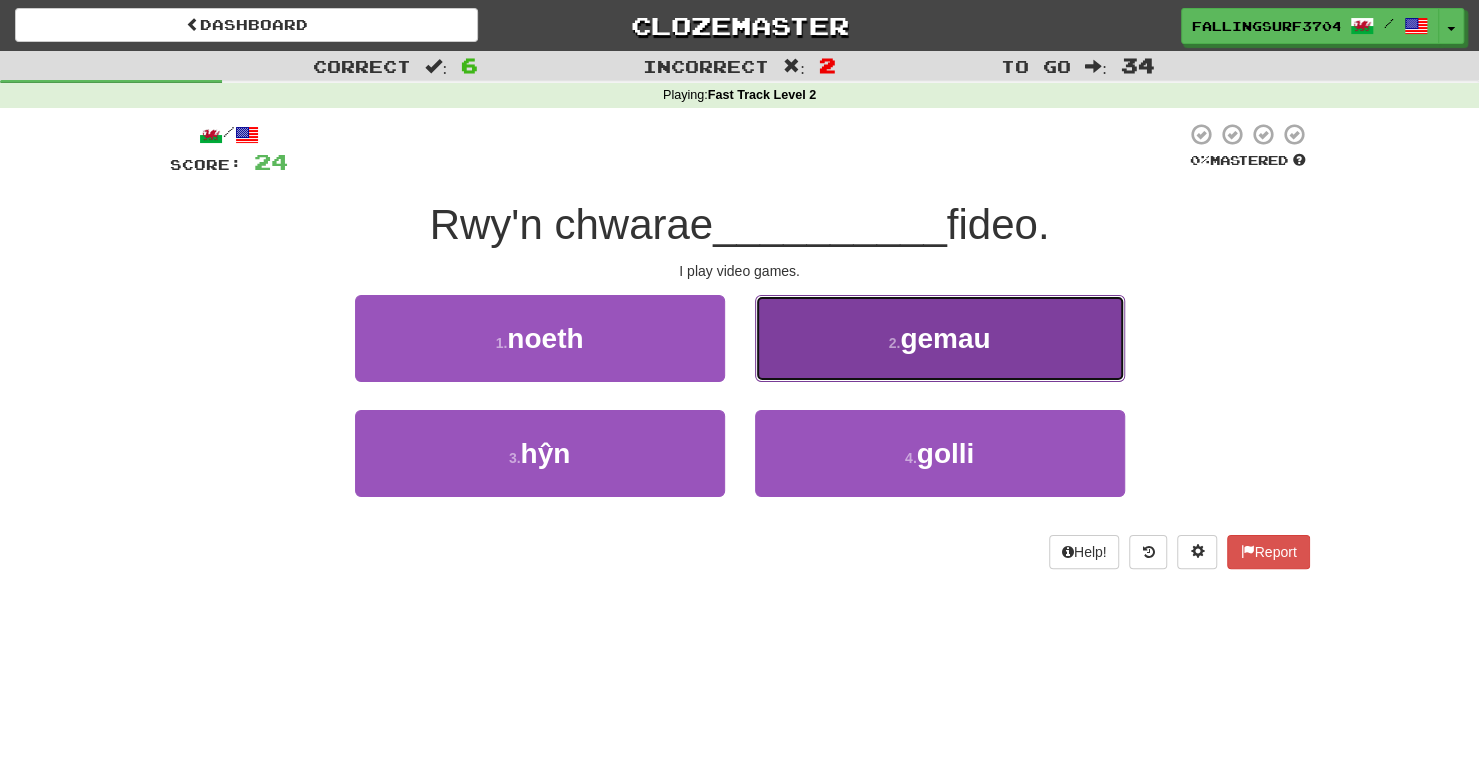 click on "2 .  gemau" at bounding box center [940, 338] 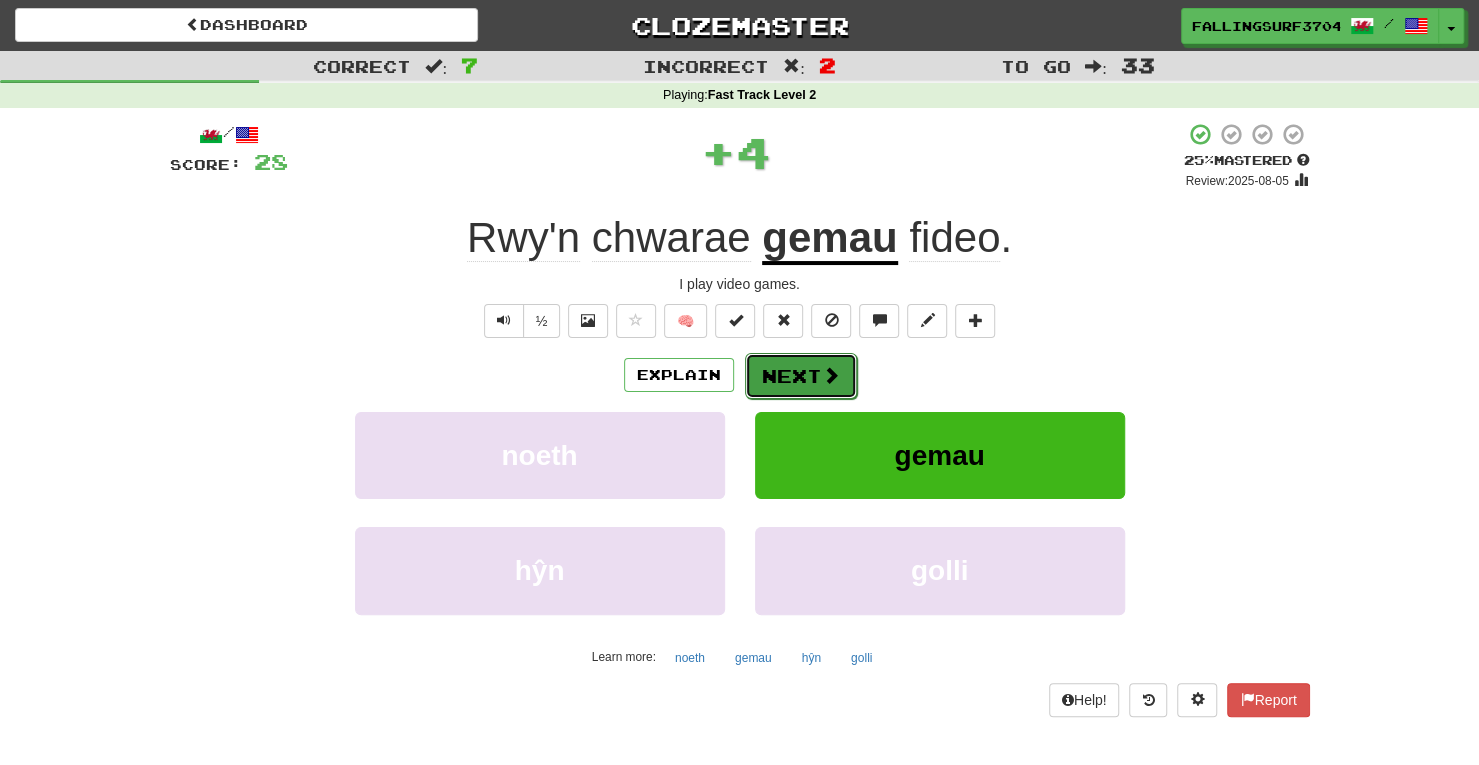 click on "Next" at bounding box center (801, 376) 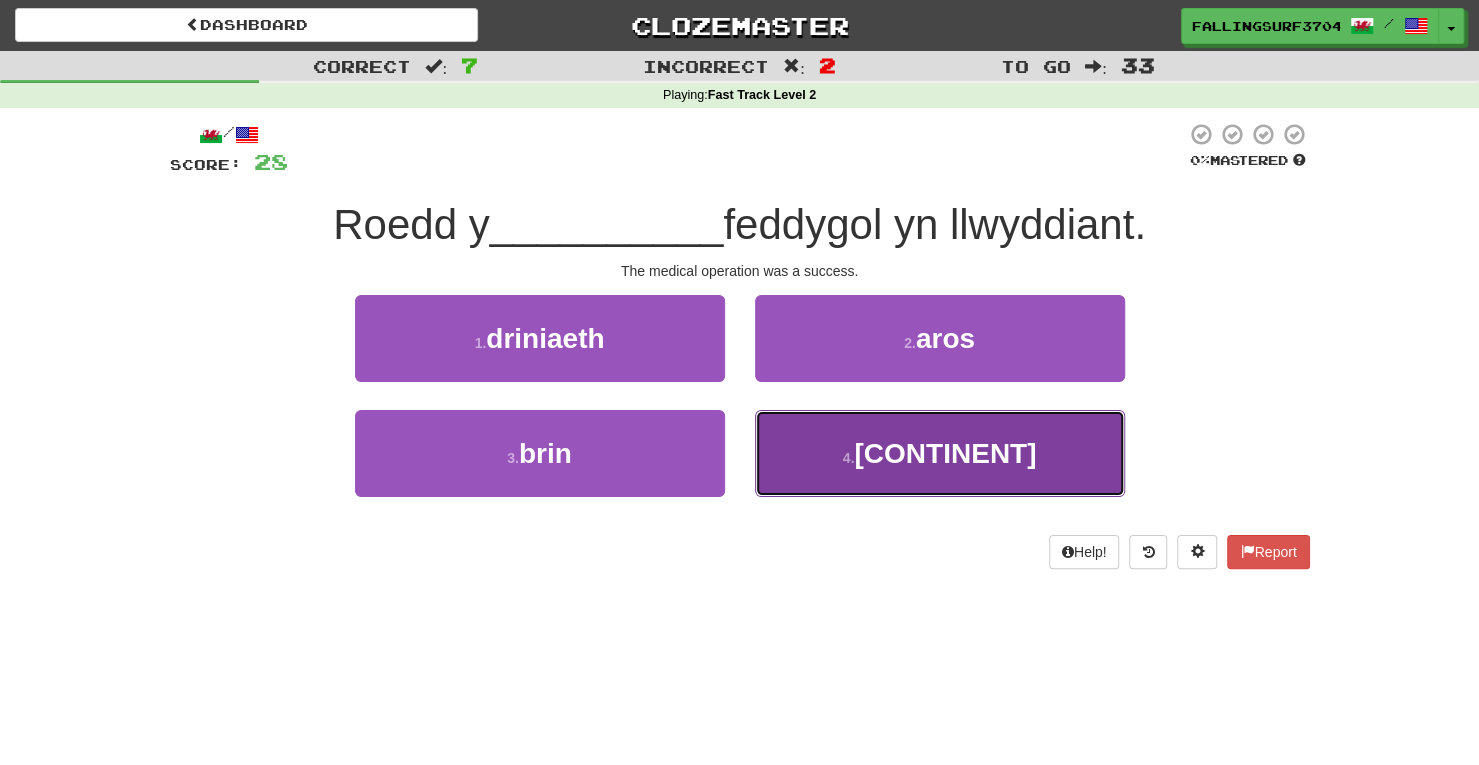 click on "4 .  ewrop" at bounding box center (940, 453) 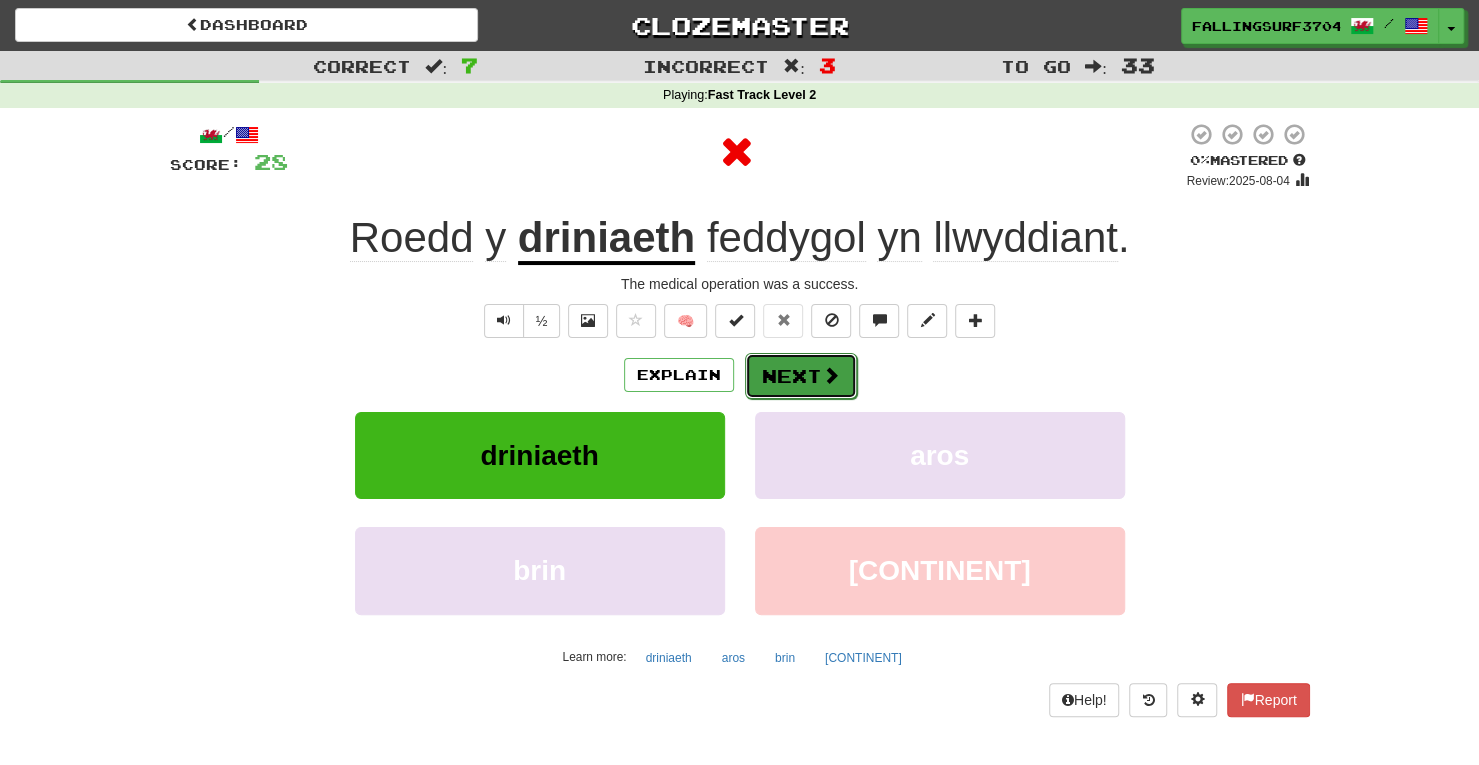 click on "Next" at bounding box center (801, 376) 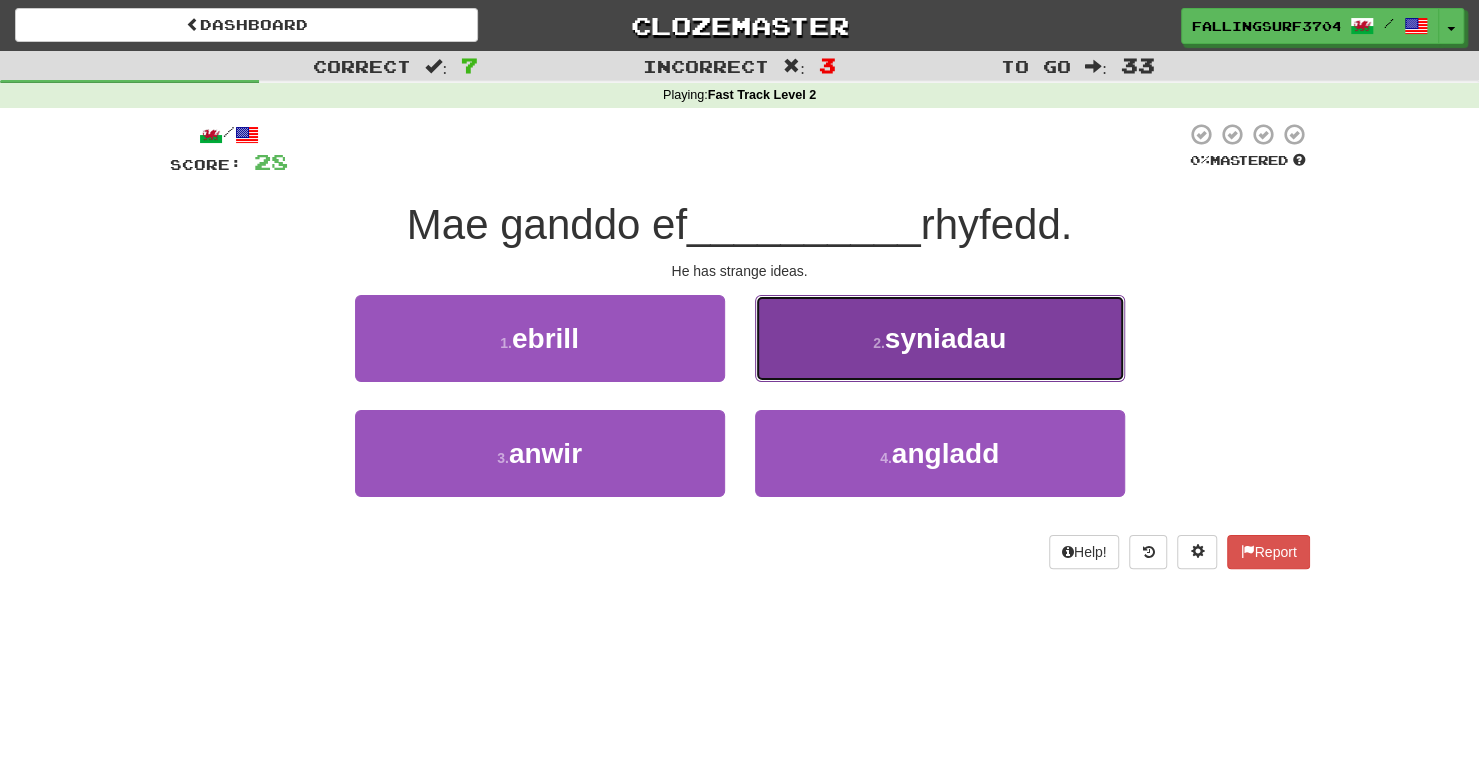 click on "syniadau" at bounding box center [945, 338] 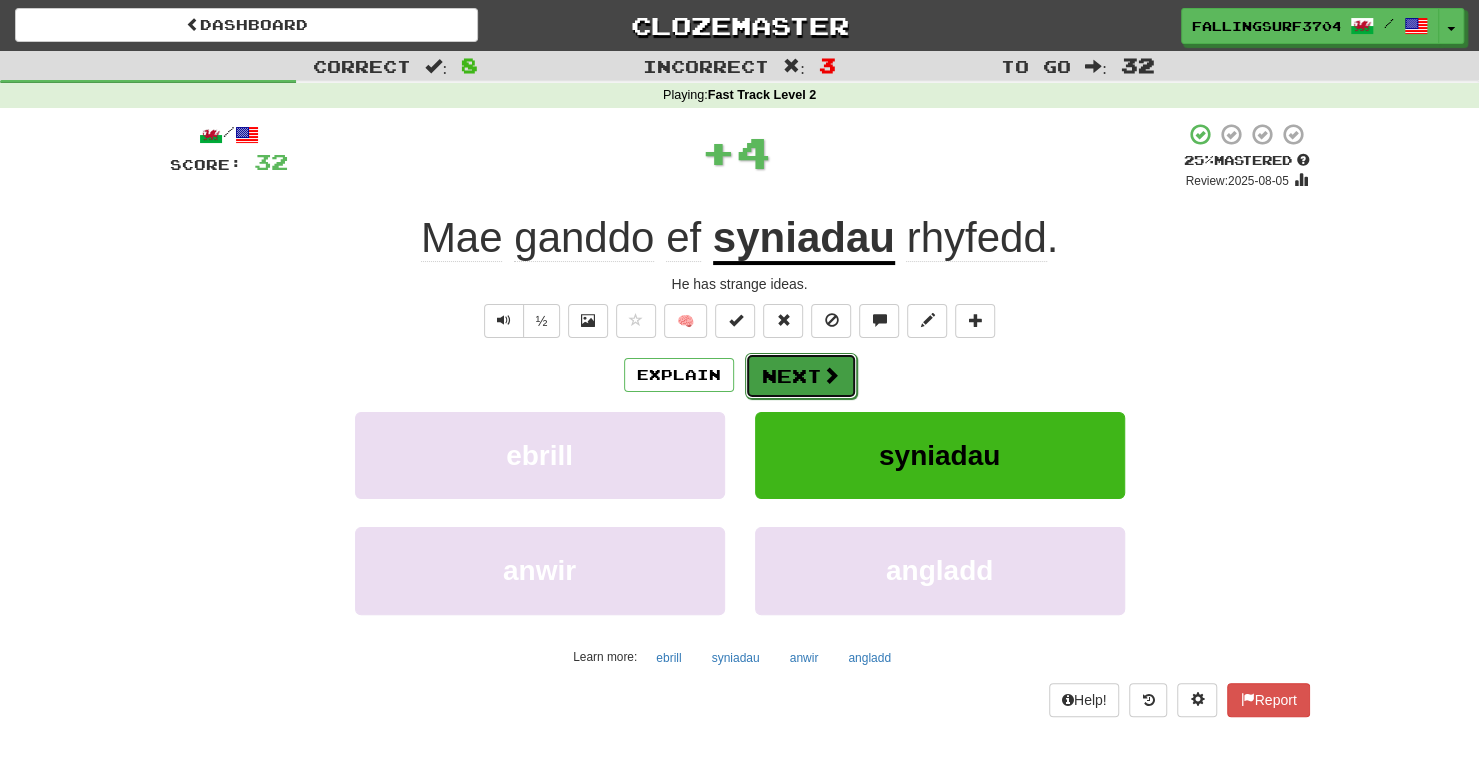 click on "Next" at bounding box center (801, 376) 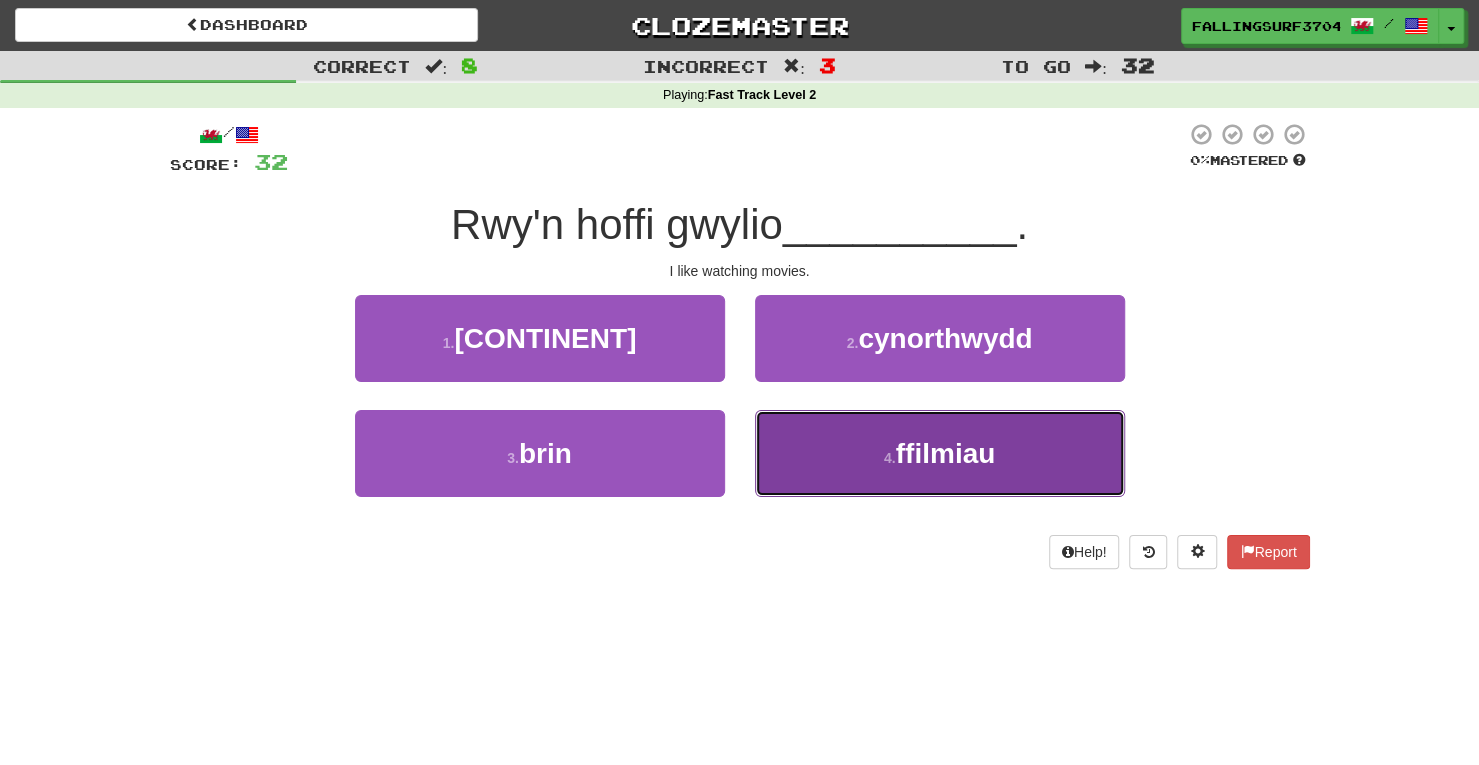 click on "ffilmiau" at bounding box center [946, 453] 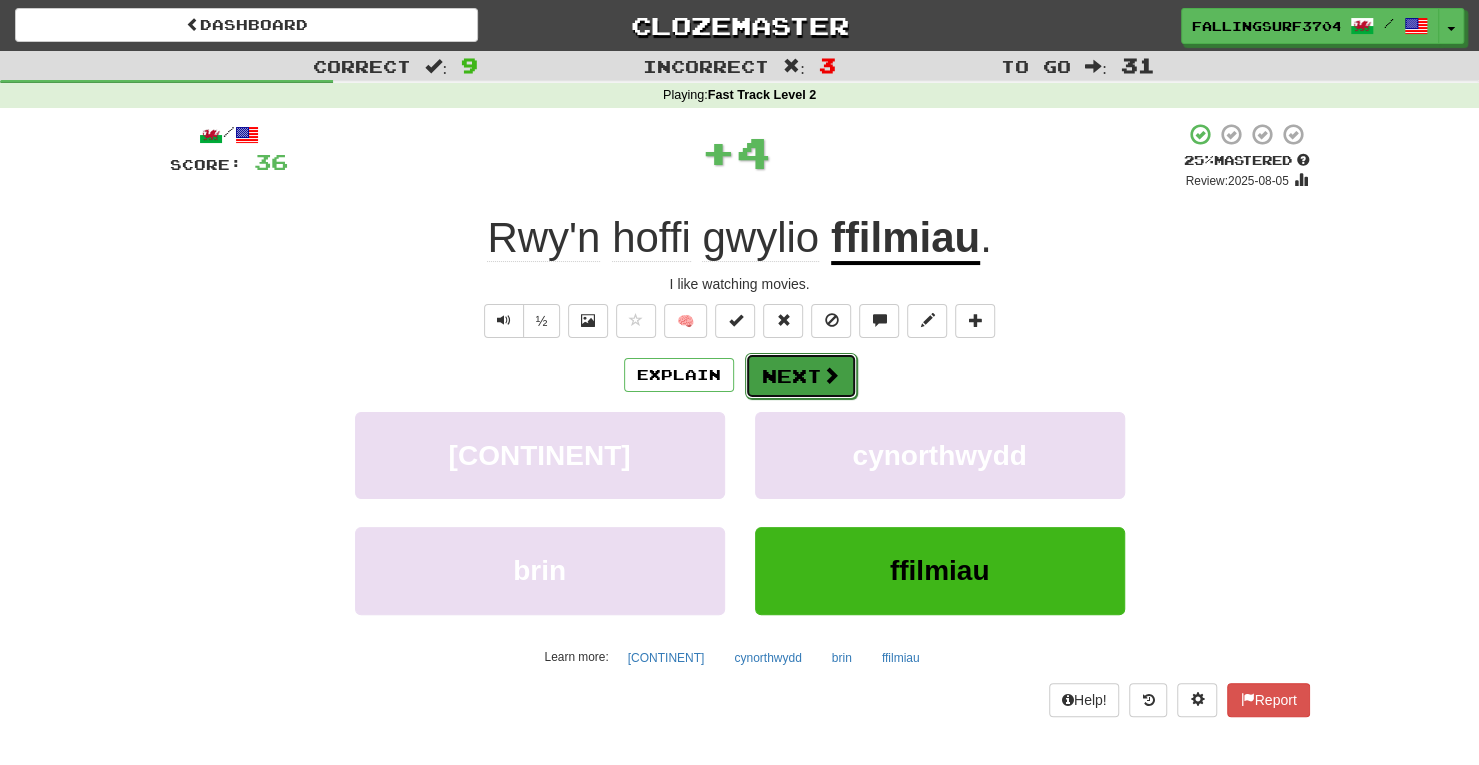 click on "Next" at bounding box center [801, 376] 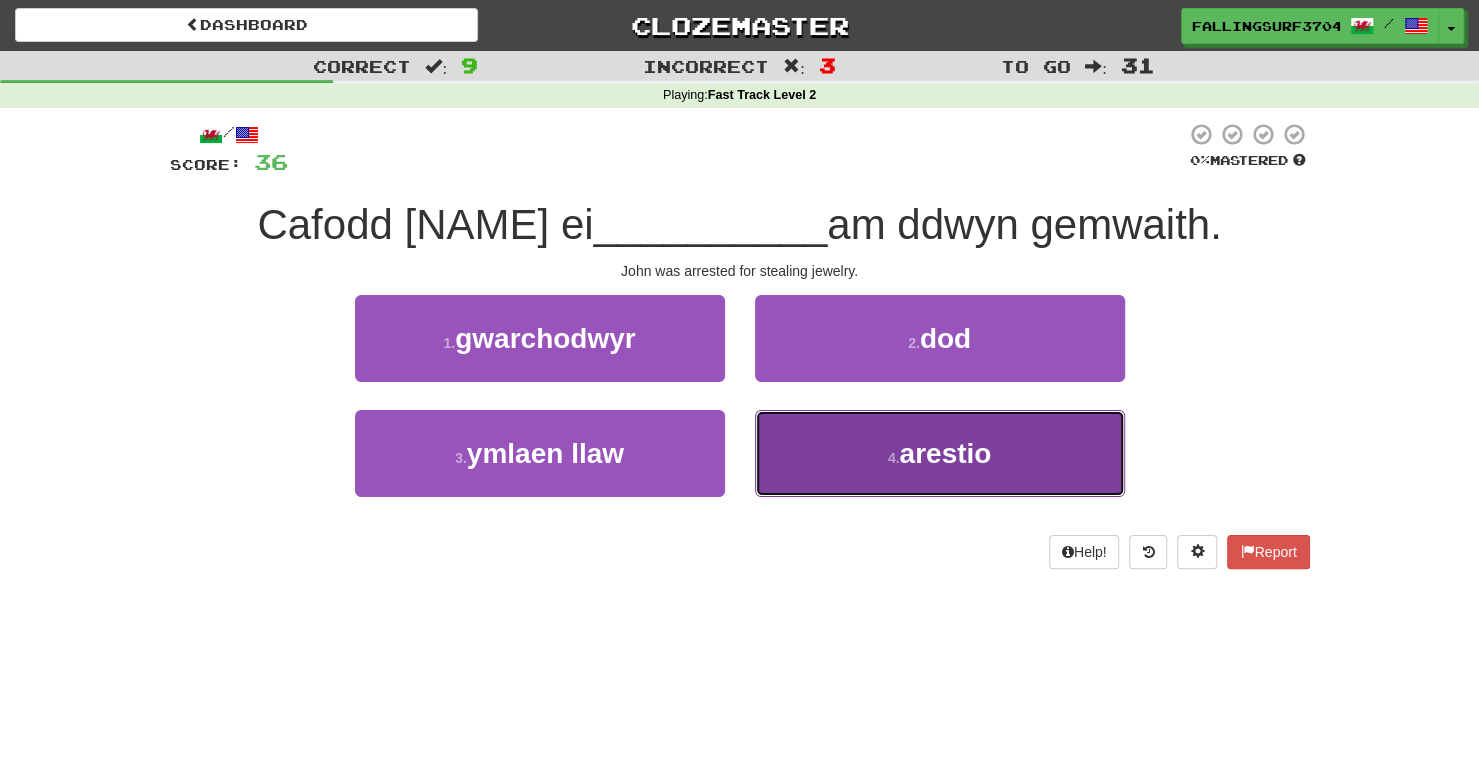 click on "4 .  arestio" at bounding box center (940, 453) 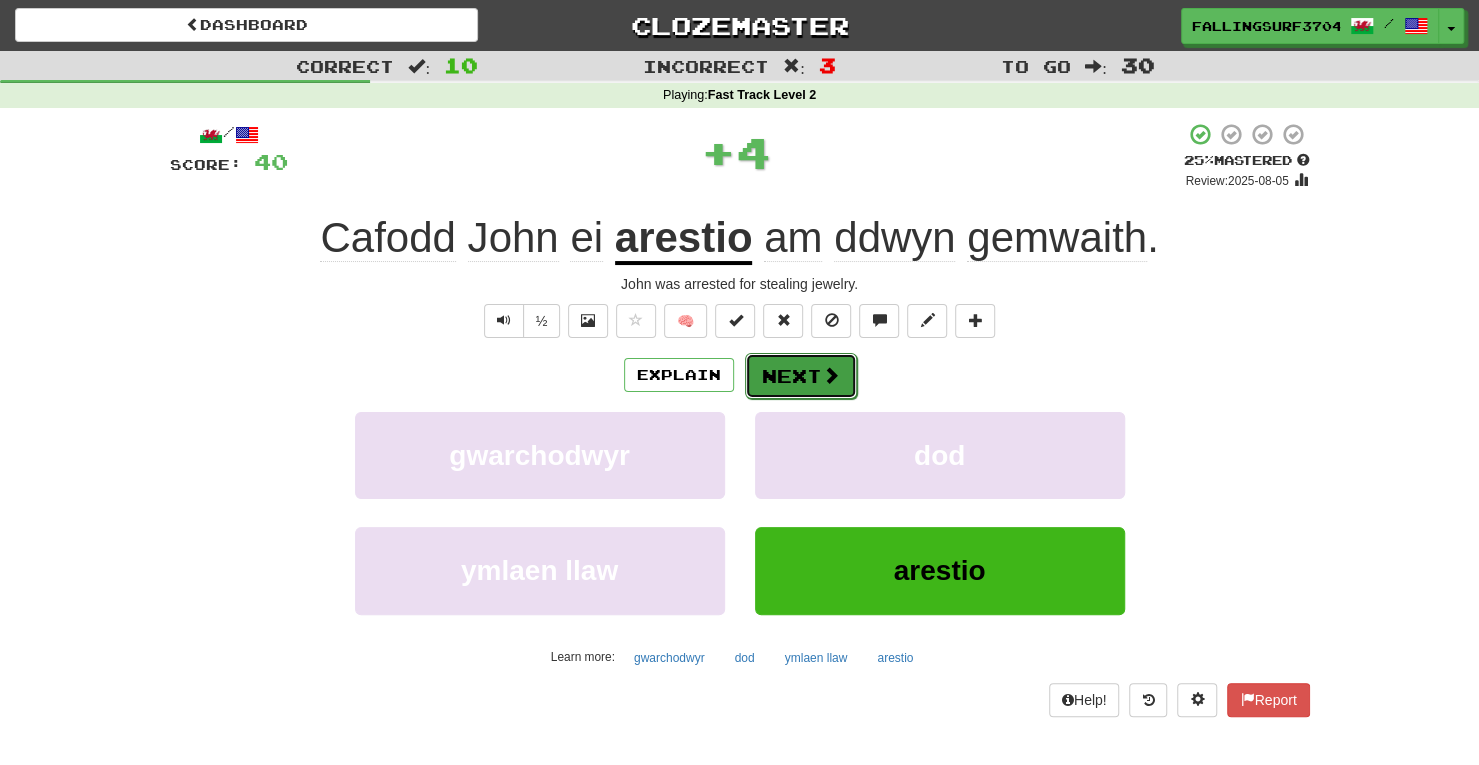 click on "Next" at bounding box center [801, 376] 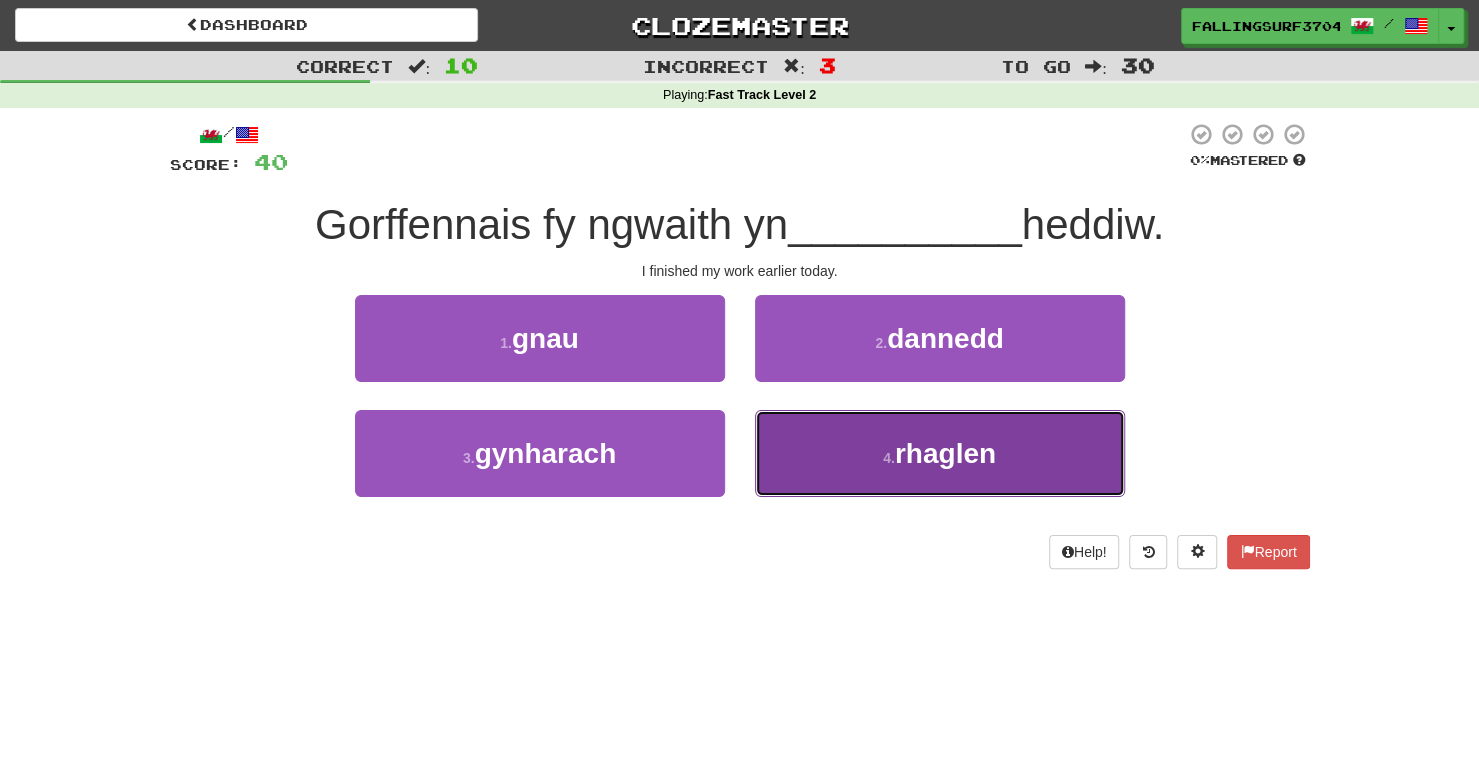 click on "rhaglen" at bounding box center (945, 453) 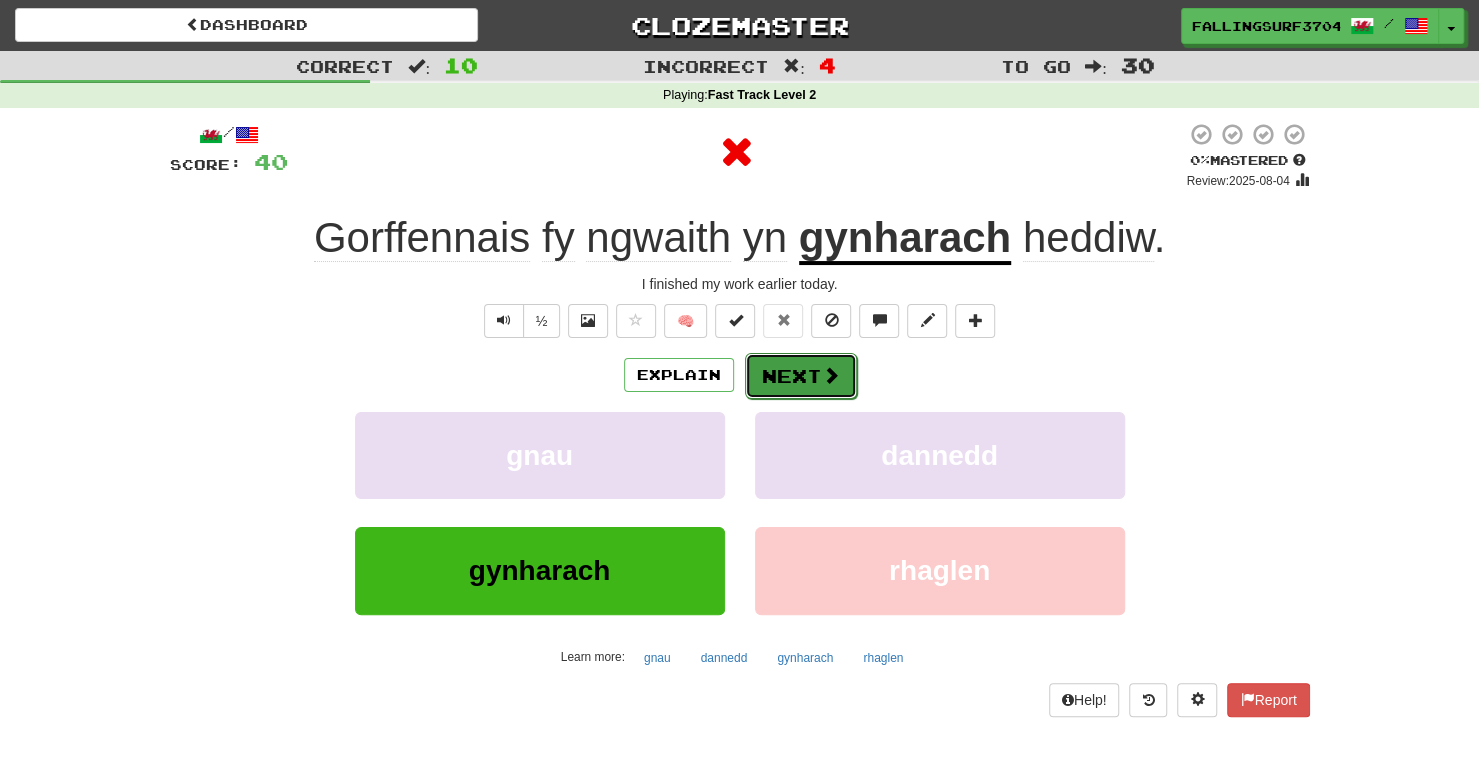 click on "Next" at bounding box center [801, 376] 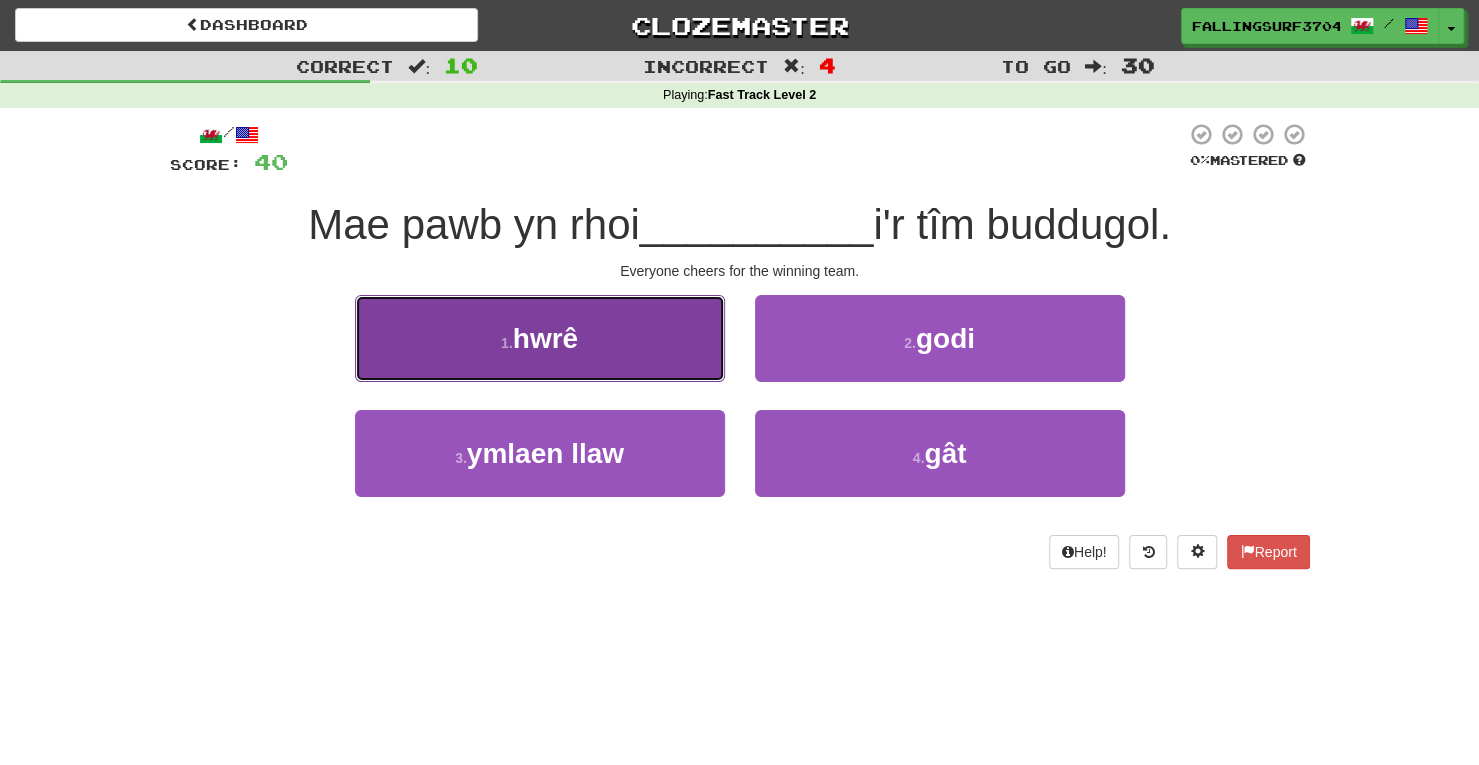click on "1 .  hwrê" at bounding box center (540, 338) 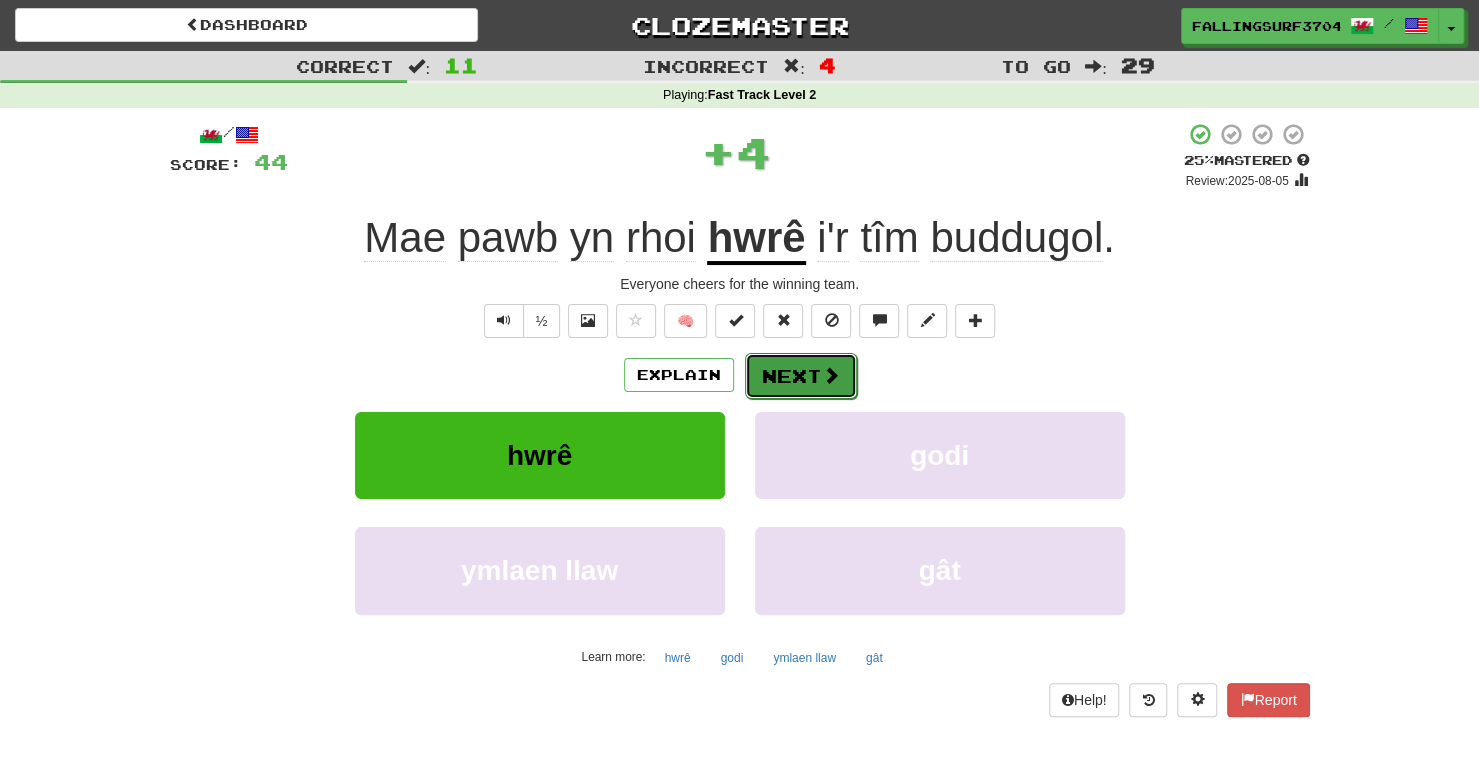 click on "Next" at bounding box center [801, 376] 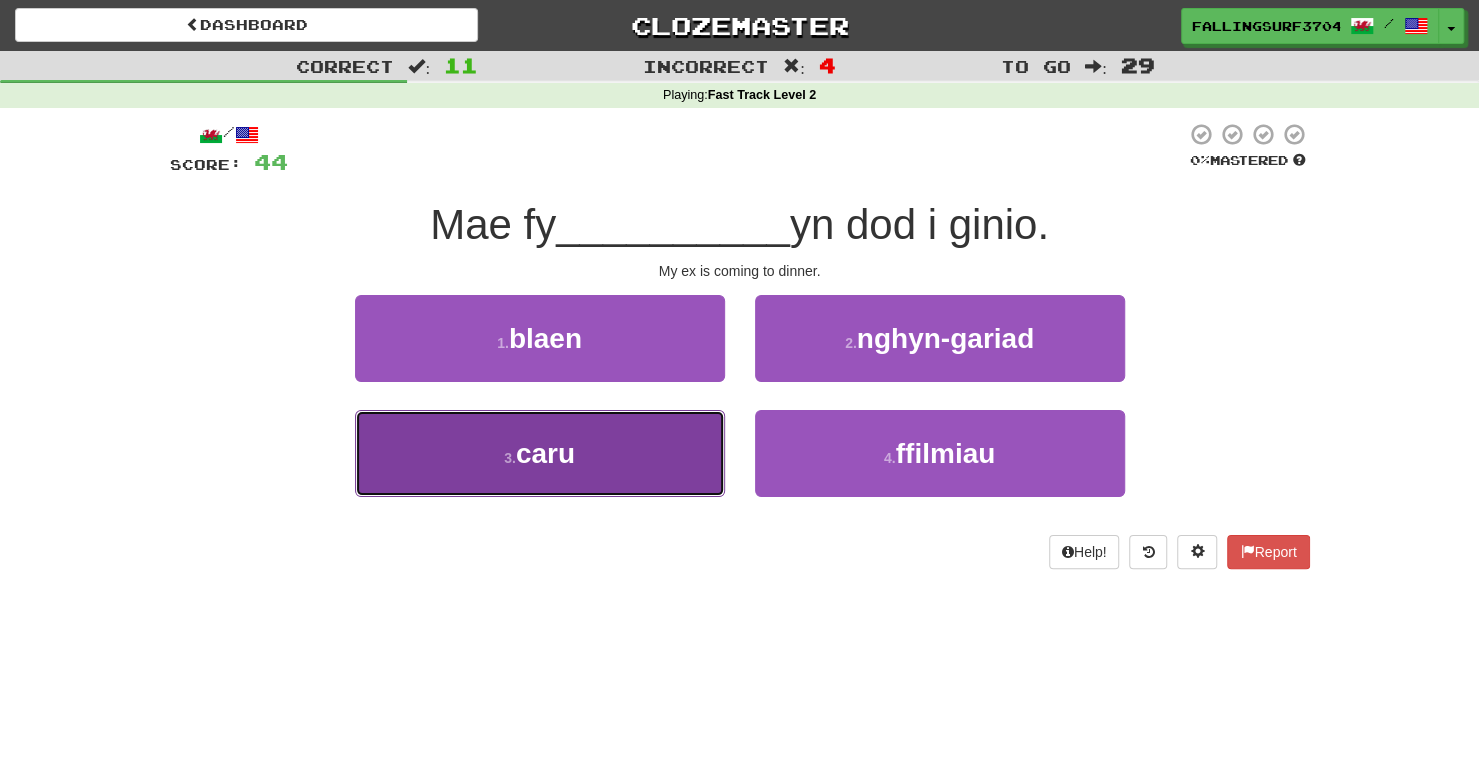 click on "3 .  caru" at bounding box center (540, 453) 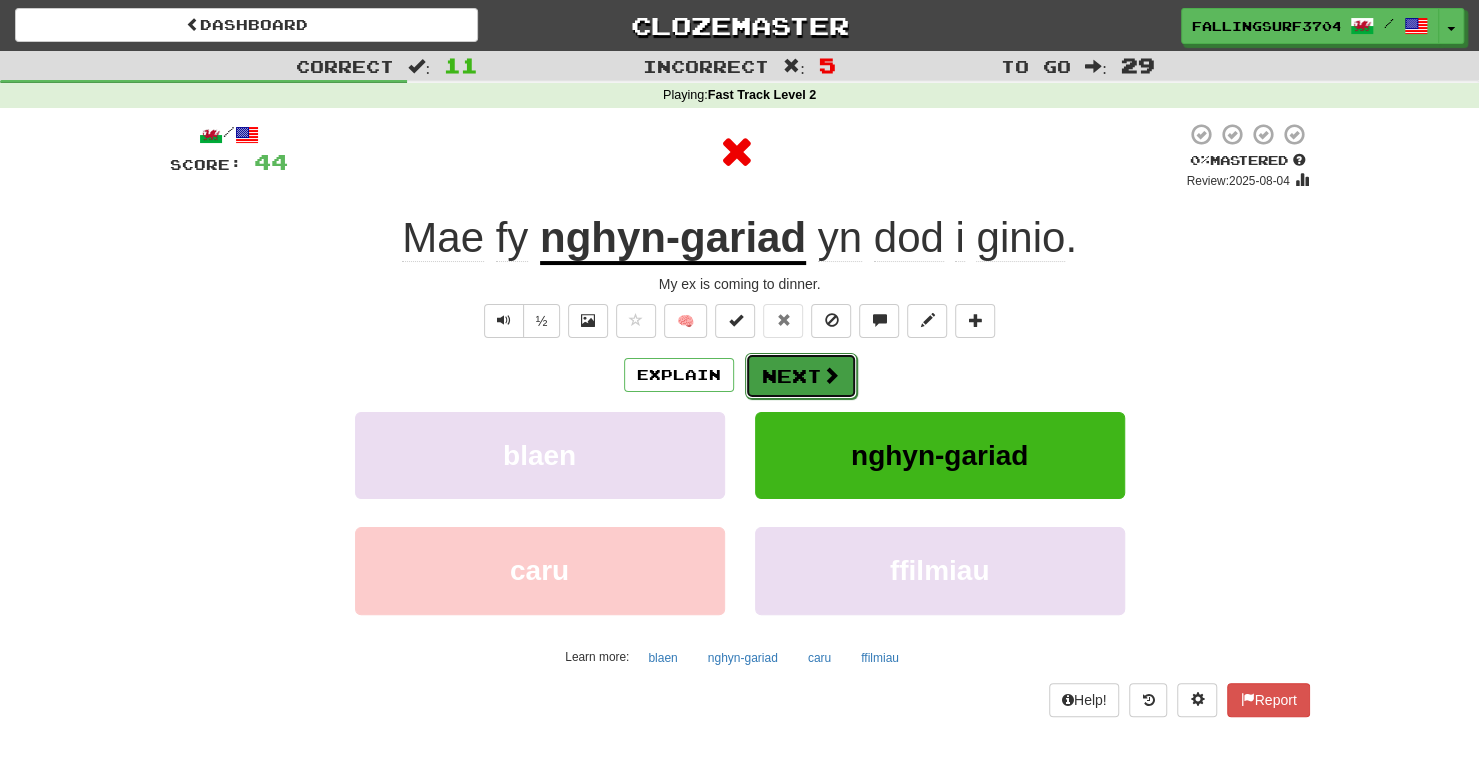 click on "Next" at bounding box center (801, 376) 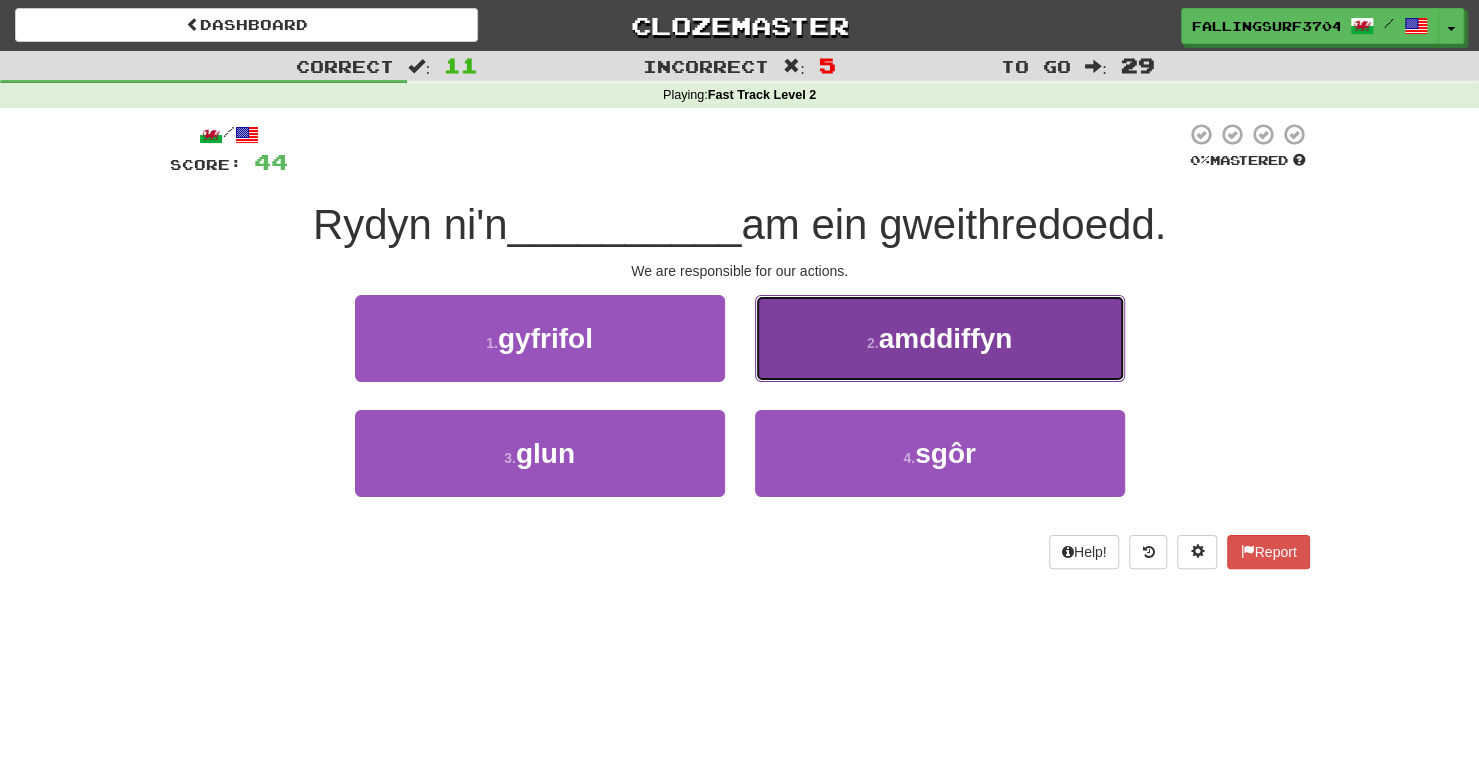 click on "amddiffyn" at bounding box center (945, 338) 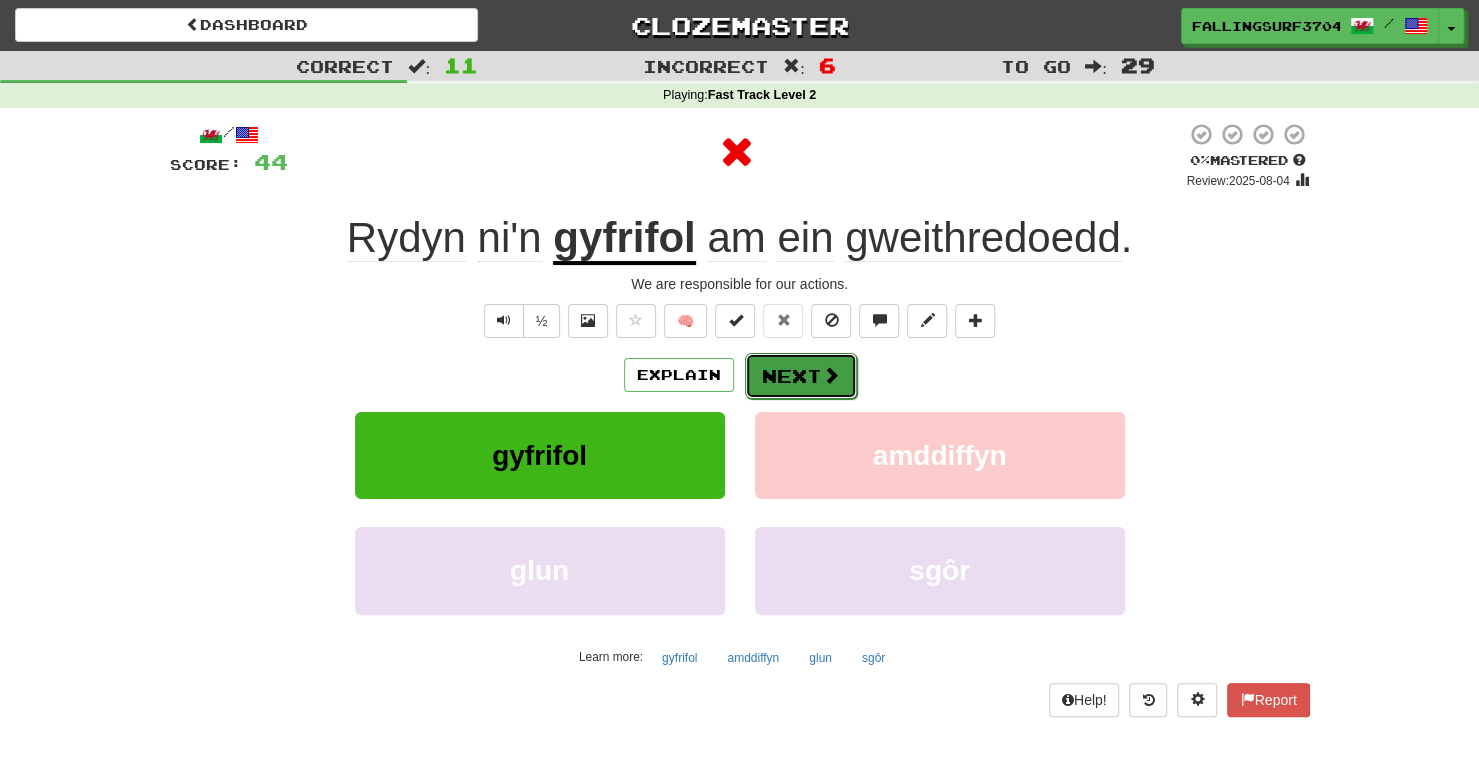 click on "Next" at bounding box center (801, 376) 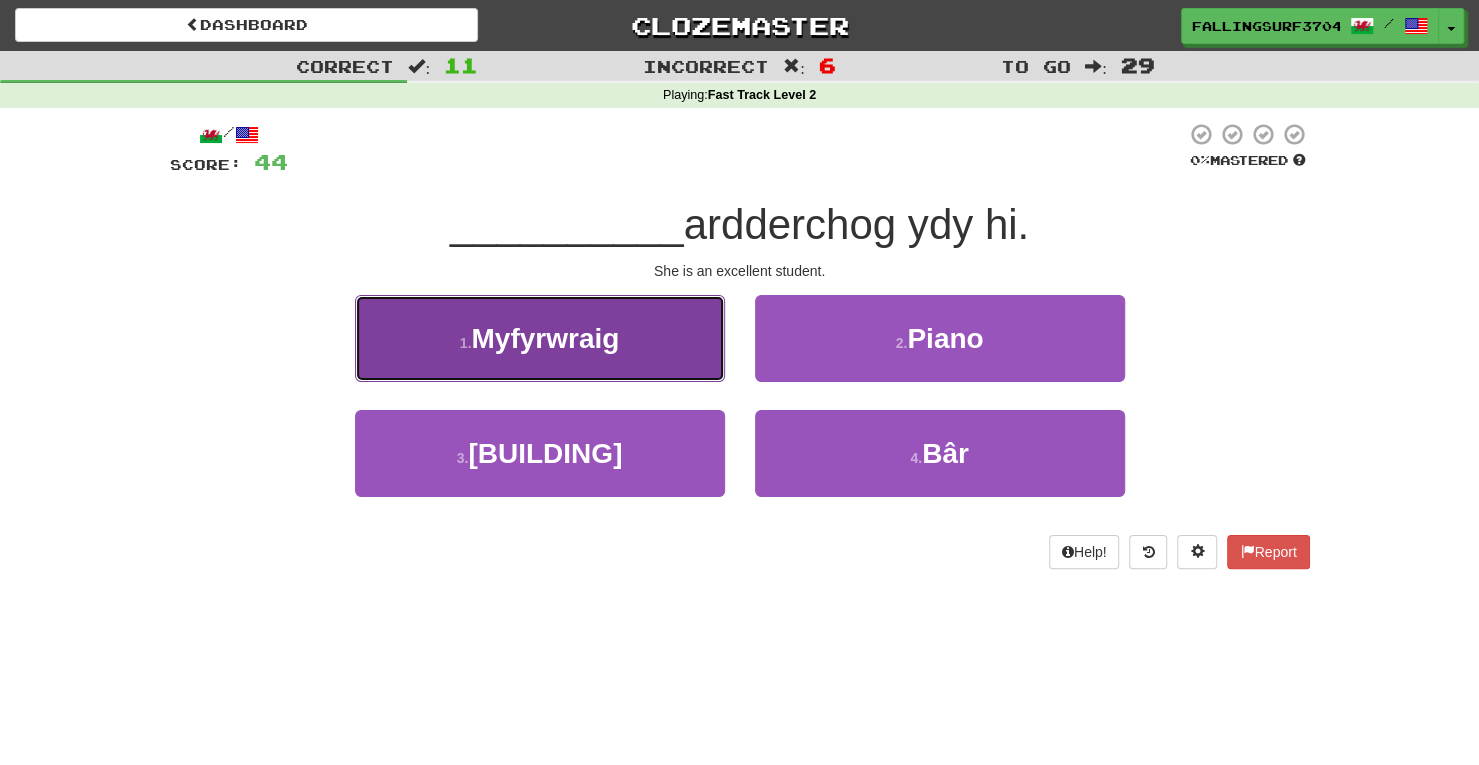 click on "1 .  Myfyrwraig" at bounding box center [540, 338] 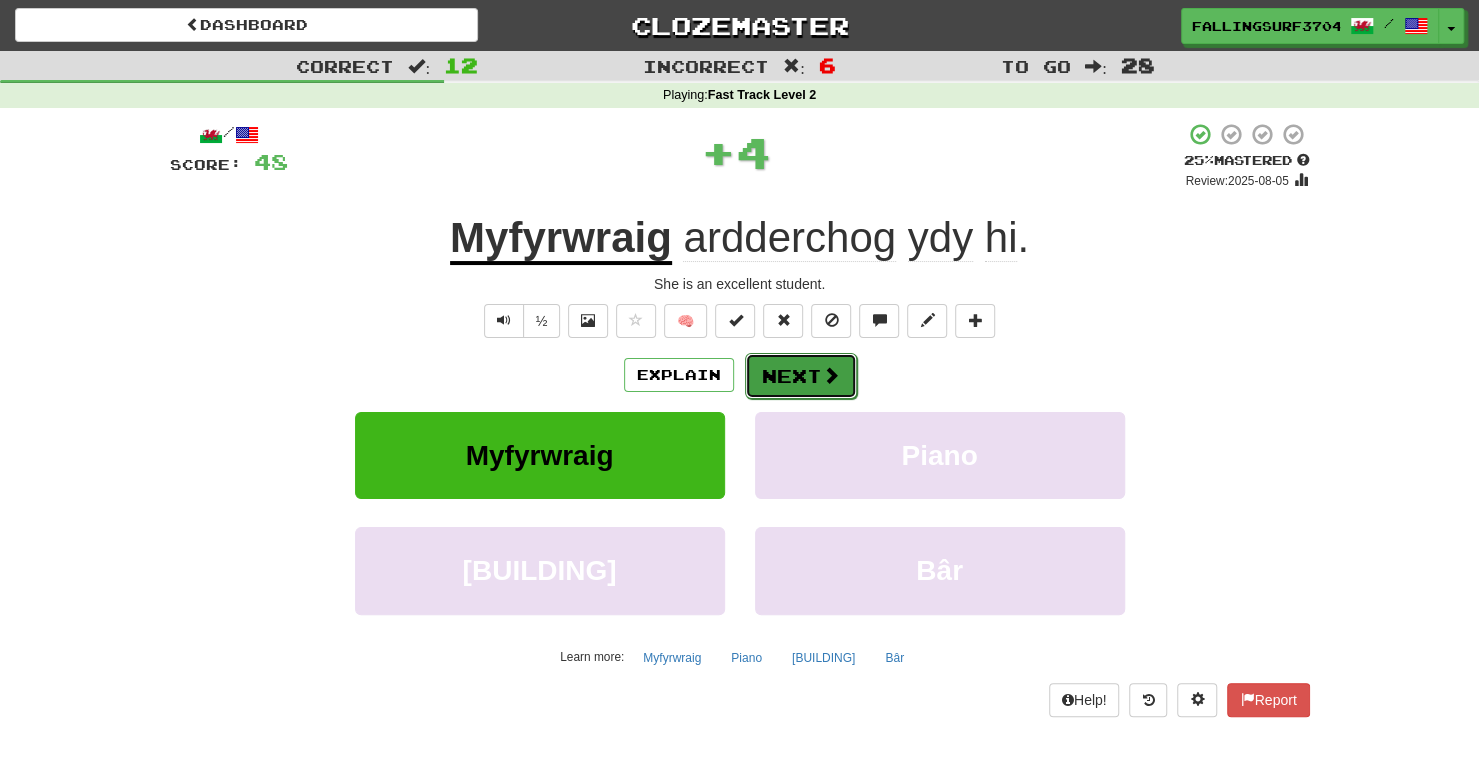 click on "Next" at bounding box center (801, 376) 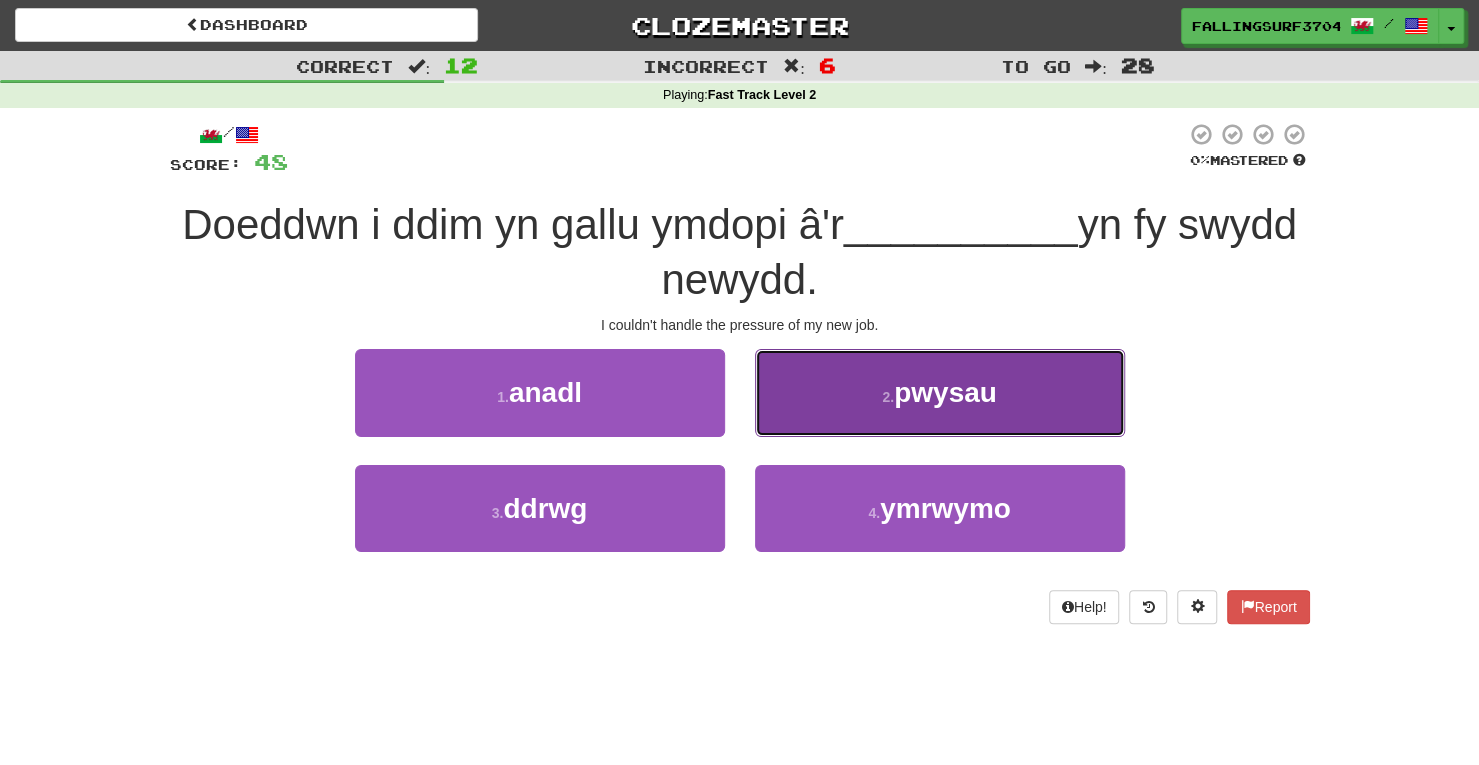 click on "pwysau" at bounding box center [945, 392] 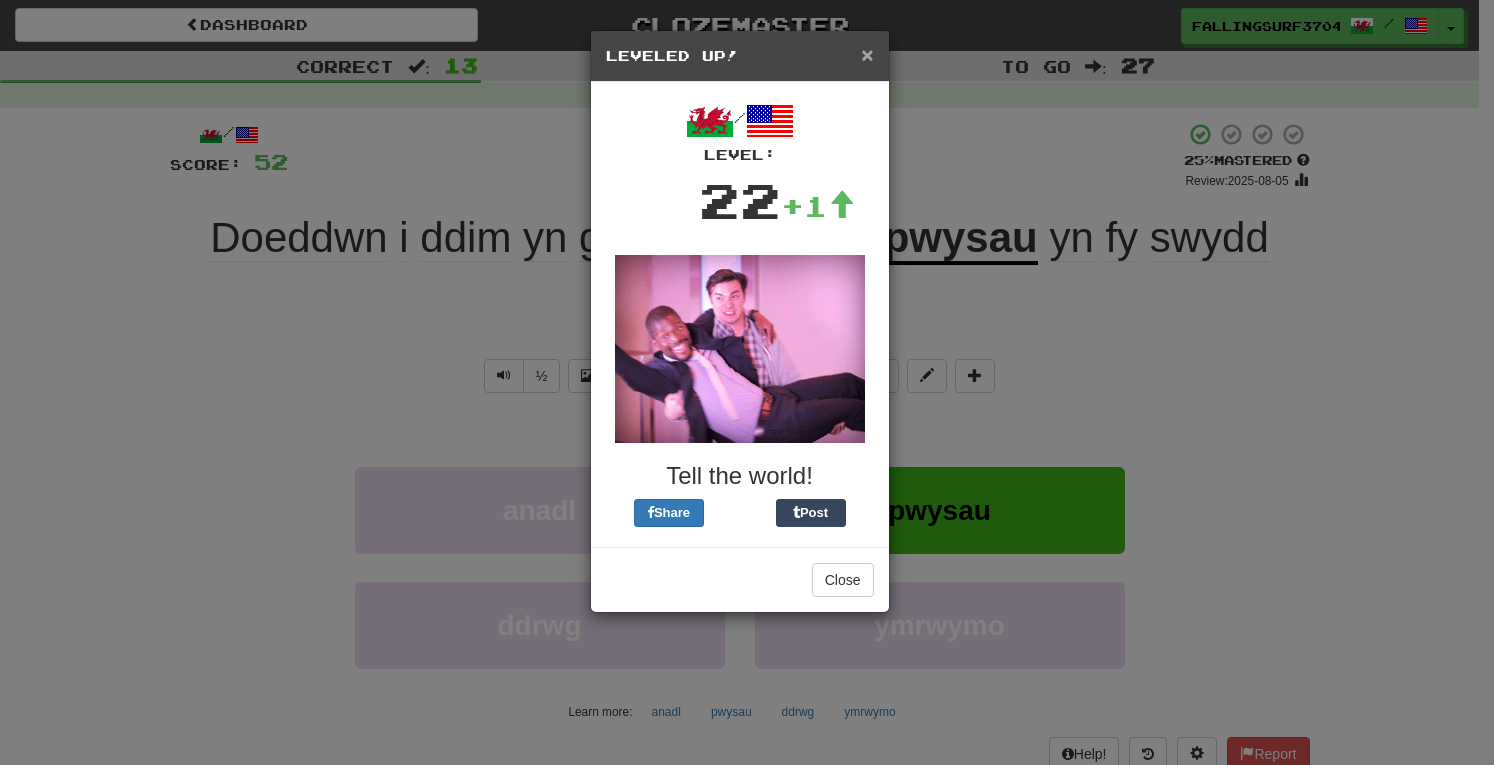 click on "×" at bounding box center (867, 54) 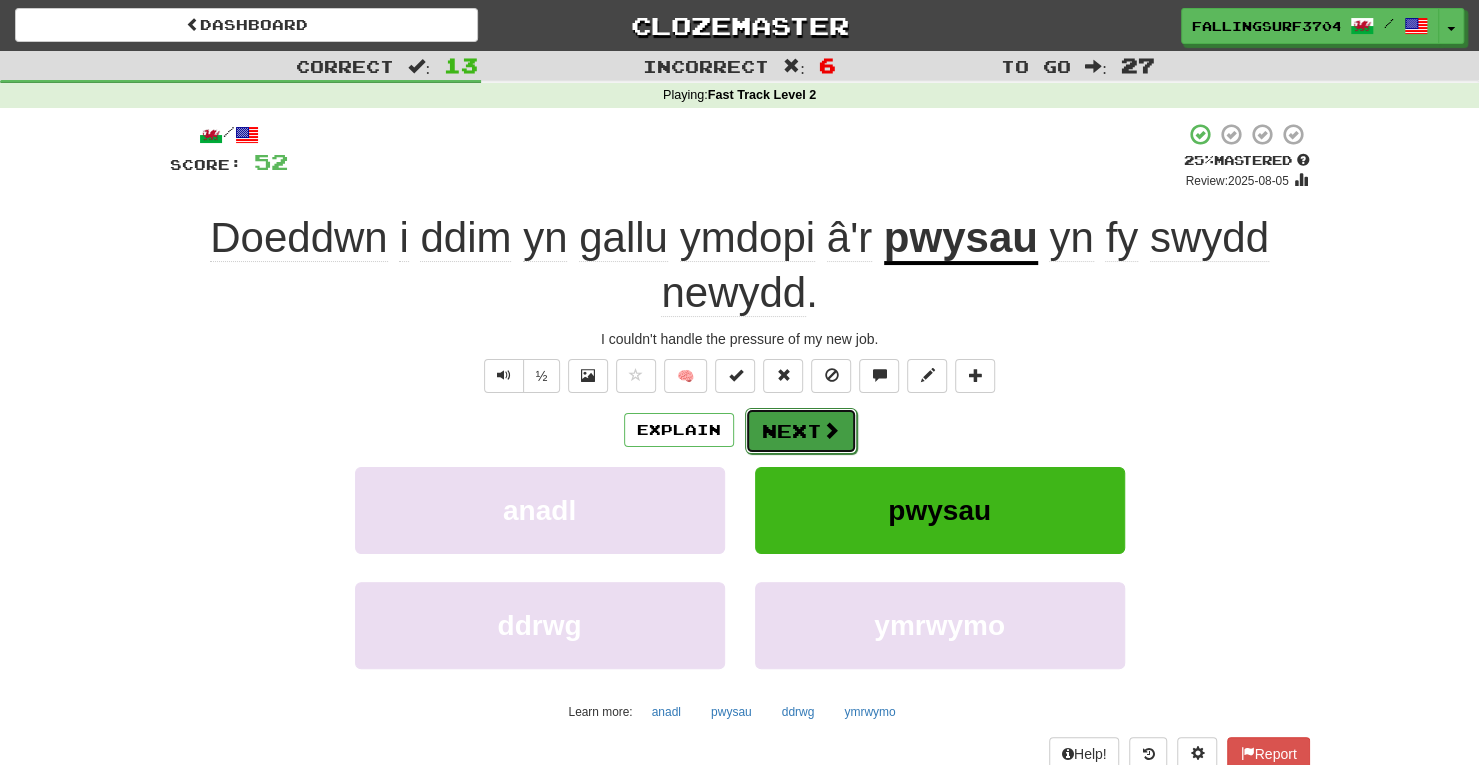 click on "Next" at bounding box center [801, 431] 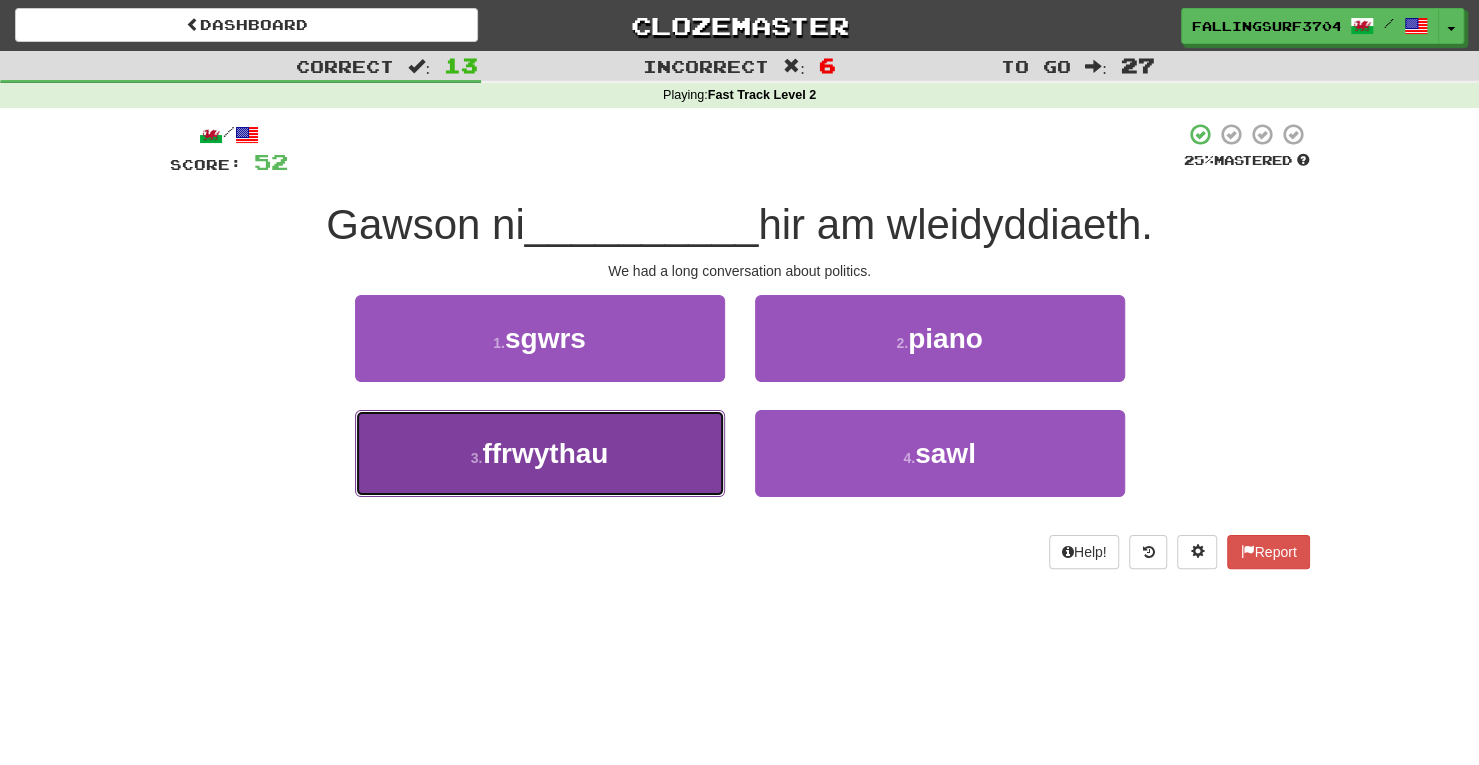 click on "3 .  ffrwythau" at bounding box center (540, 453) 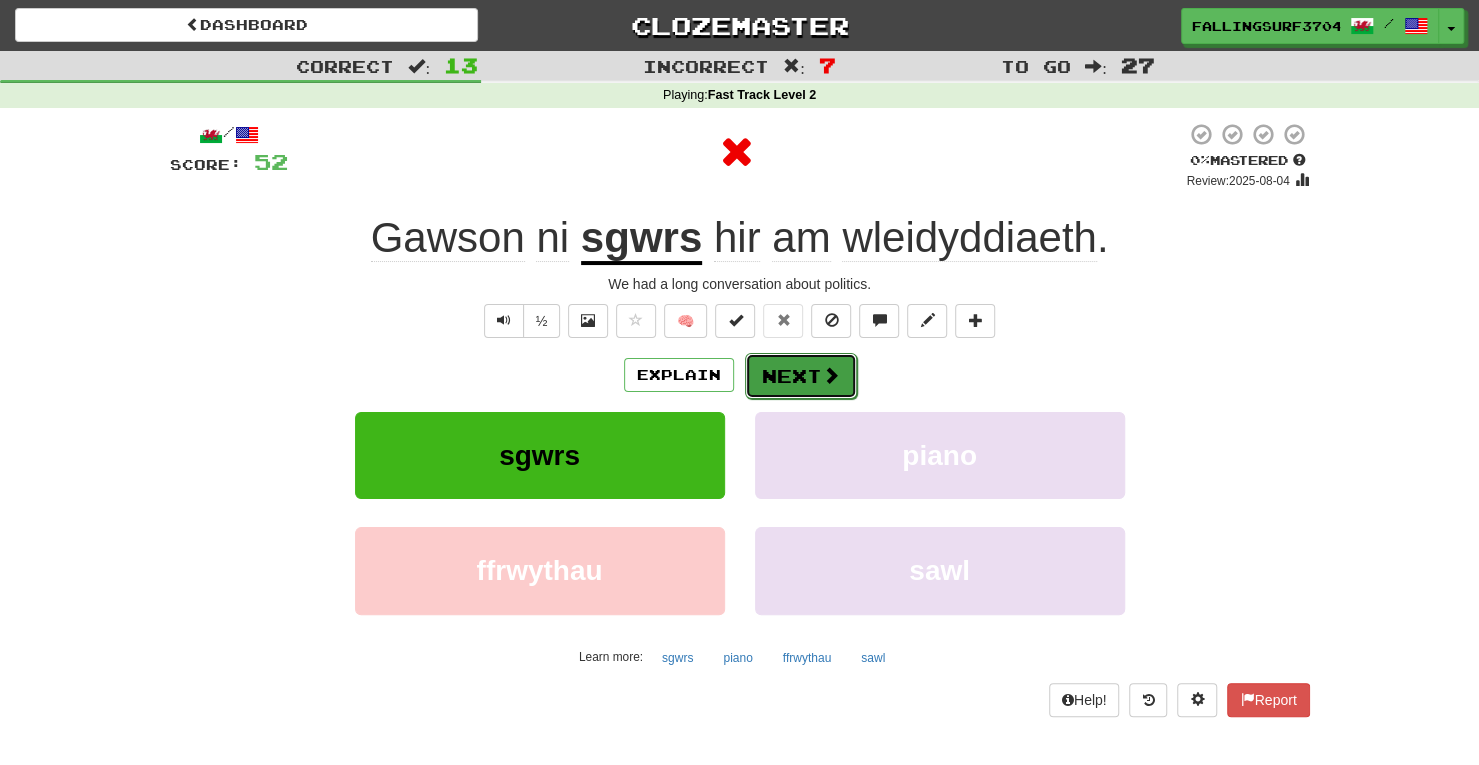 click on "Next" at bounding box center (801, 376) 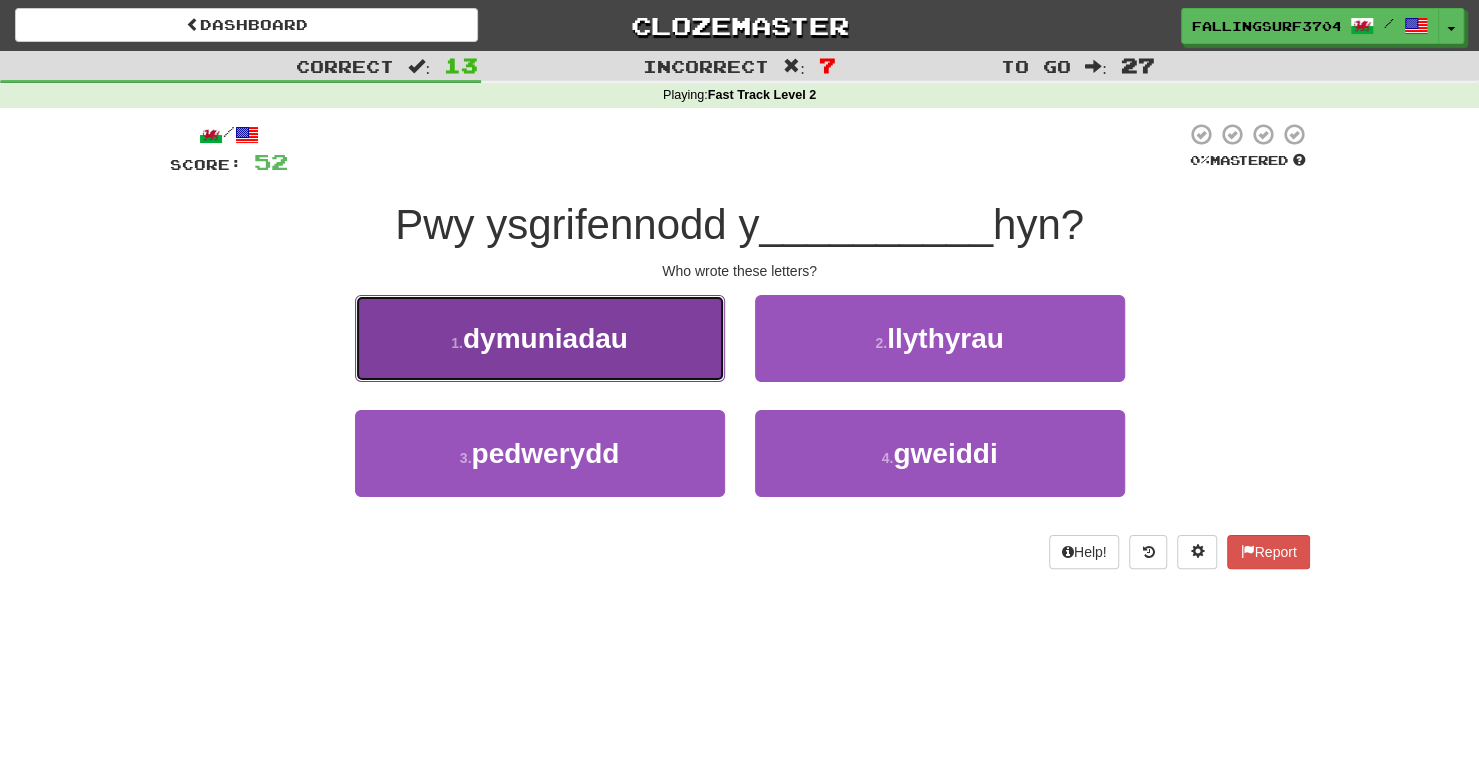 click on "dymuniadau" at bounding box center (545, 338) 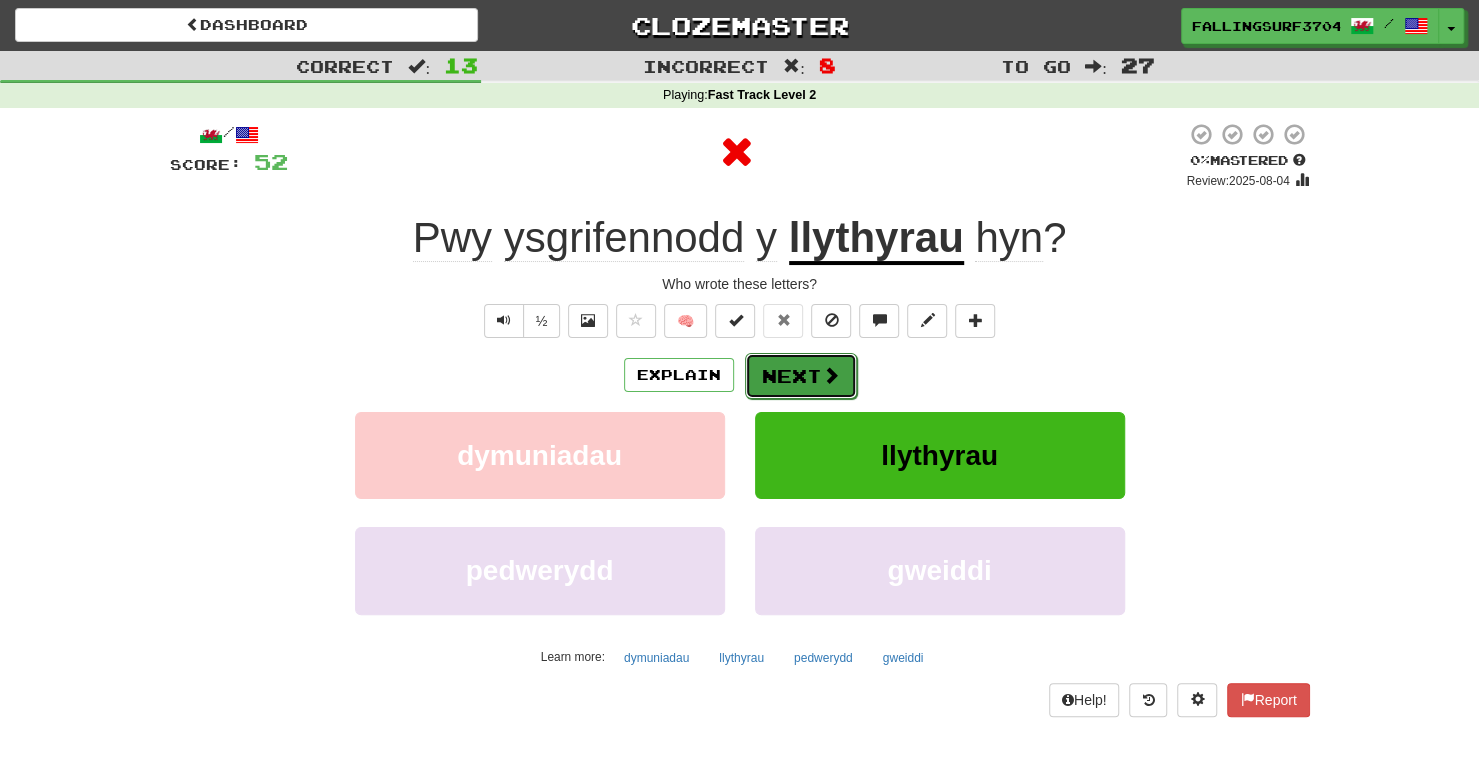 click on "Next" at bounding box center [801, 376] 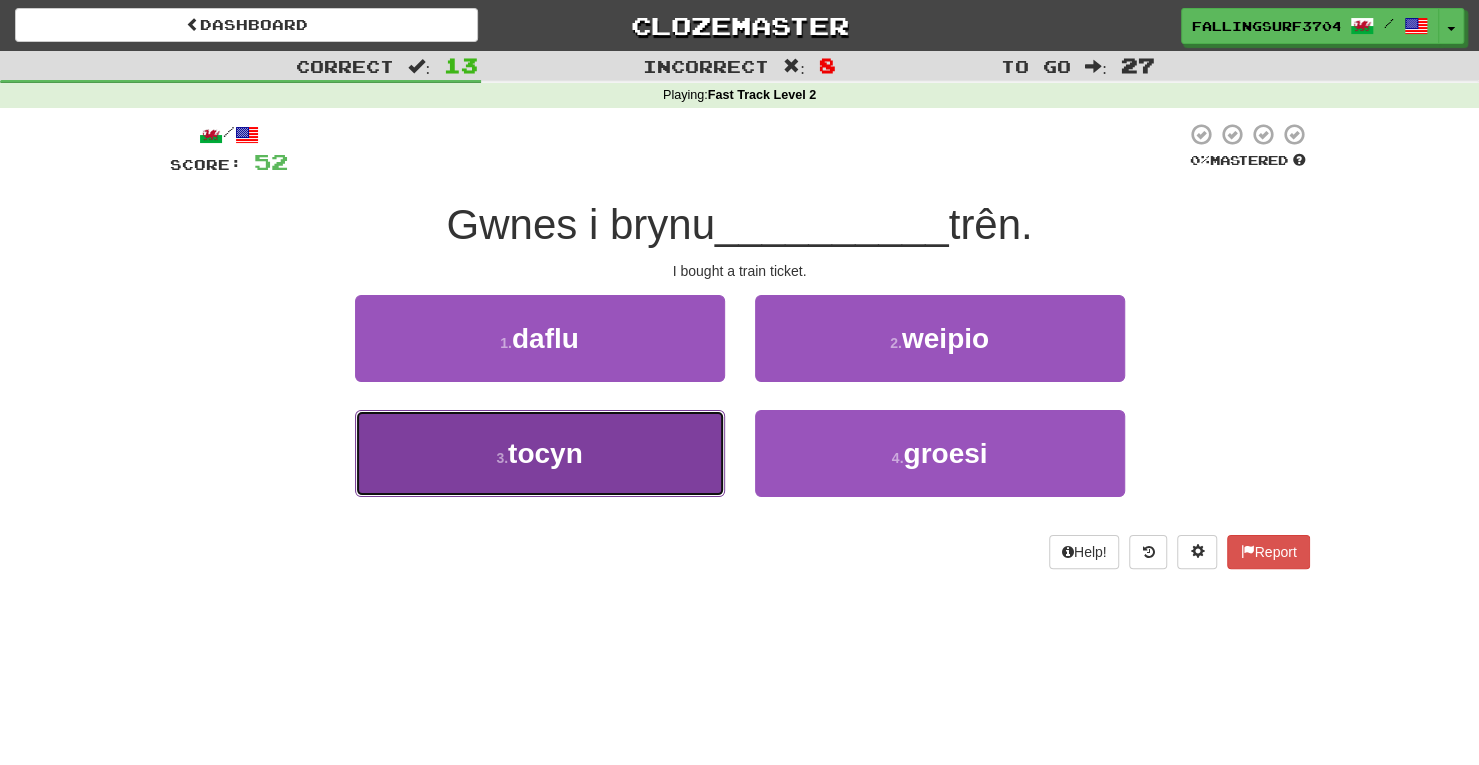 click on "3 .  tocyn" at bounding box center (540, 453) 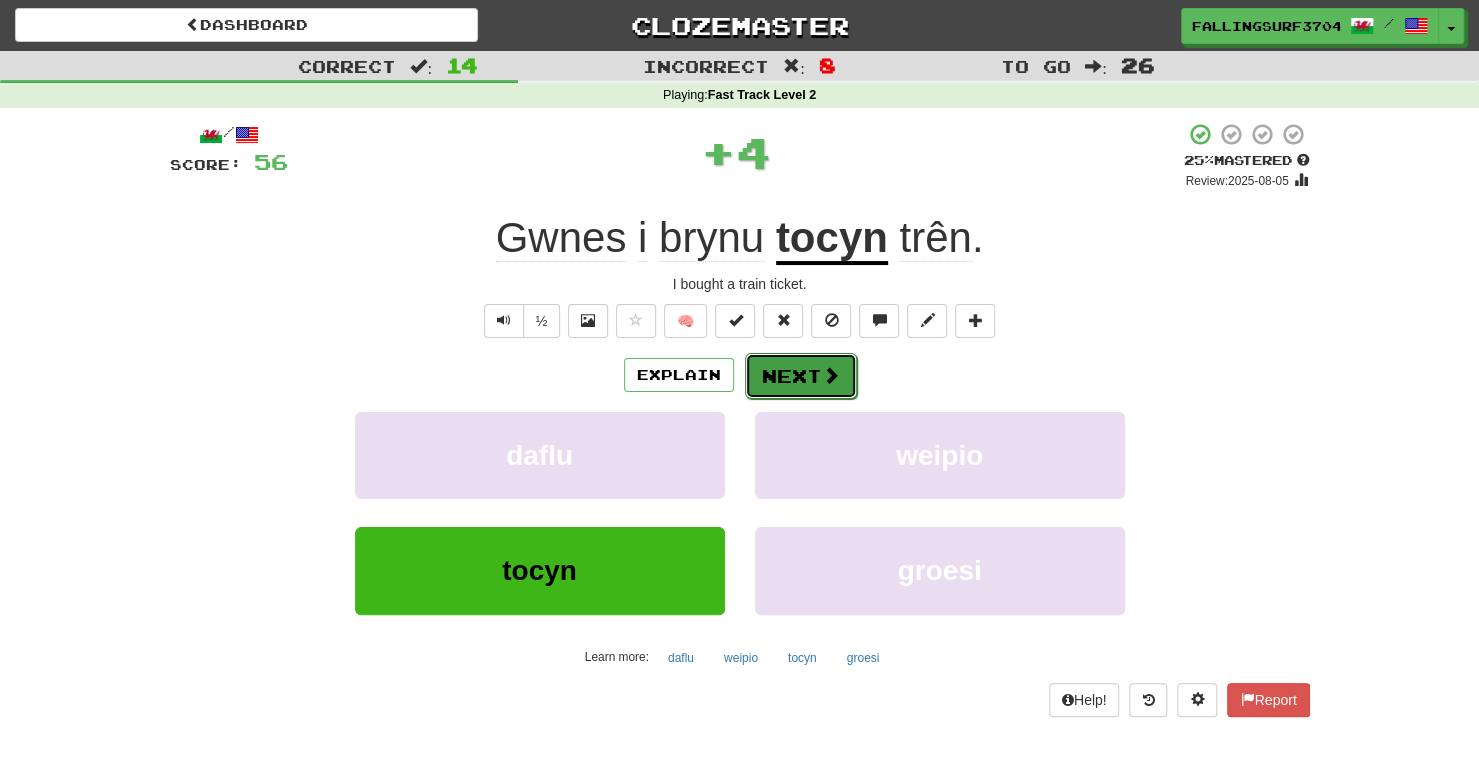 click on "Next" at bounding box center (801, 376) 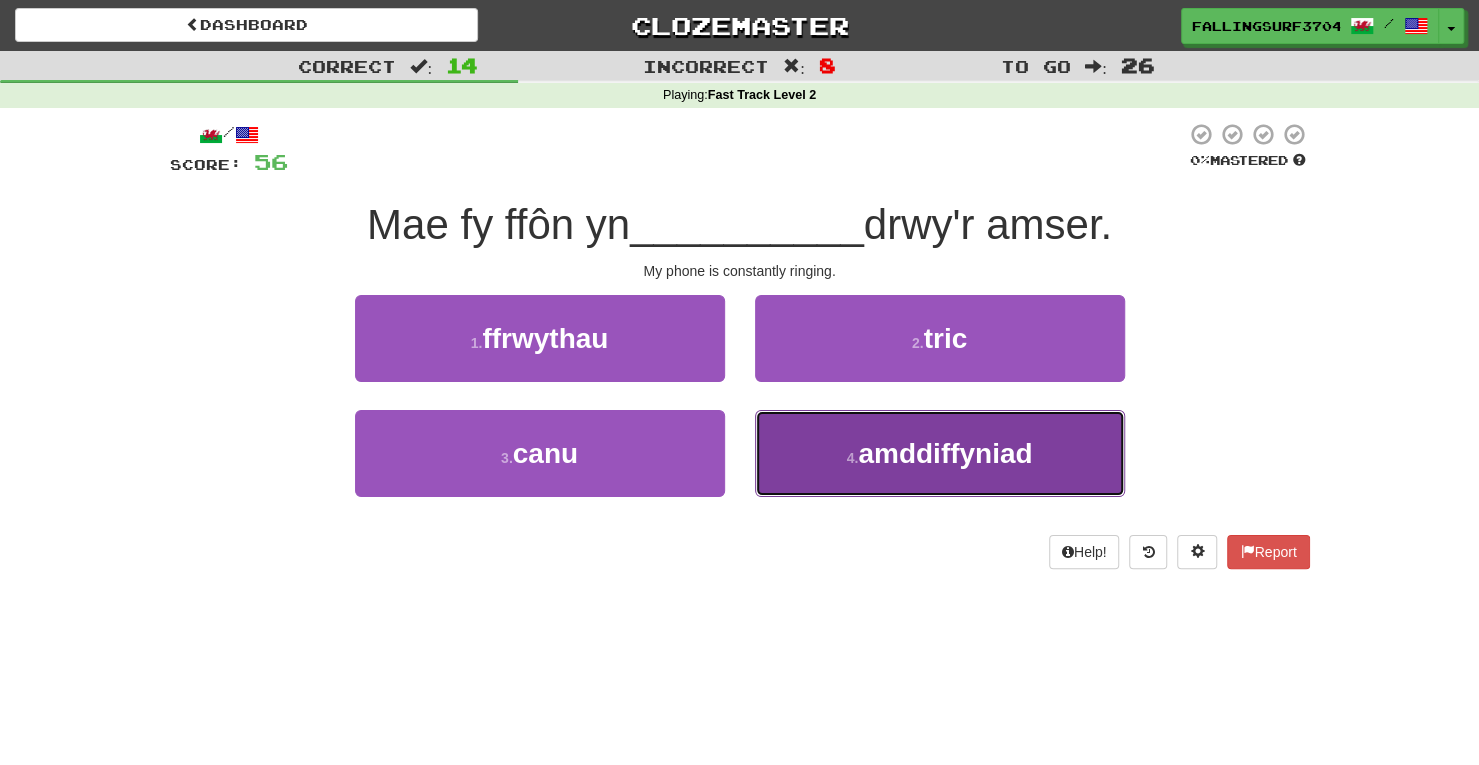 click on "4 .  amddiffyniad" at bounding box center (940, 453) 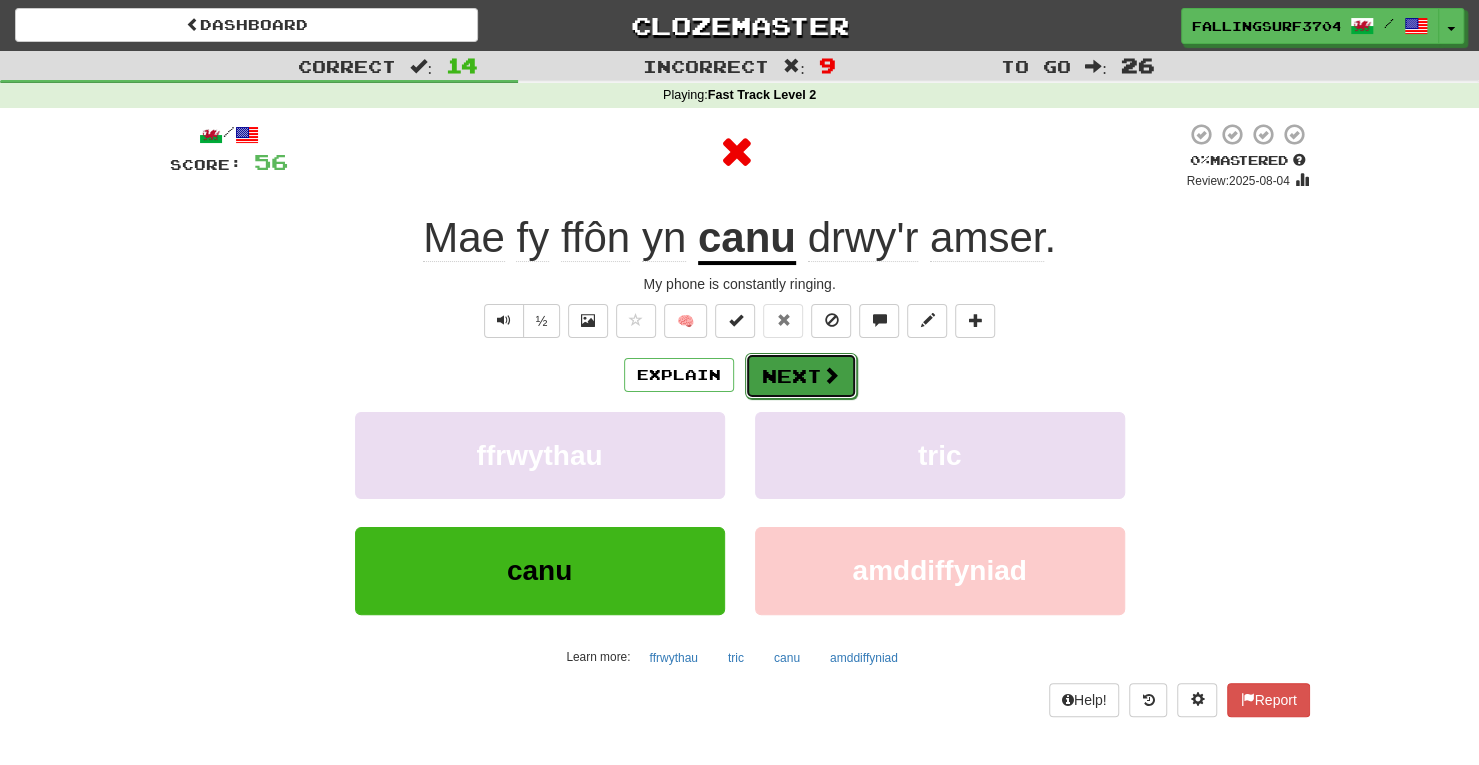 click on "Next" at bounding box center (801, 376) 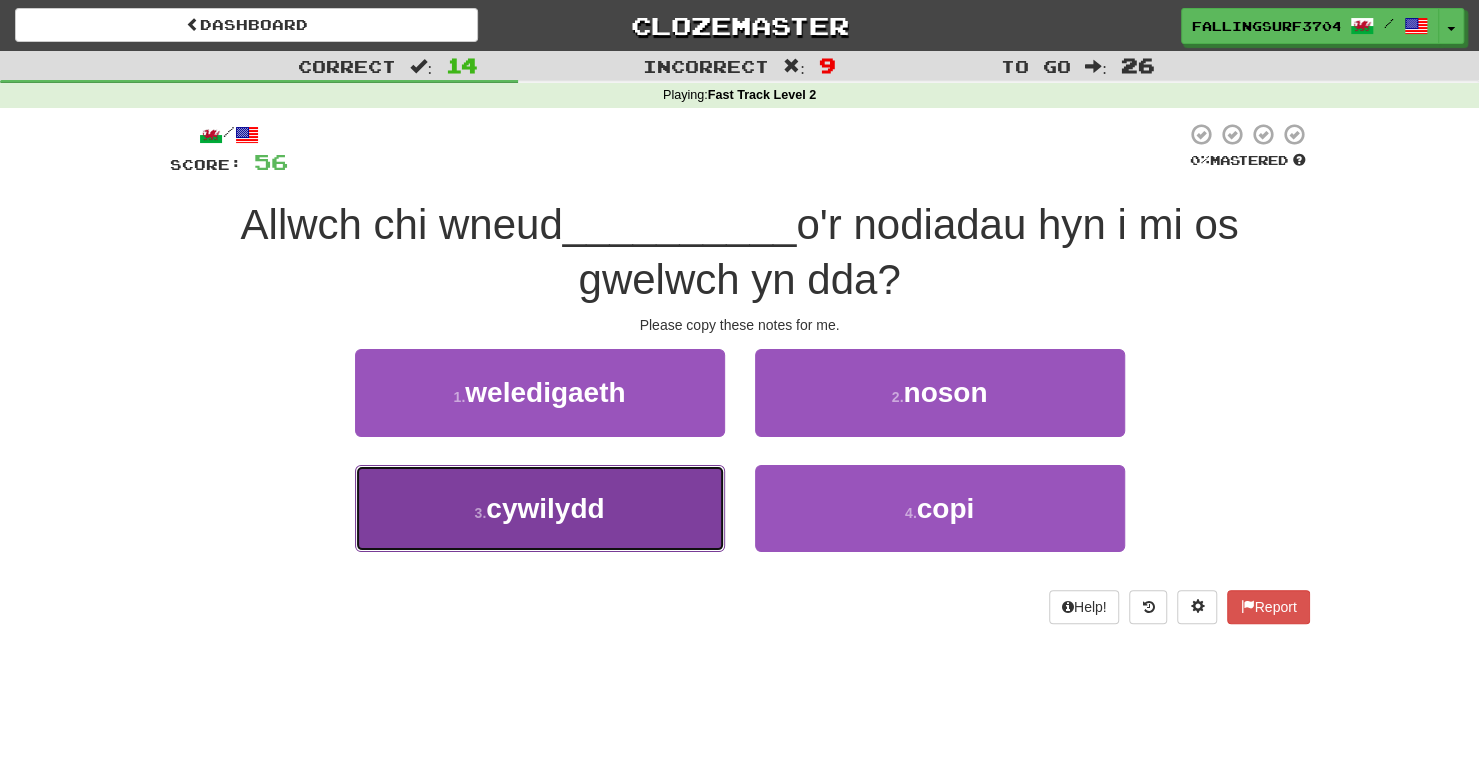 click on "cywilydd" at bounding box center [545, 508] 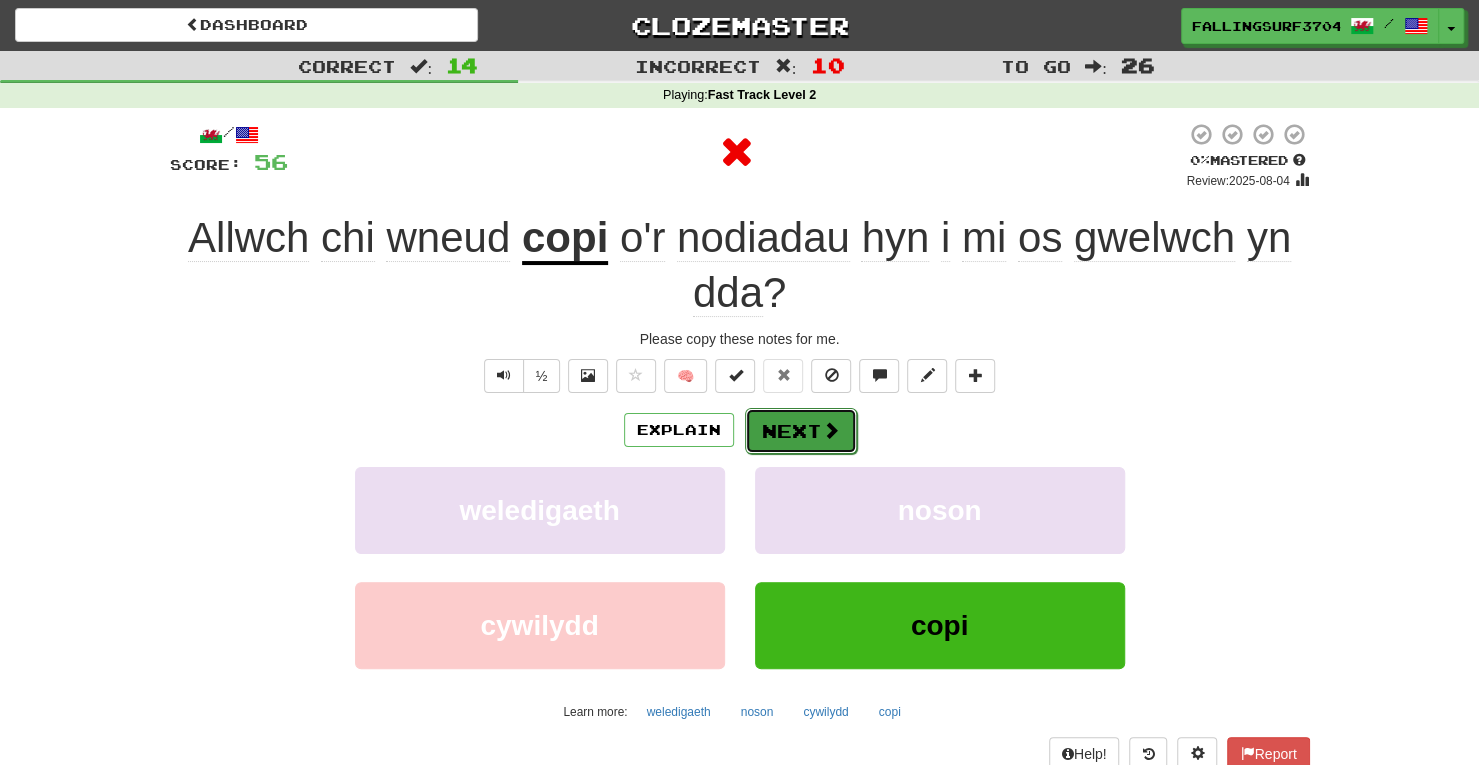 click on "Next" at bounding box center (801, 431) 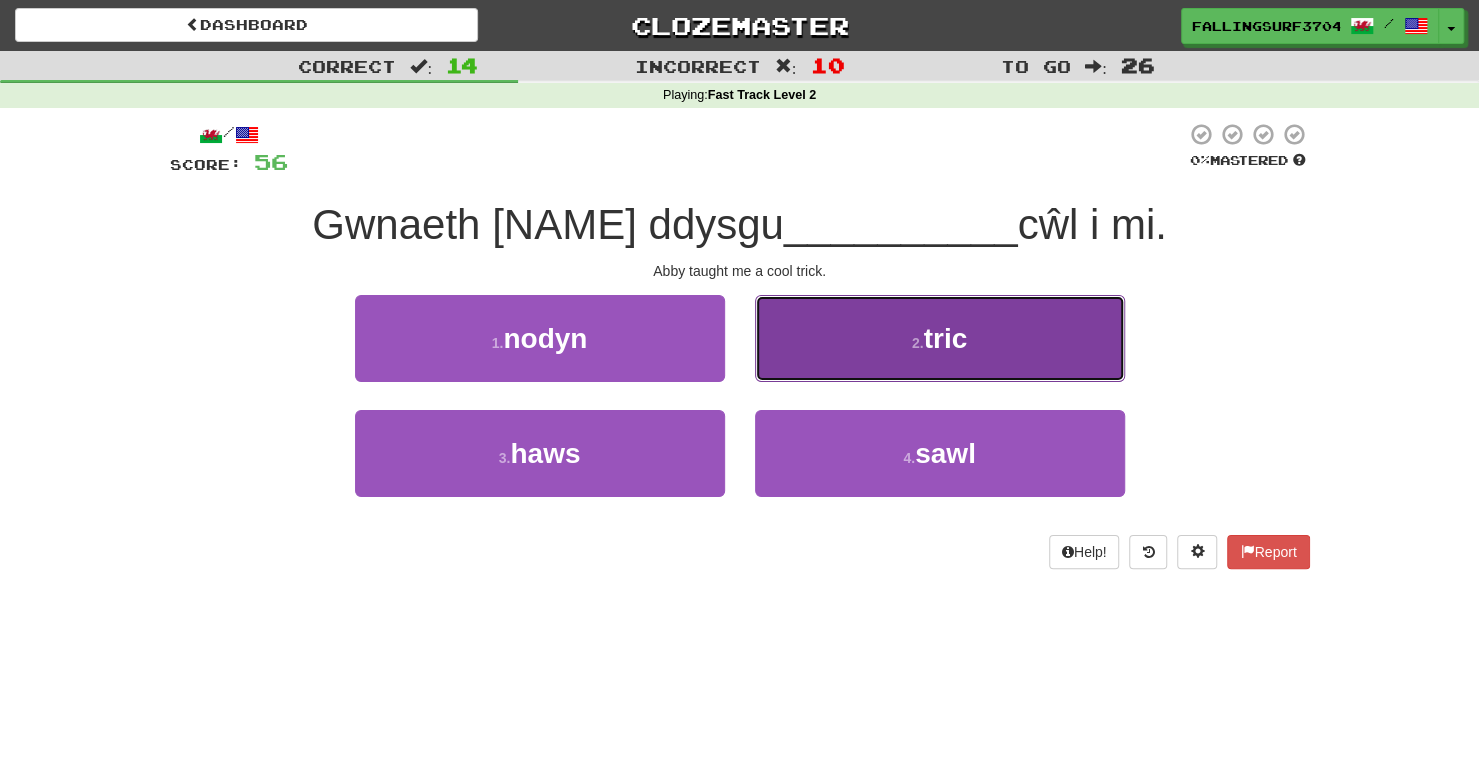 click on "2 .  tric" at bounding box center (940, 338) 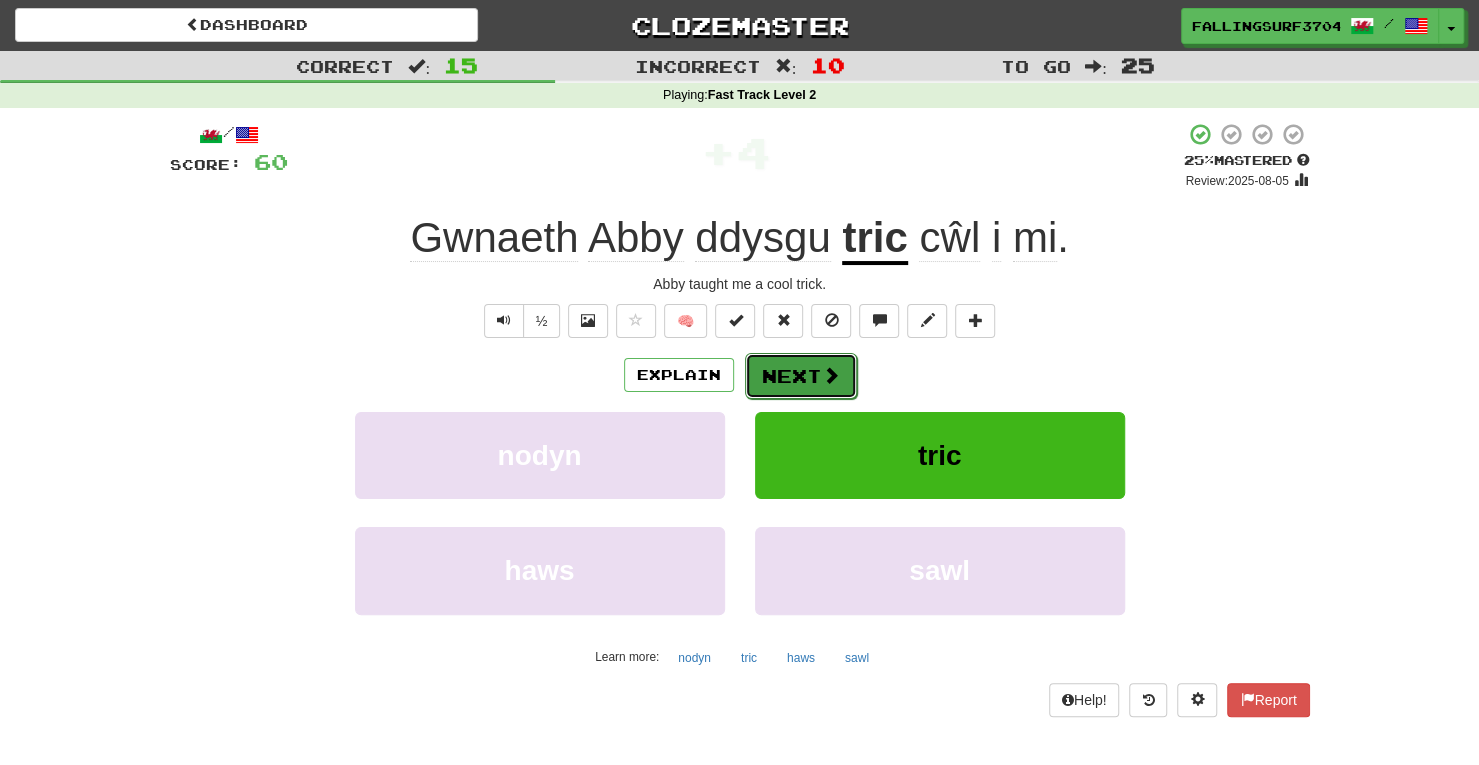click on "Next" at bounding box center (801, 376) 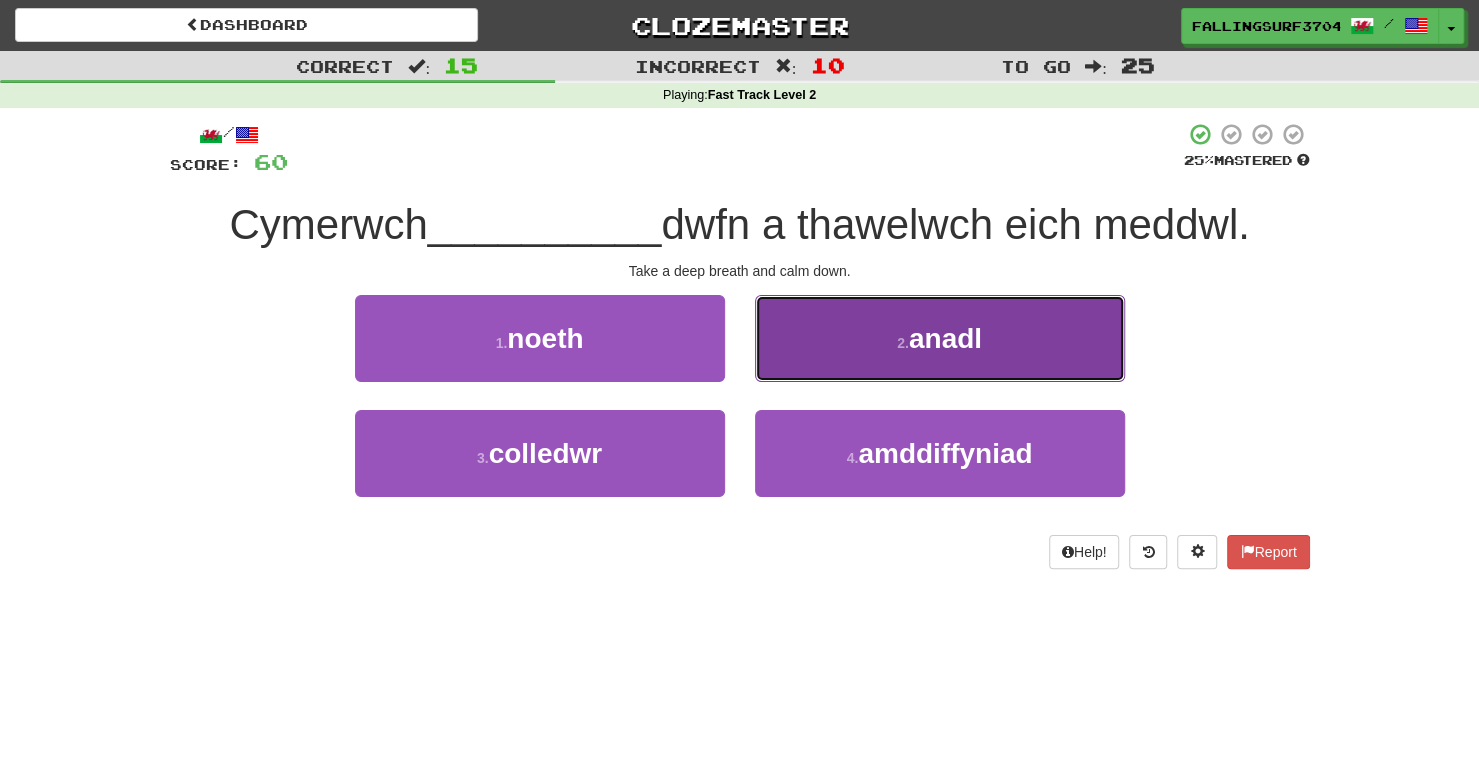 click on "2 .  anadl" at bounding box center [940, 338] 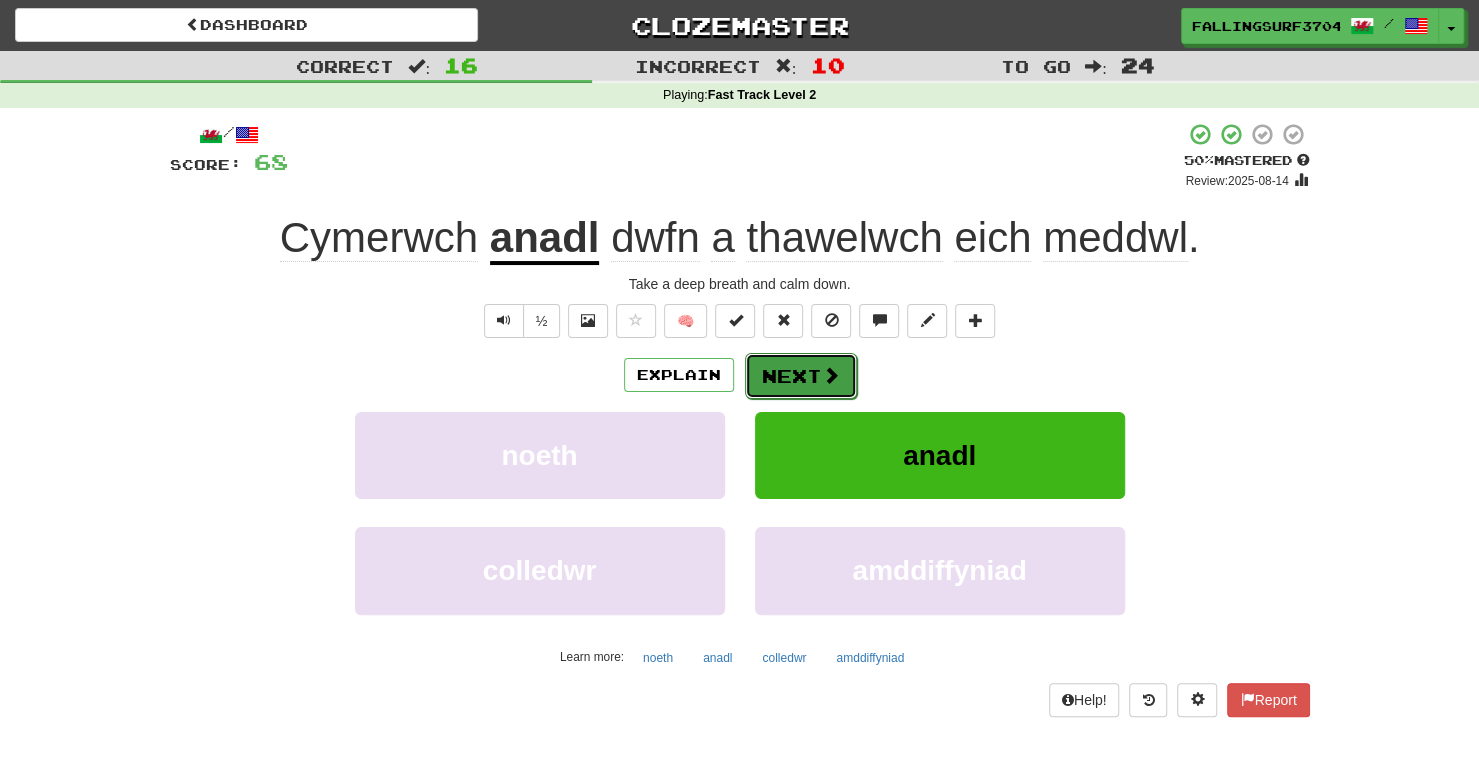 click on "Next" at bounding box center [801, 376] 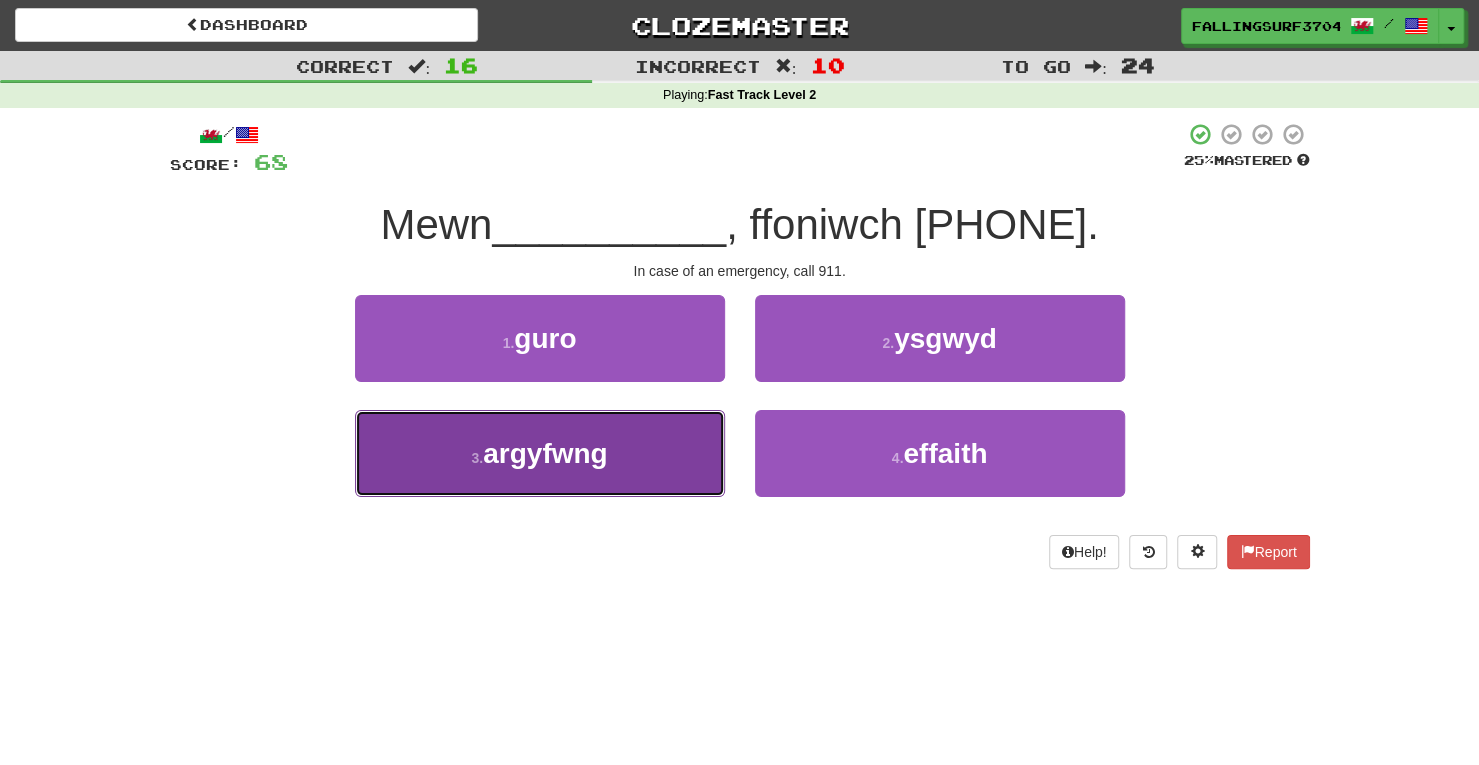 click on "3 .  argyfwng" at bounding box center (540, 453) 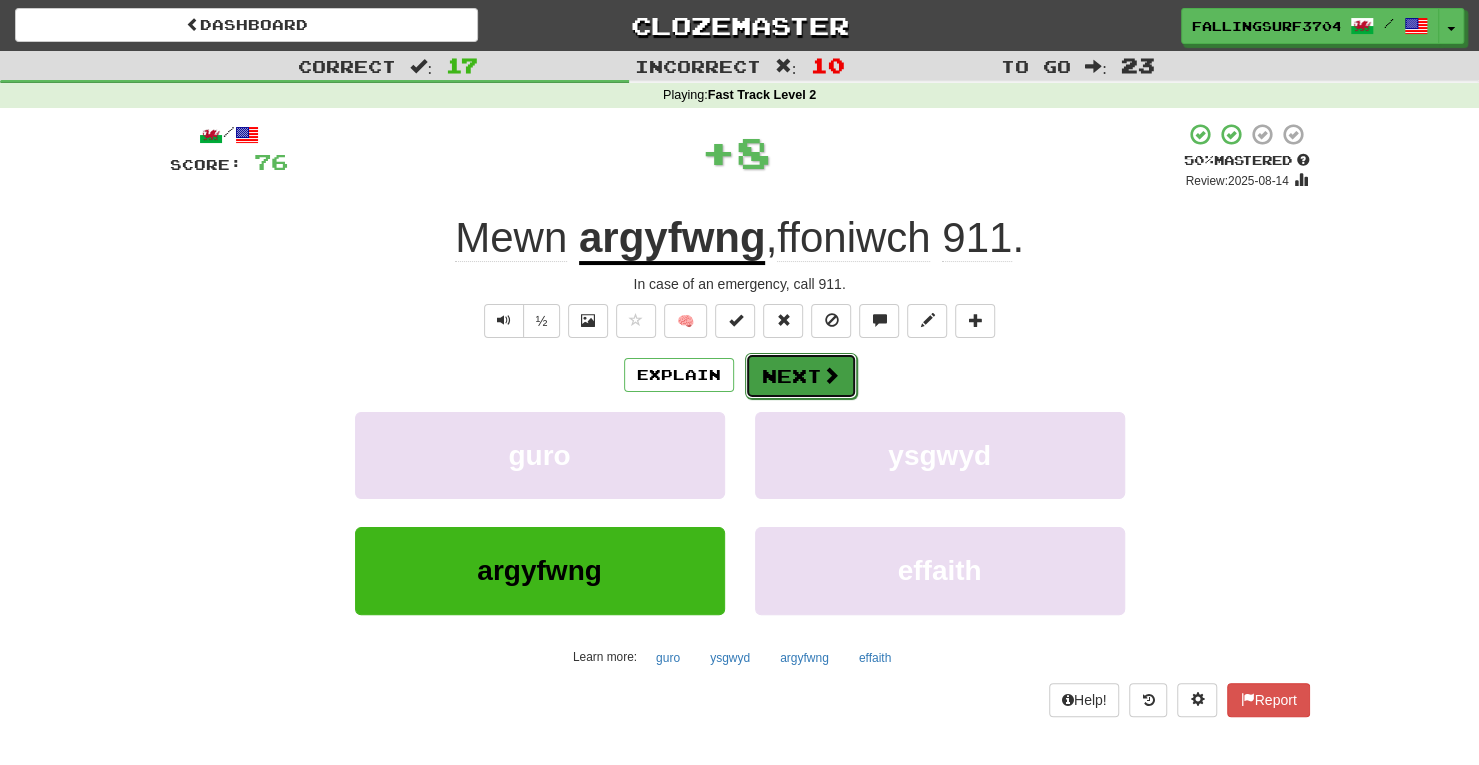 click at bounding box center [831, 375] 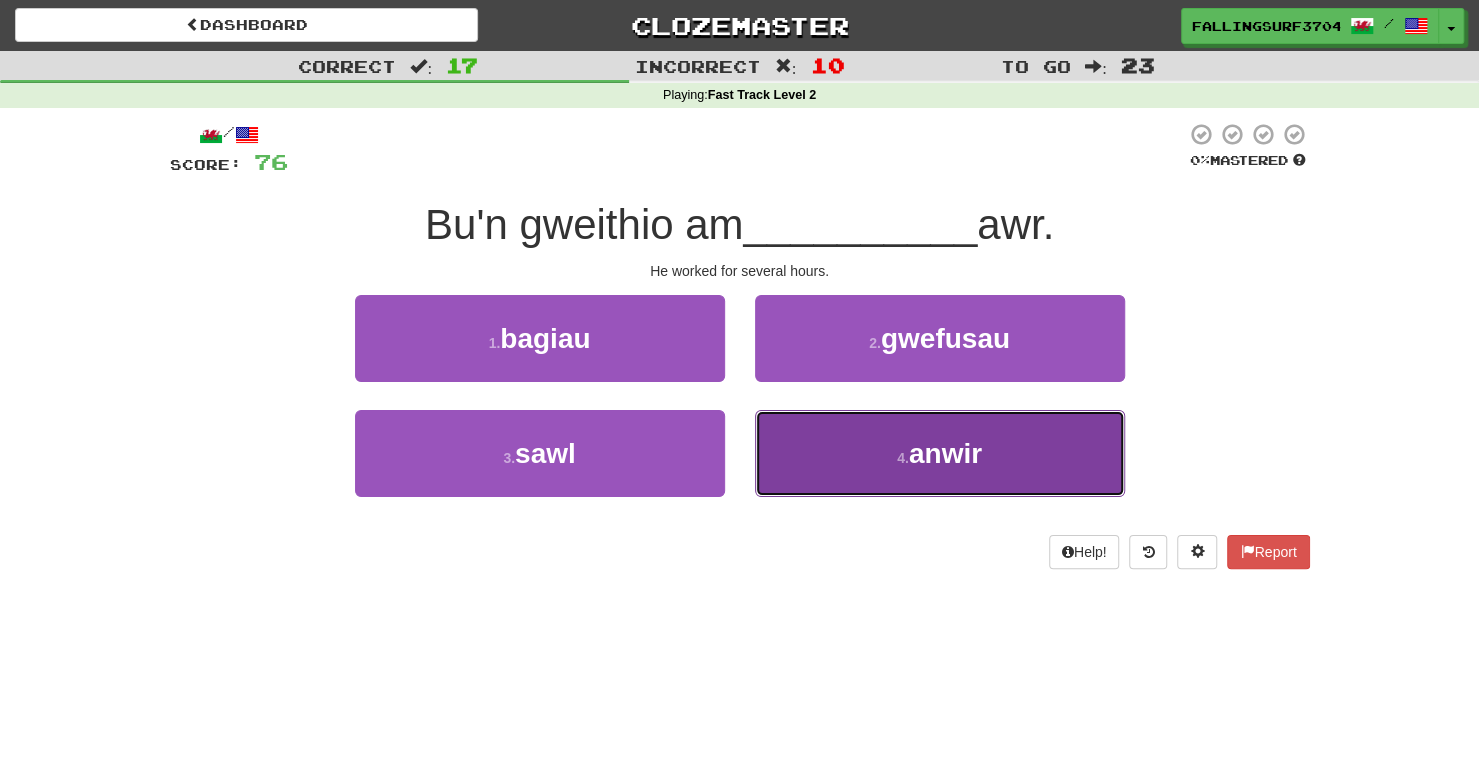 click on "4 .  anwir" at bounding box center [940, 453] 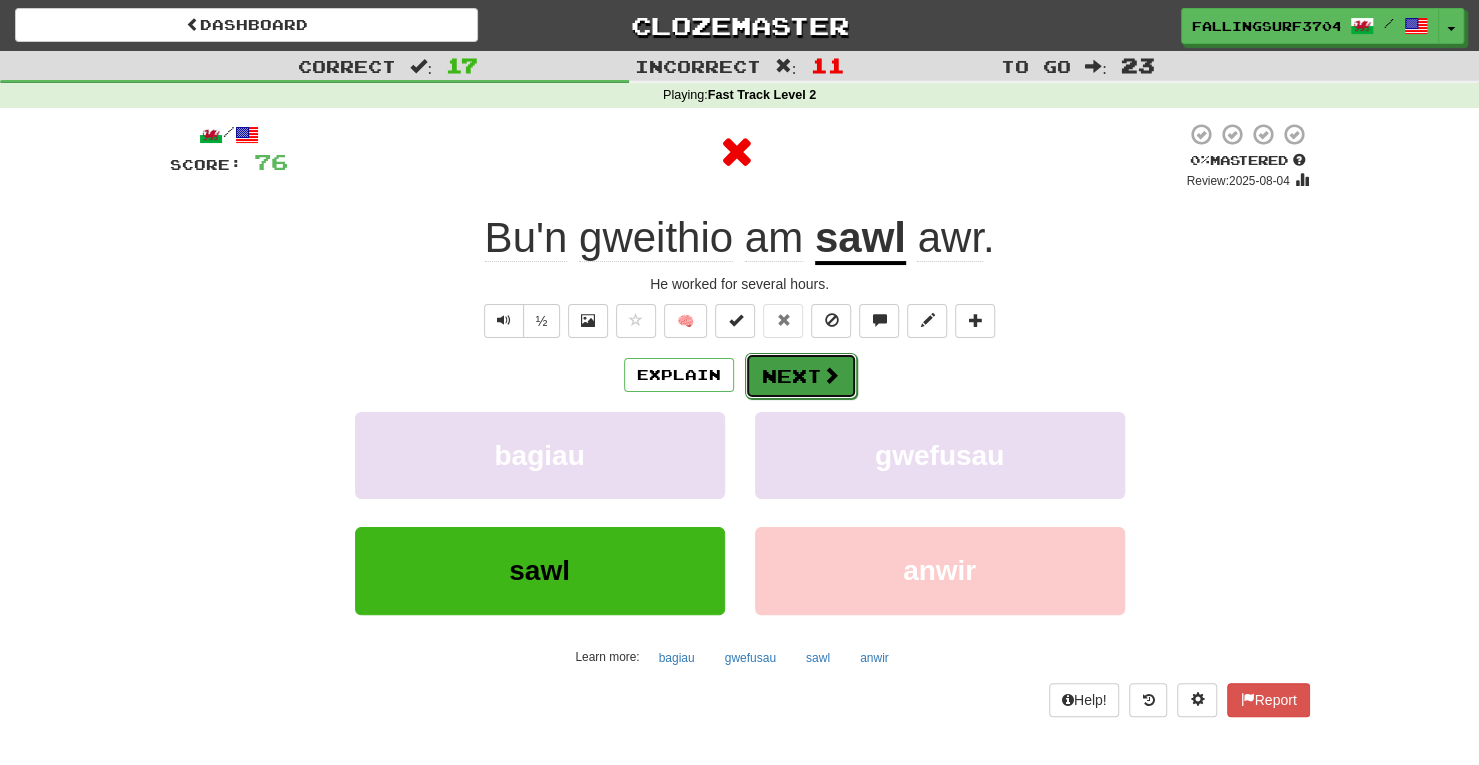 click on "Next" at bounding box center [801, 376] 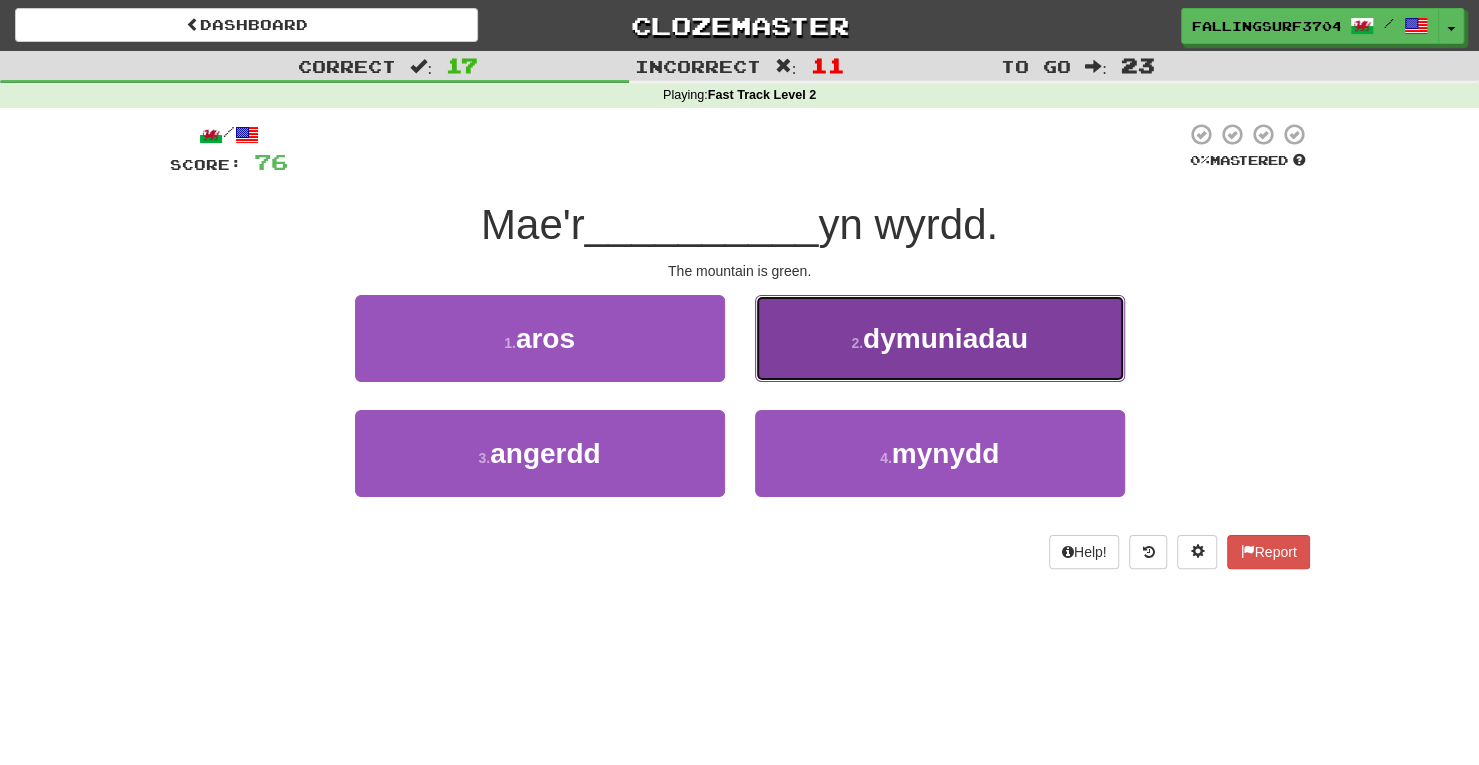 click on "2 .  dymuniadau" at bounding box center (940, 338) 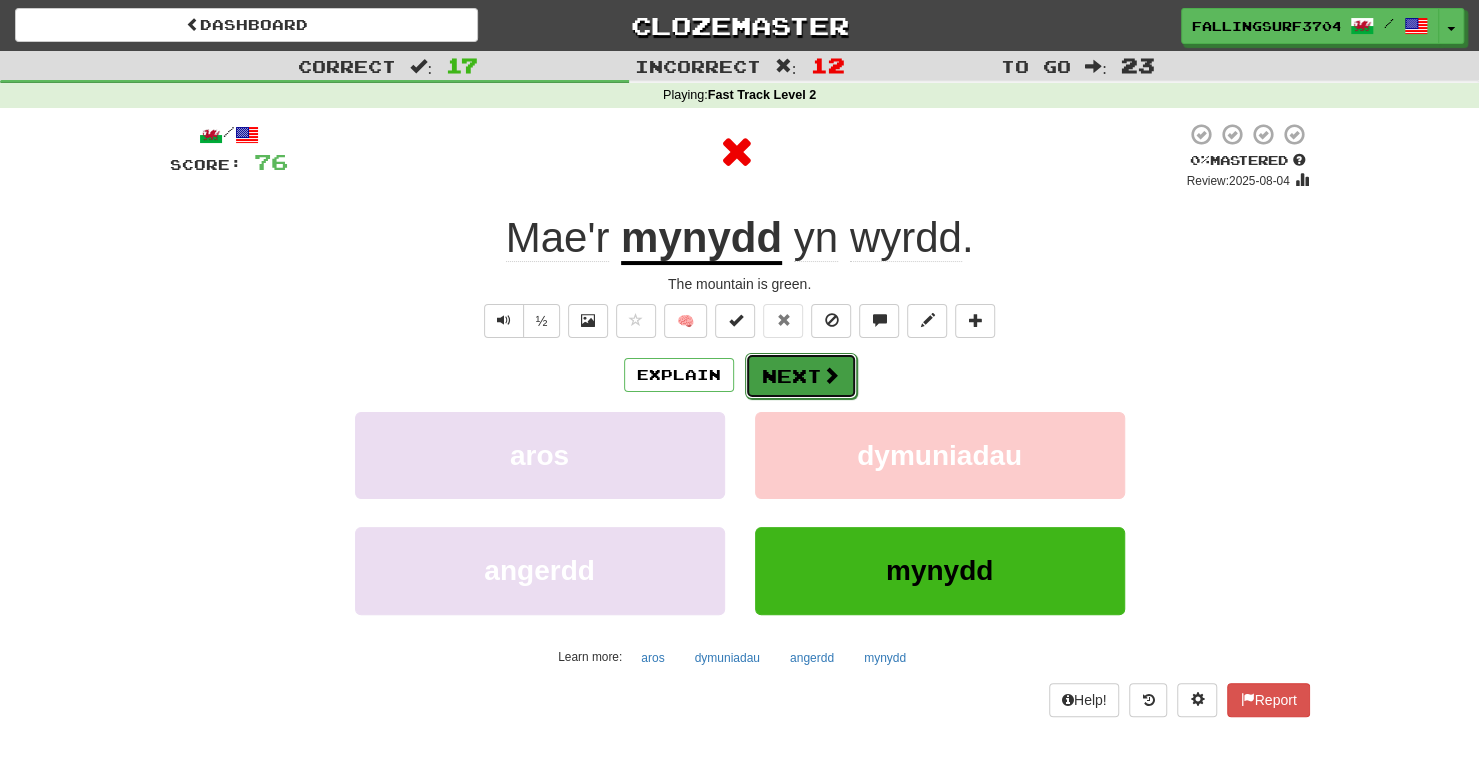 click on "Next" at bounding box center [801, 376] 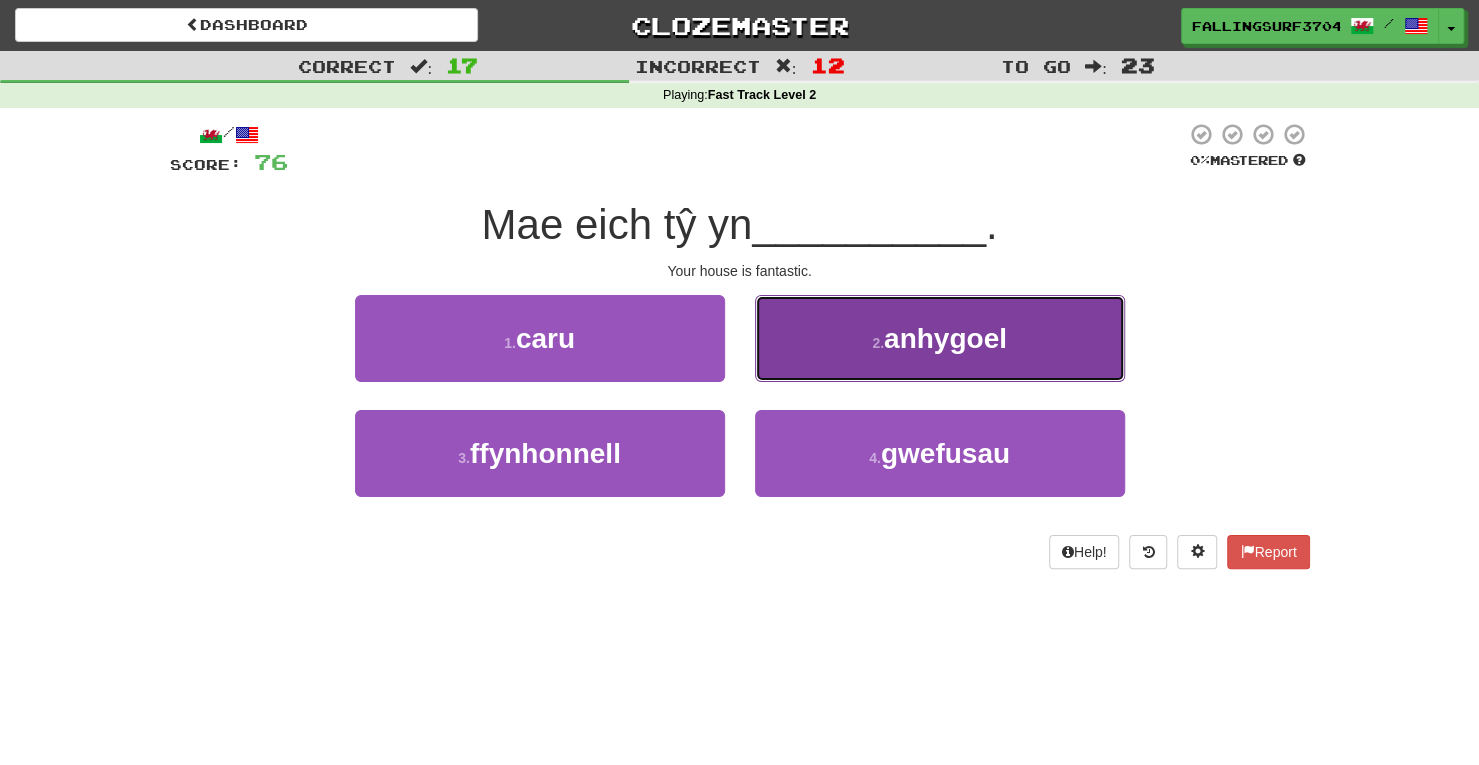 click on "anhygoel" at bounding box center [945, 338] 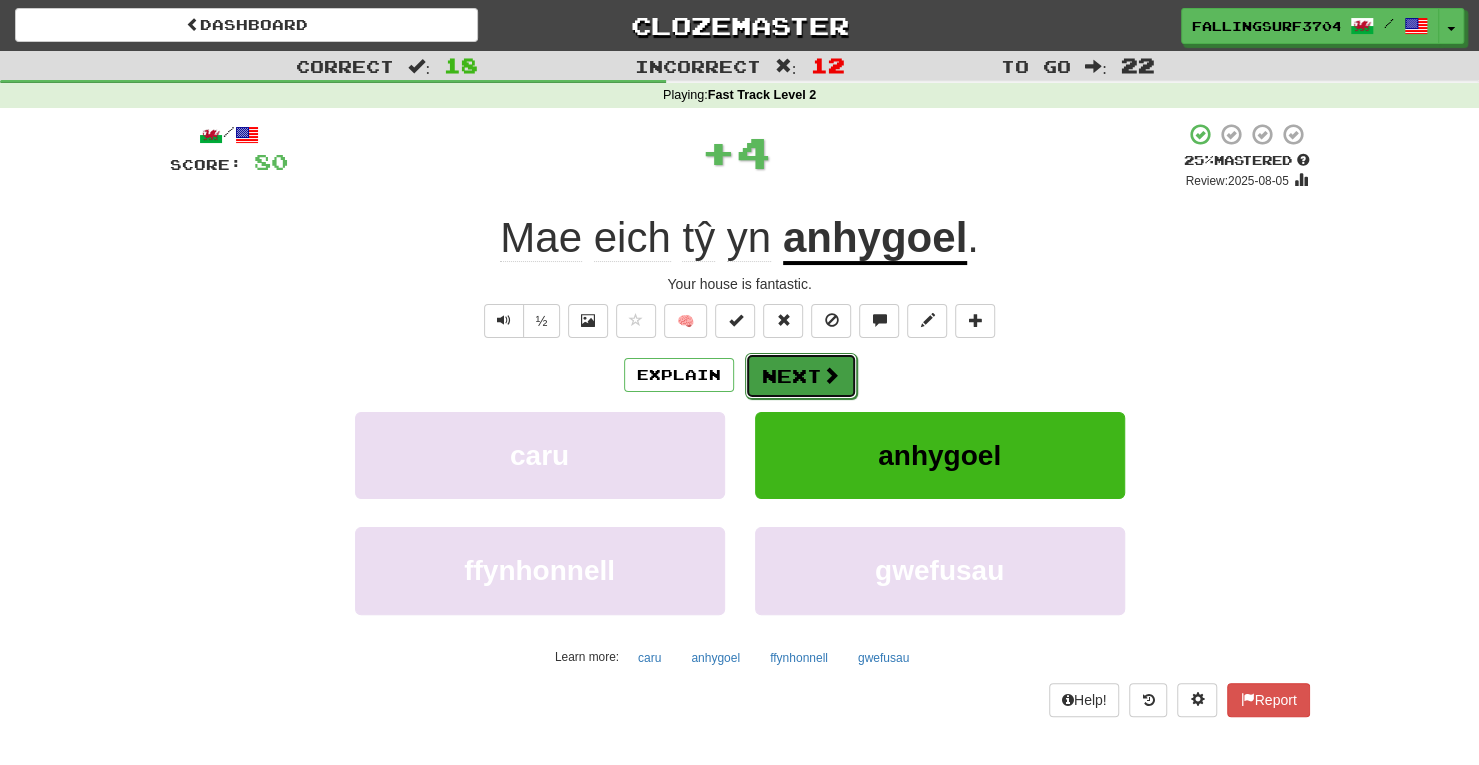 click on "Next" at bounding box center (801, 376) 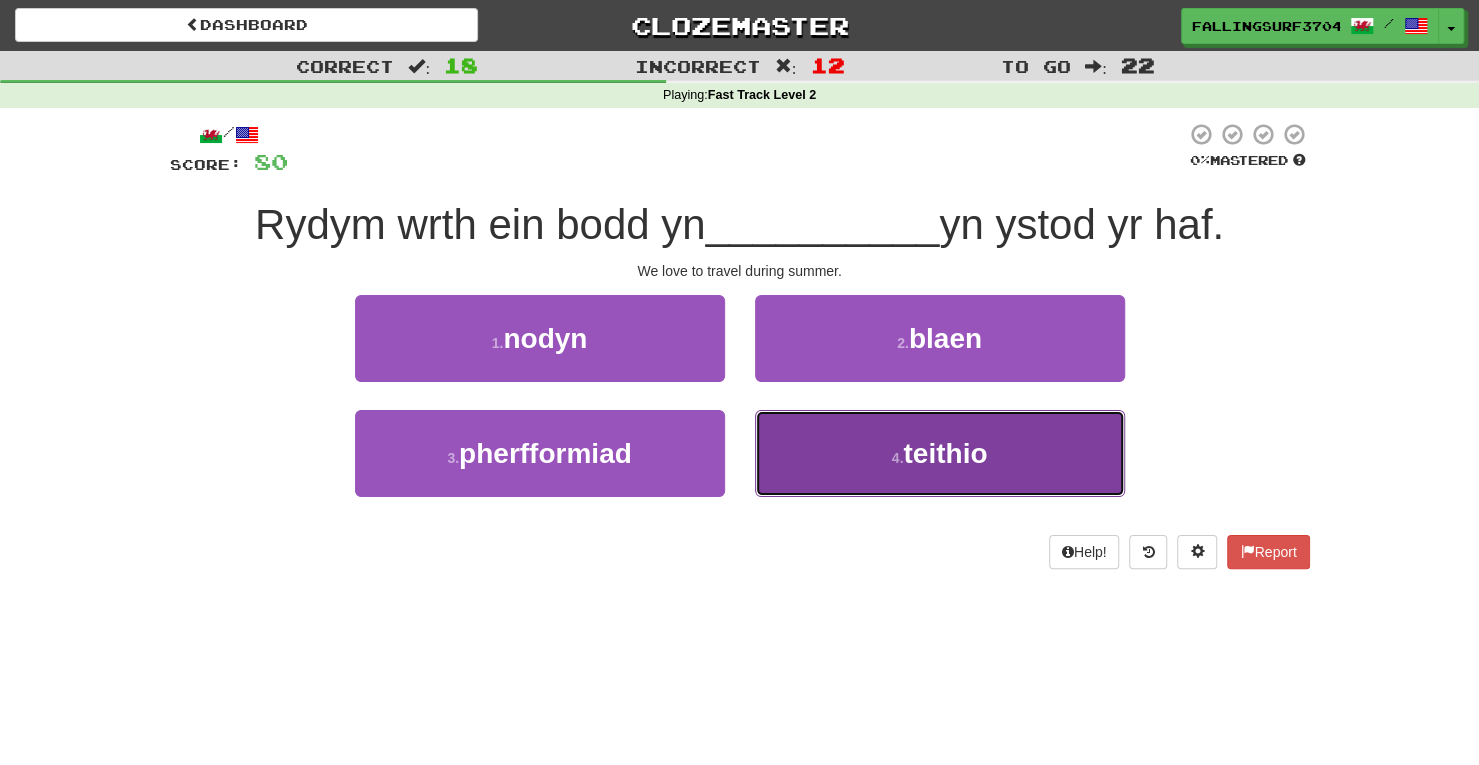 click on "4 .  teithio" at bounding box center [940, 453] 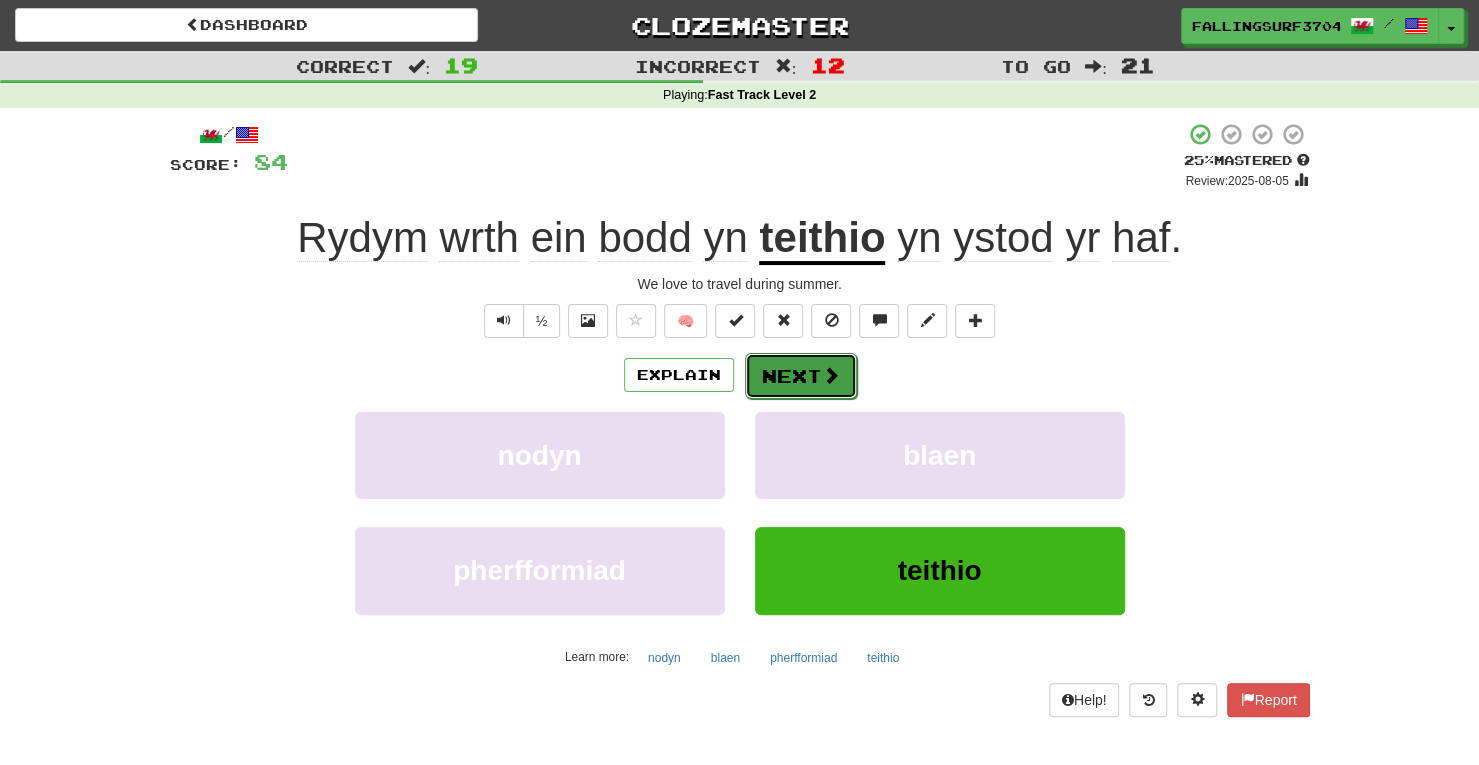 click on "Next" at bounding box center [801, 376] 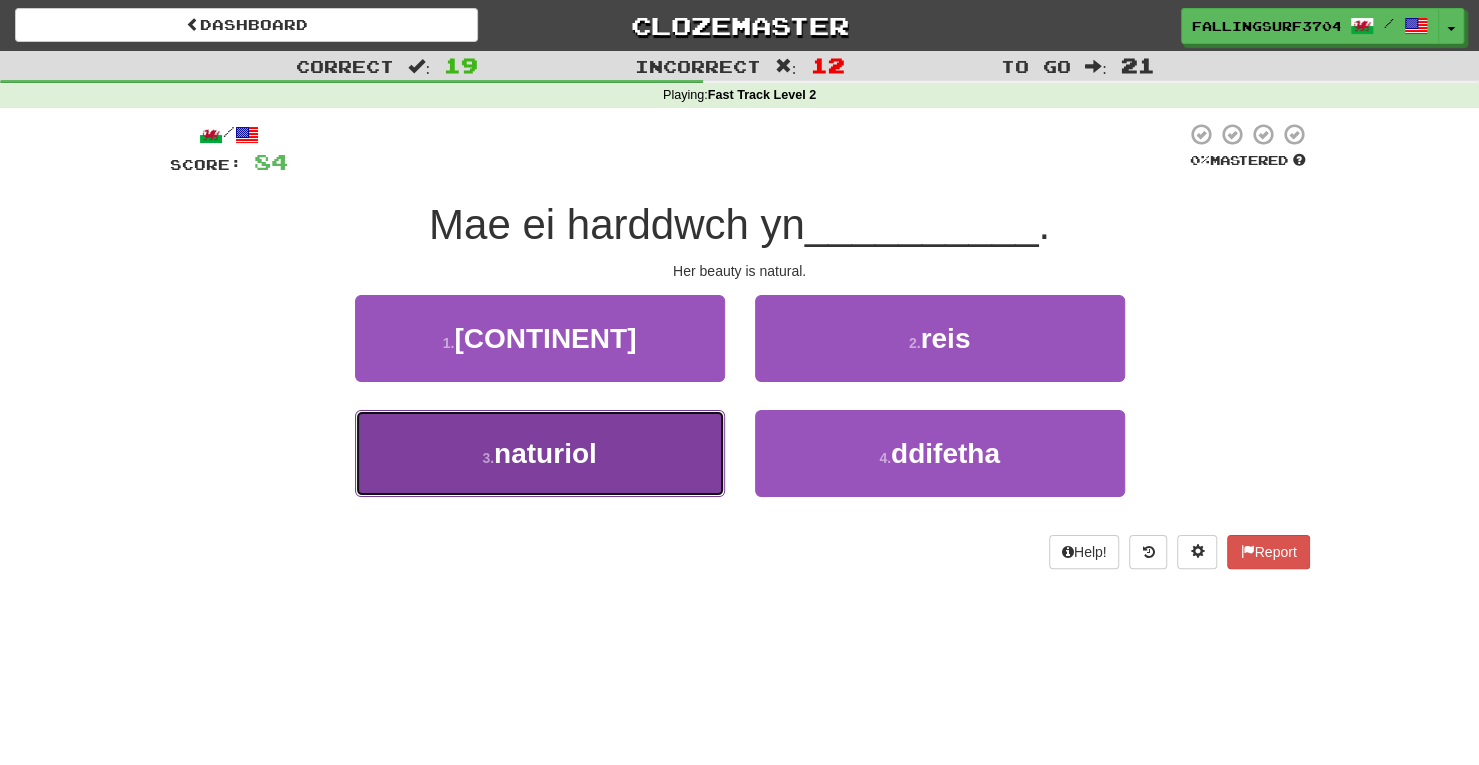 click on "3 .  naturiol" at bounding box center (540, 453) 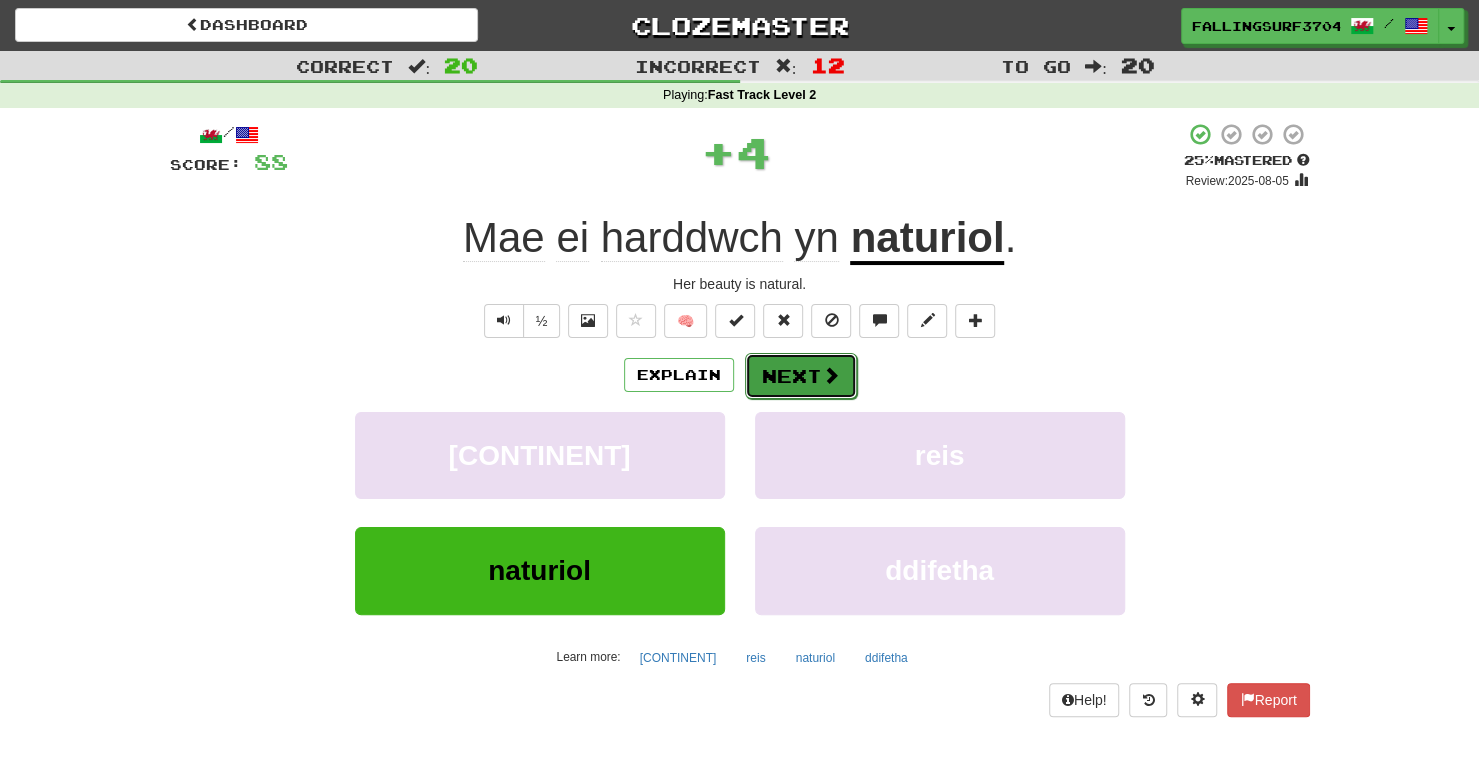 click on "Next" at bounding box center (801, 376) 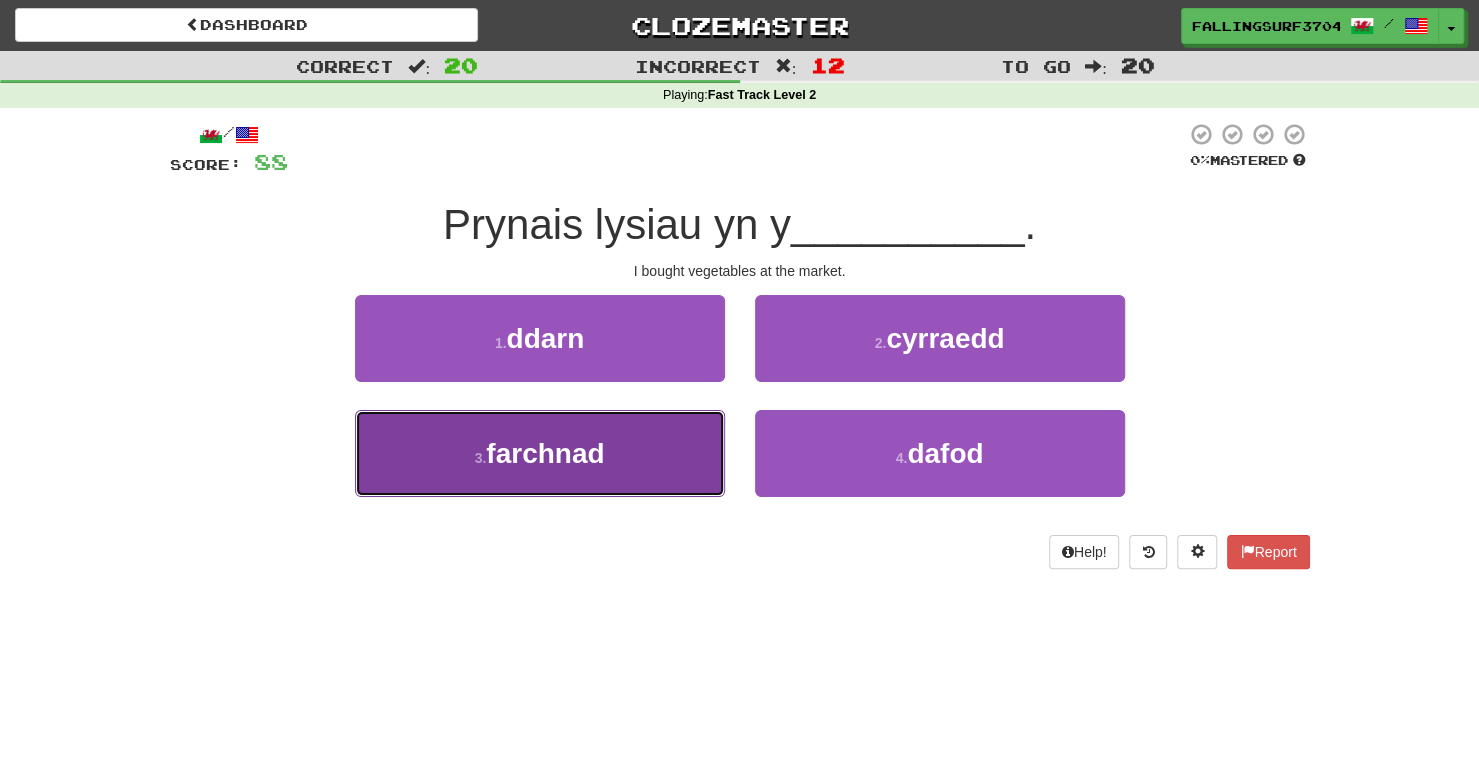 click on "farchnad" at bounding box center (545, 453) 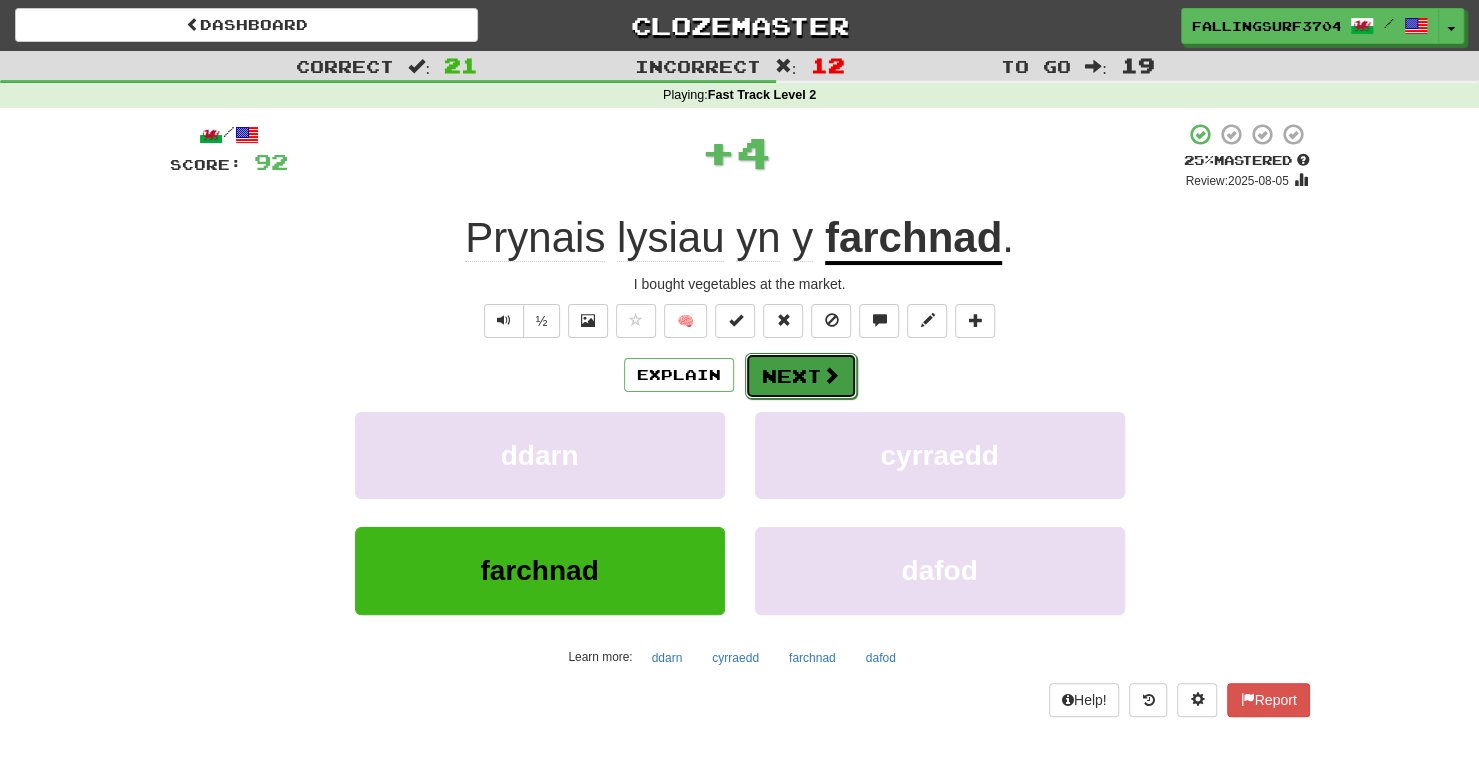 click at bounding box center (831, 375) 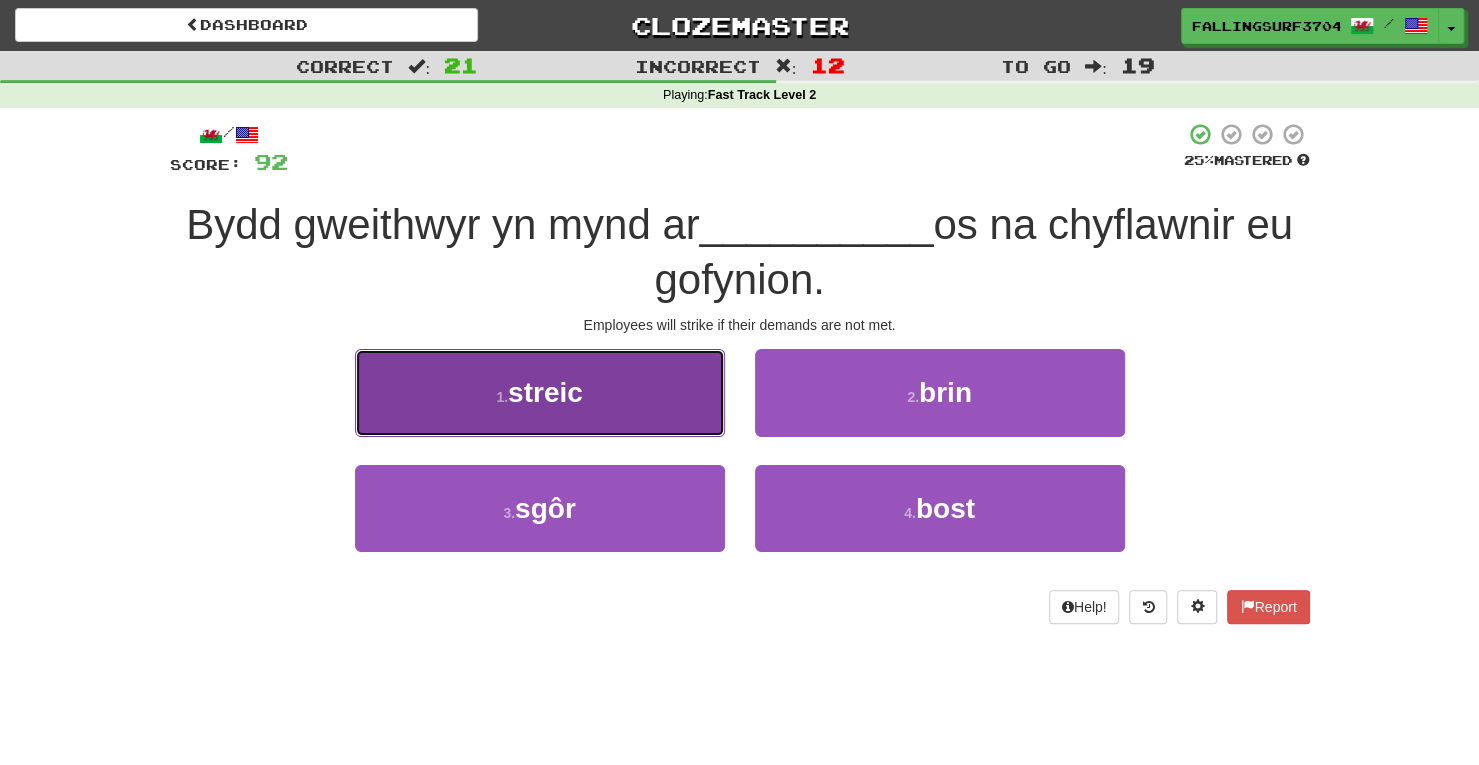 click on "1 .  streic" at bounding box center (540, 392) 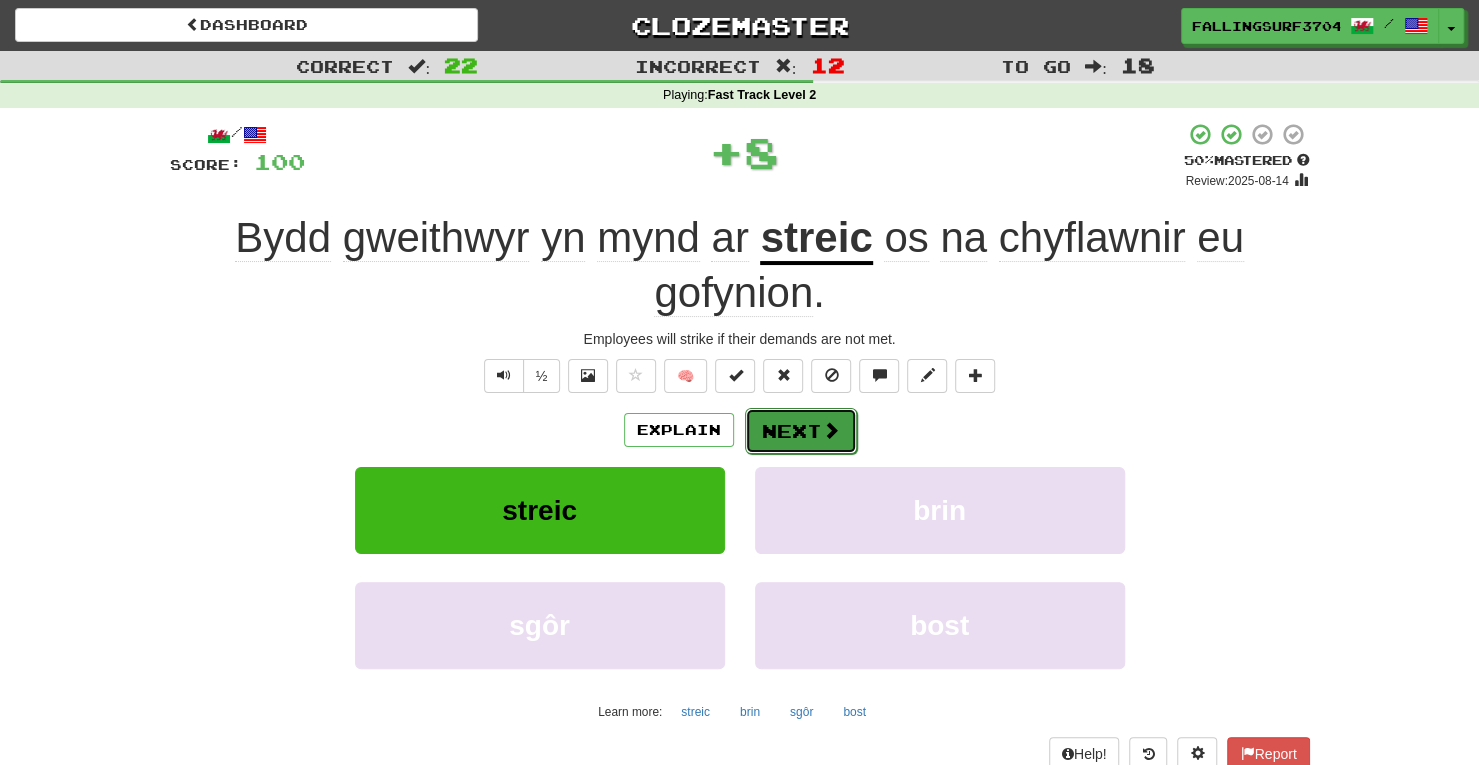 click on "Next" at bounding box center (801, 431) 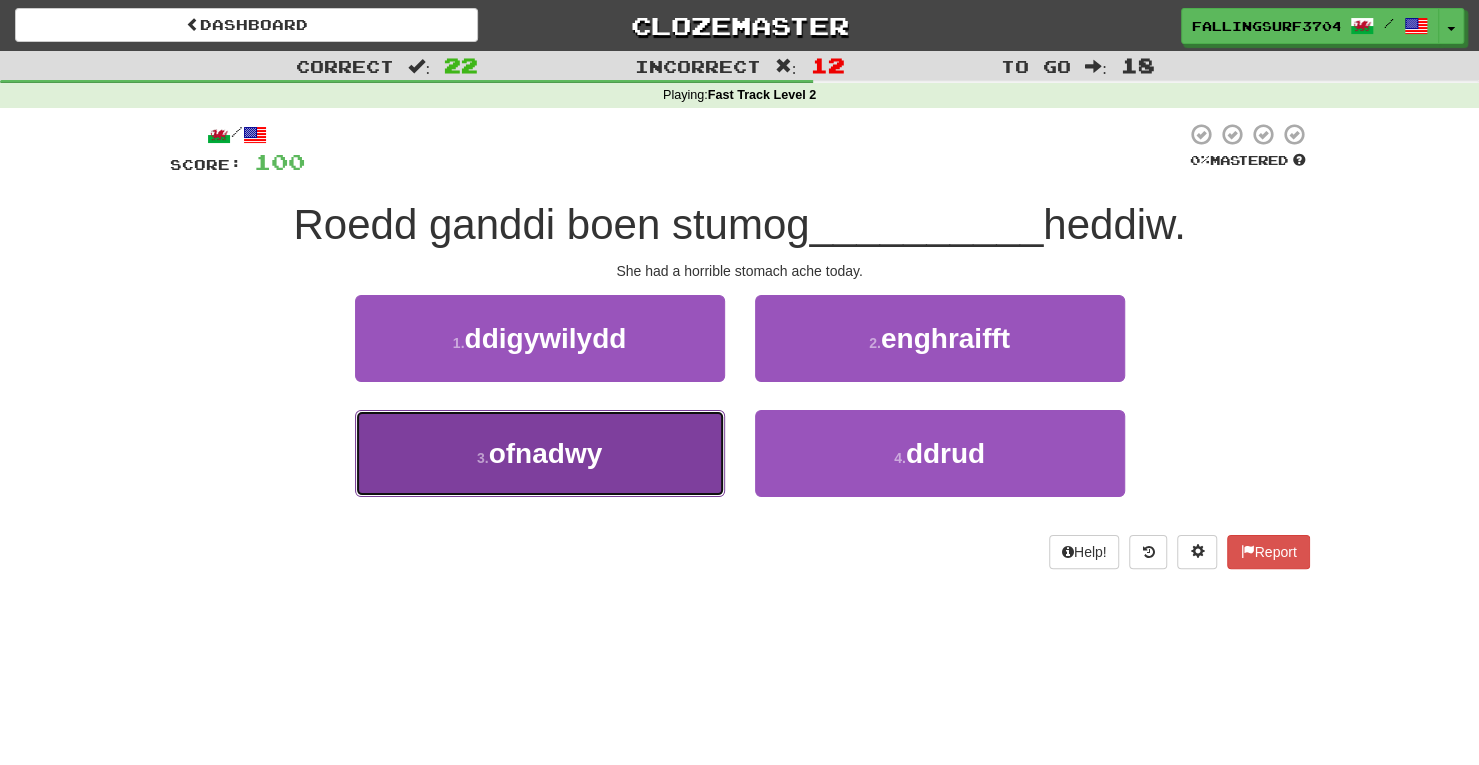 click on "3 .  ofnadwy" at bounding box center [540, 453] 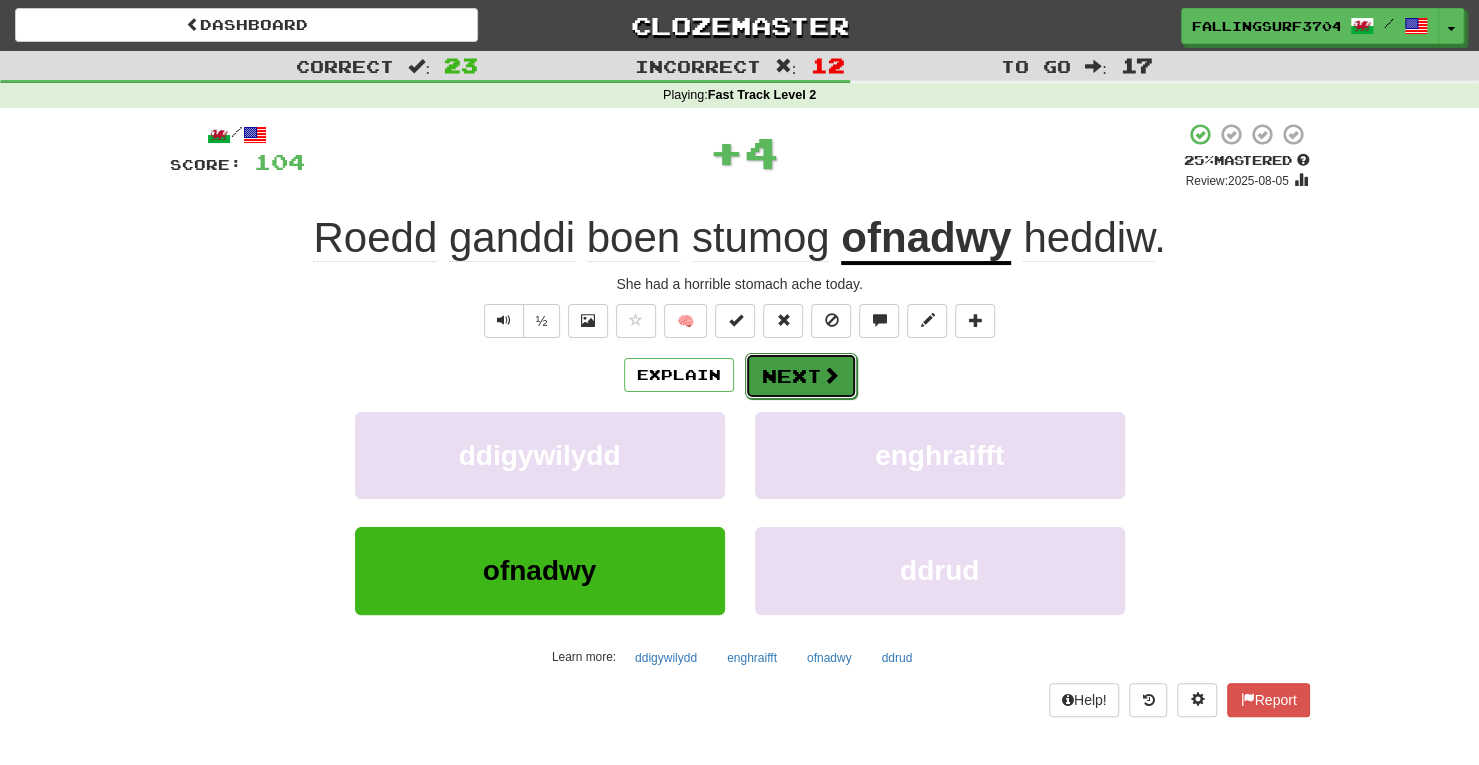 click at bounding box center (831, 375) 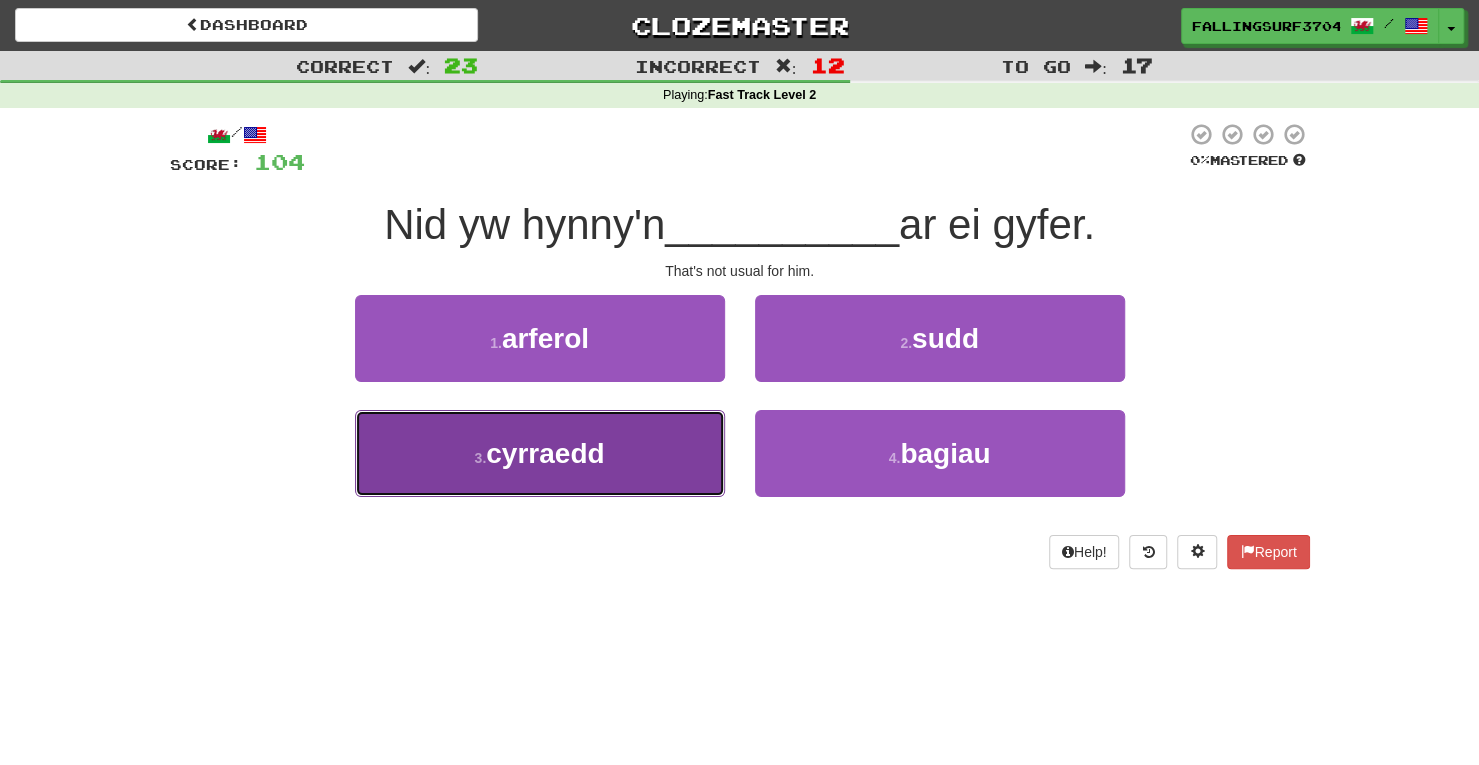 click on "3 .  cyrraedd" at bounding box center [540, 453] 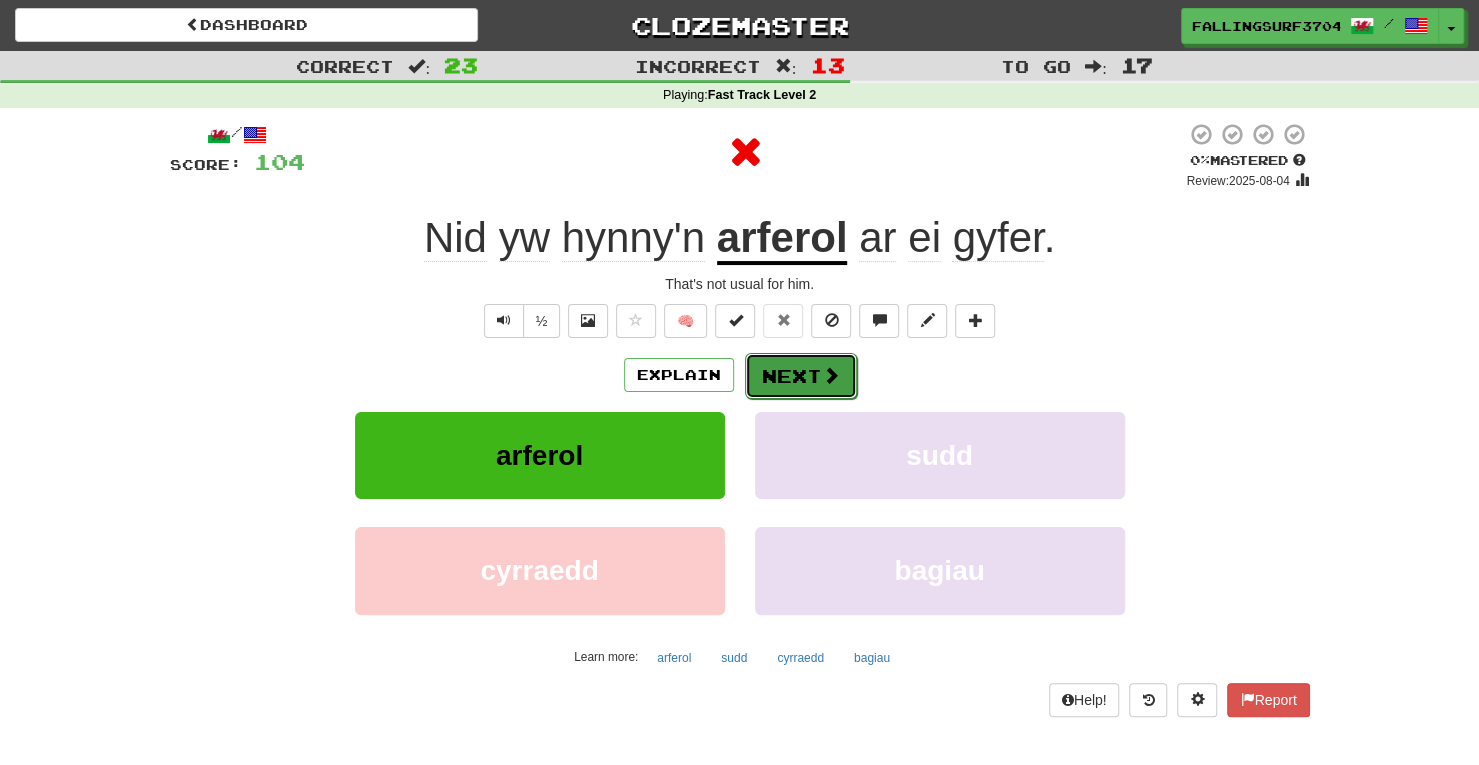 click on "Next" at bounding box center [801, 376] 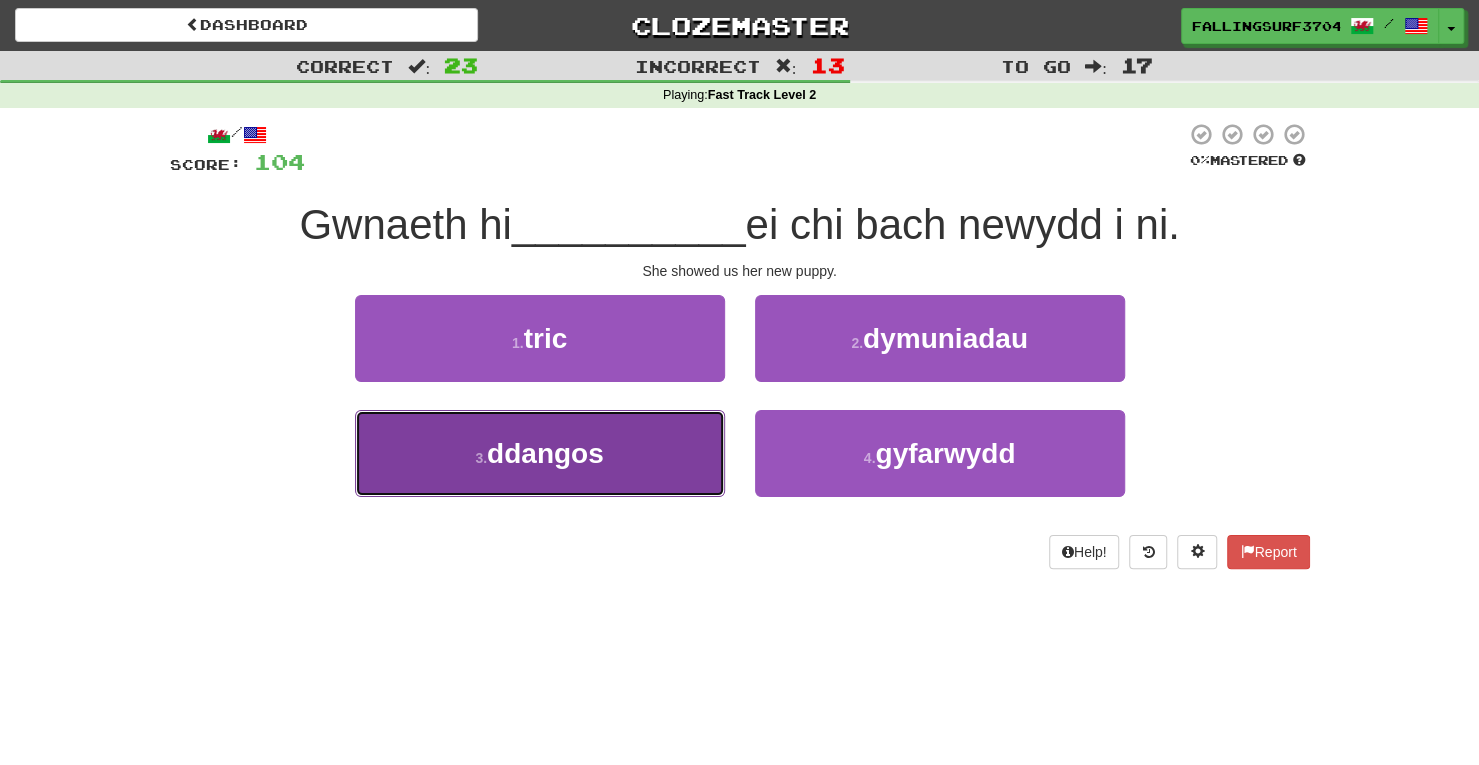 click on "3 .  ddangos" at bounding box center [540, 453] 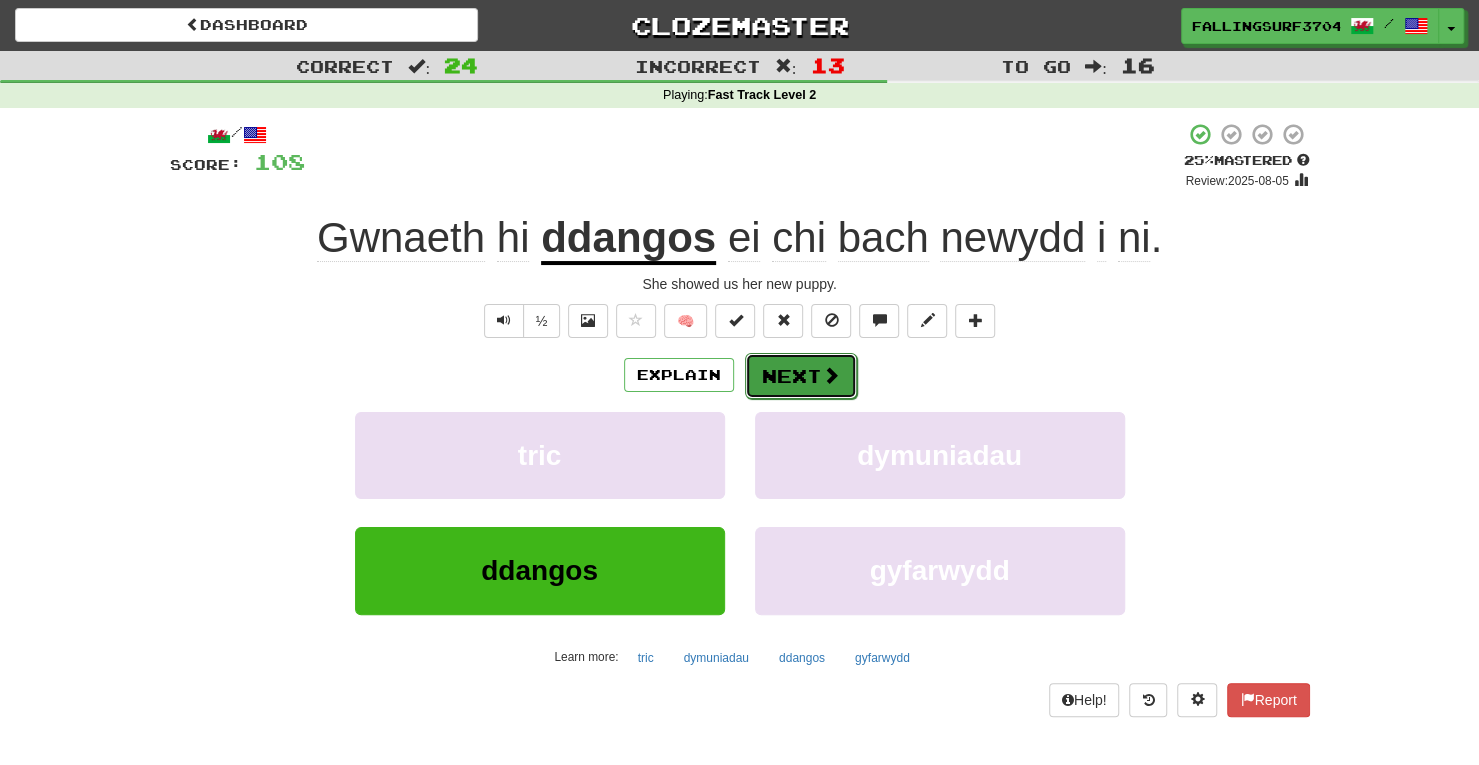 click on "Next" at bounding box center [801, 376] 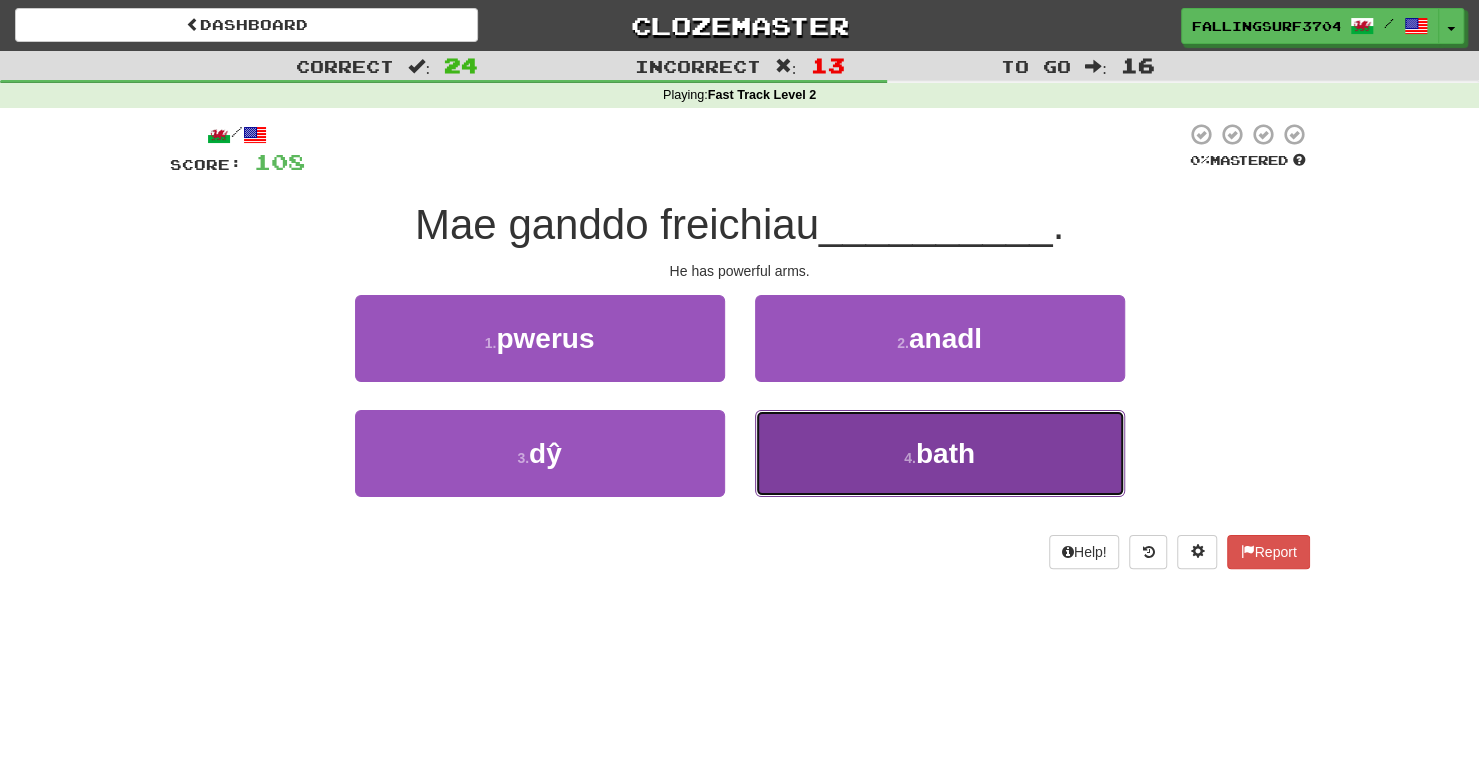 click on "4 .  bath" at bounding box center [940, 453] 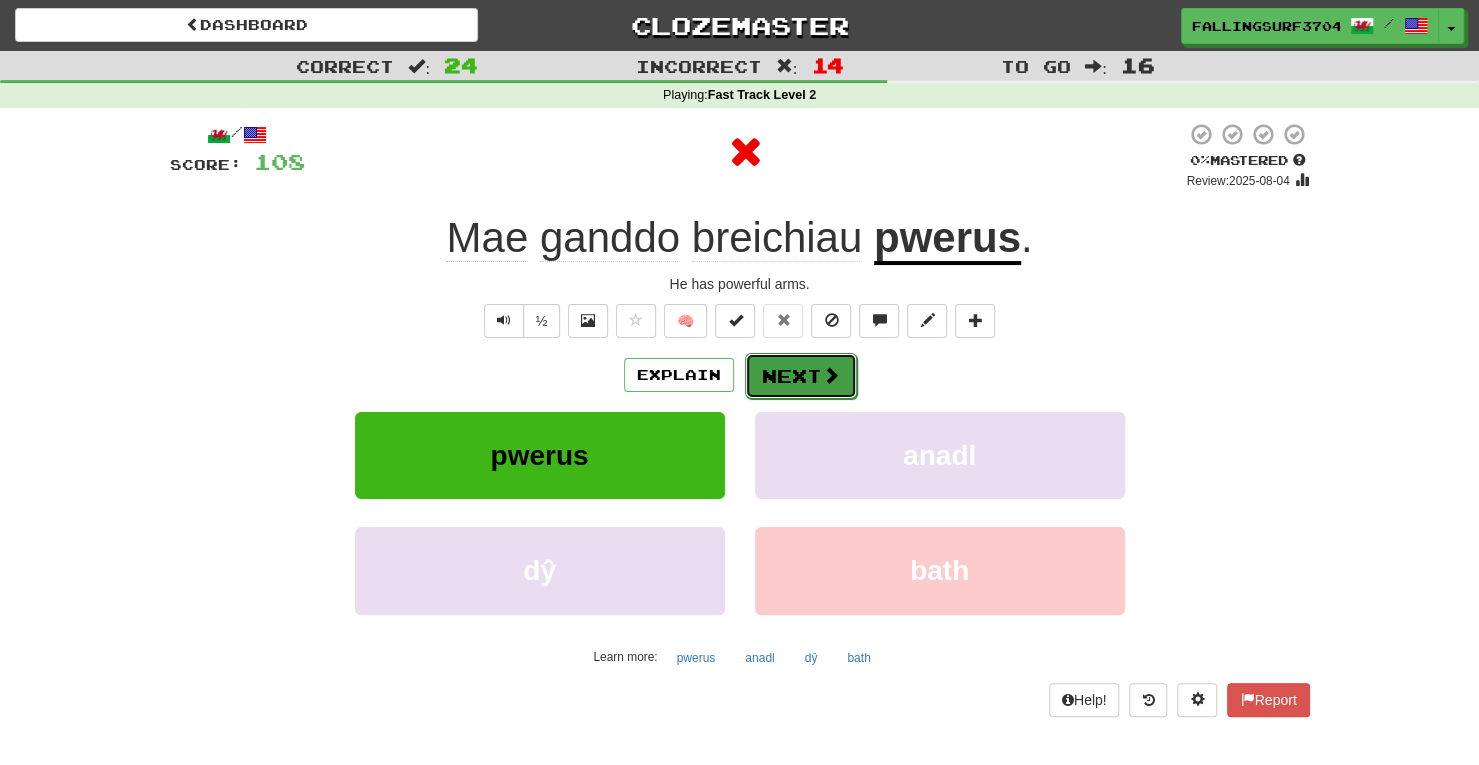 click on "Next" at bounding box center (801, 376) 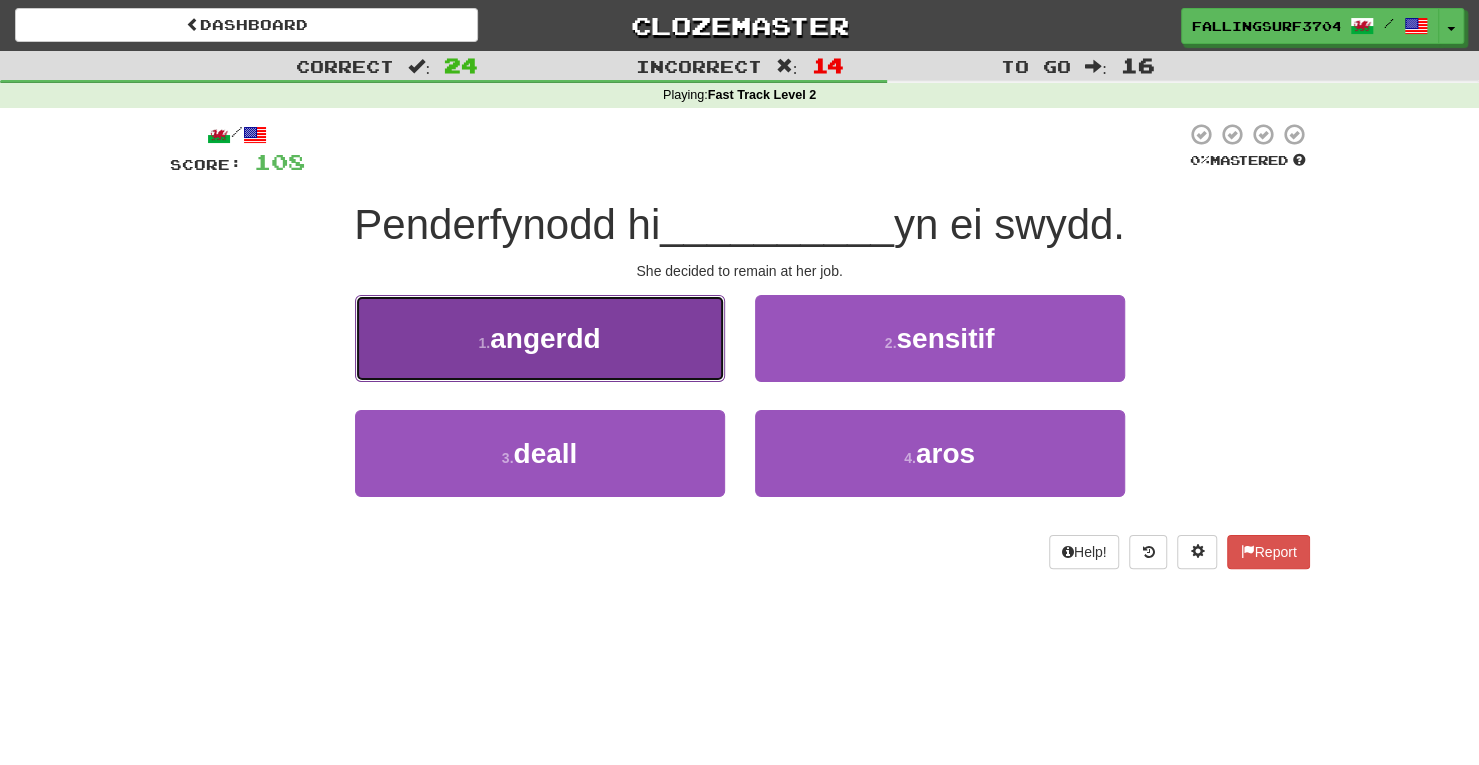 click on "1 .  angerdd" at bounding box center (540, 338) 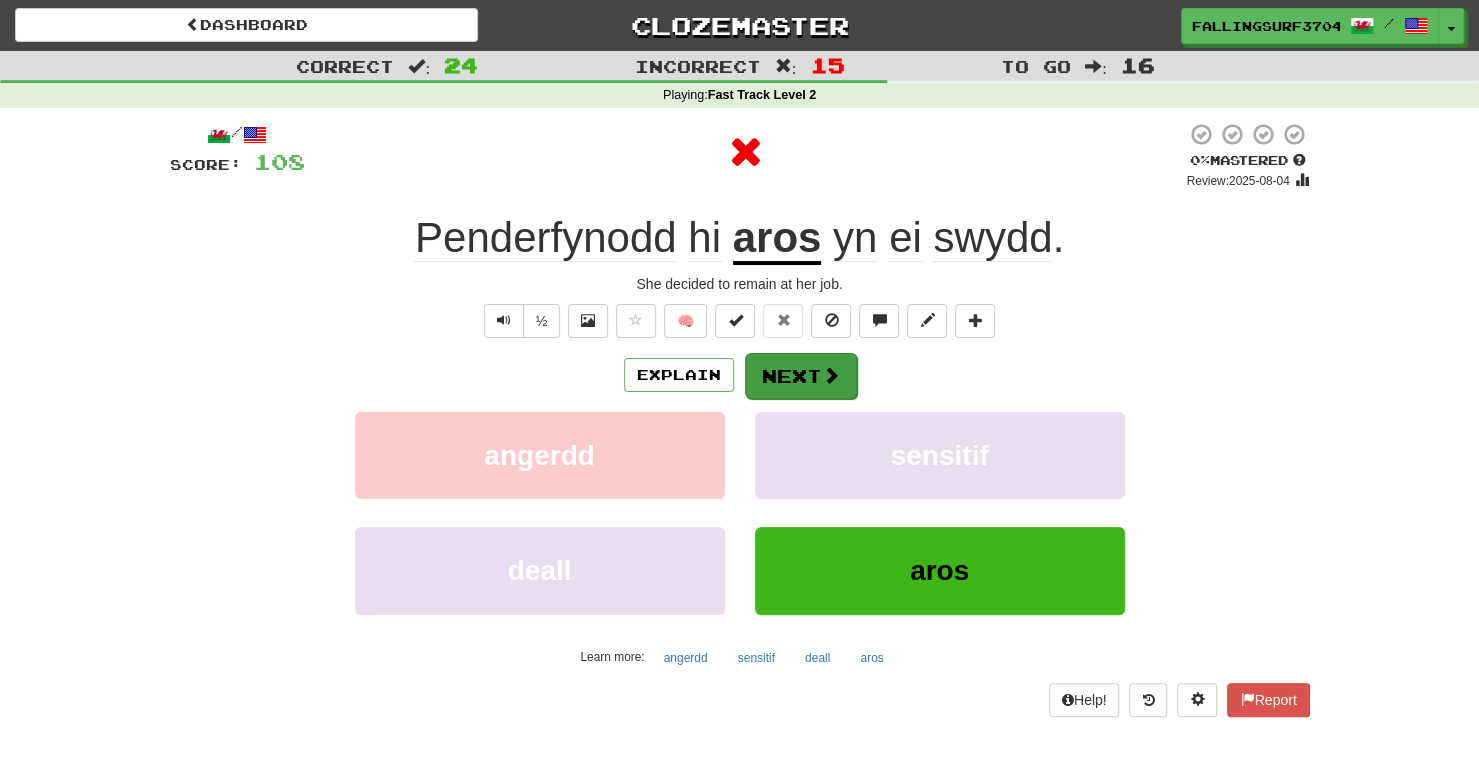 click on "Explain Next" at bounding box center (740, 375) 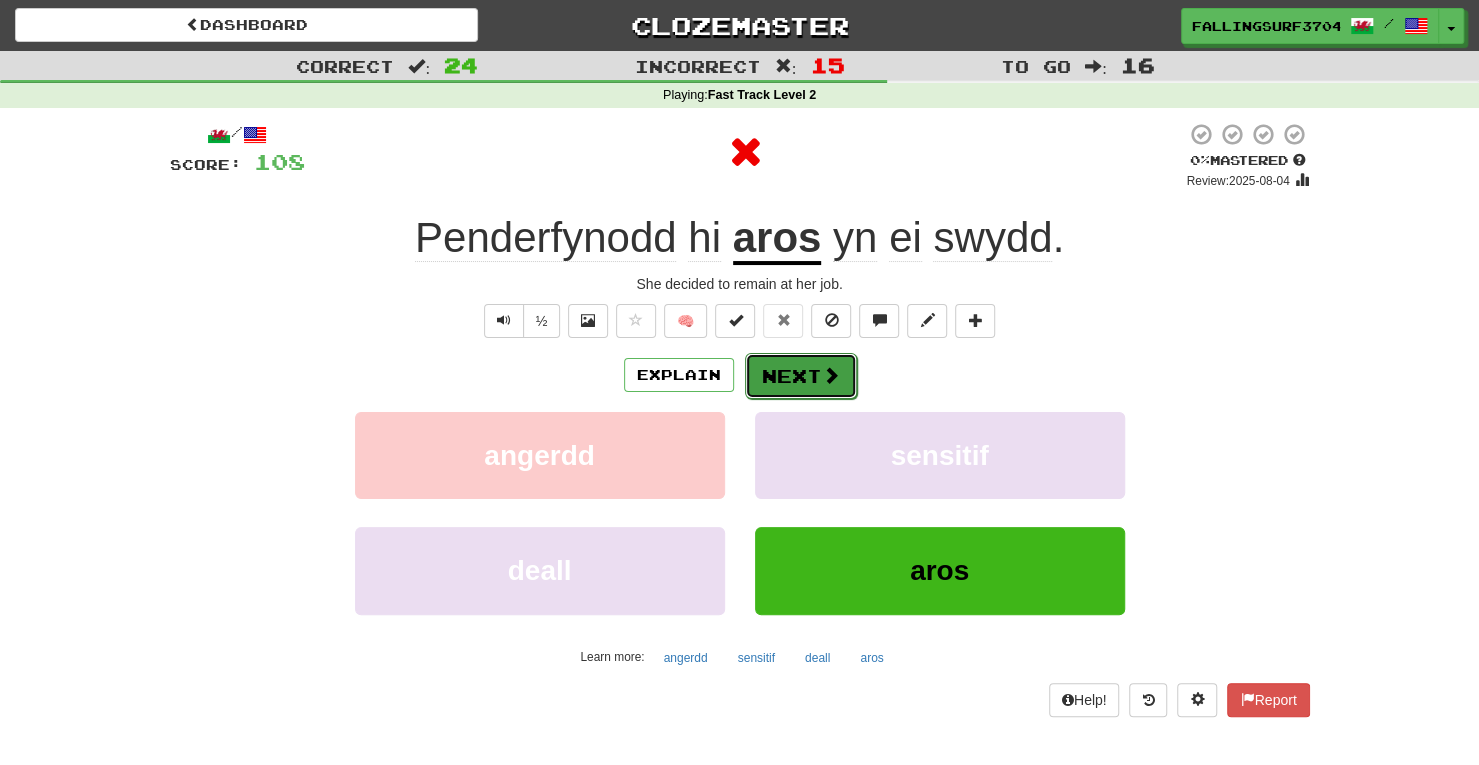 click on "Next" at bounding box center [801, 376] 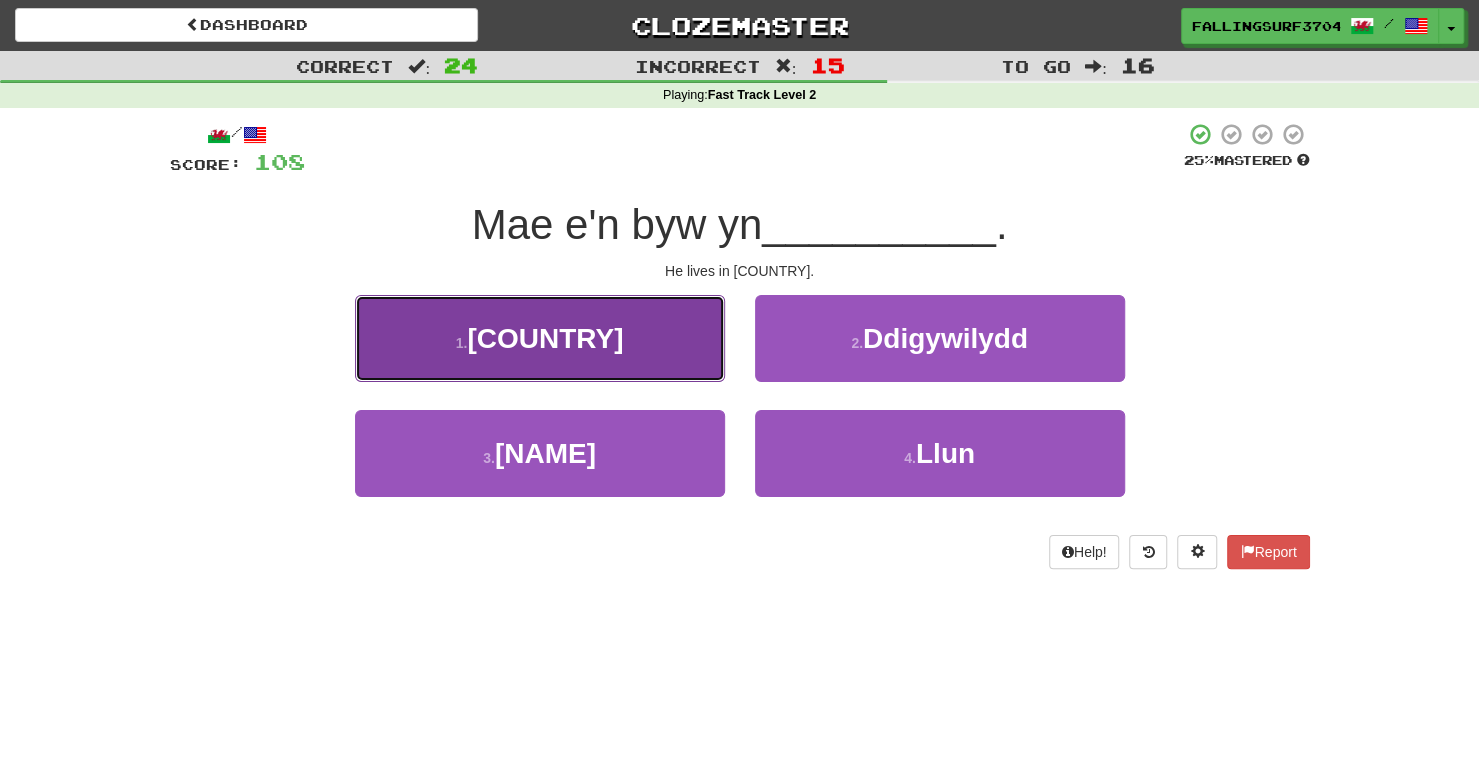click on "Lloegr" at bounding box center [545, 338] 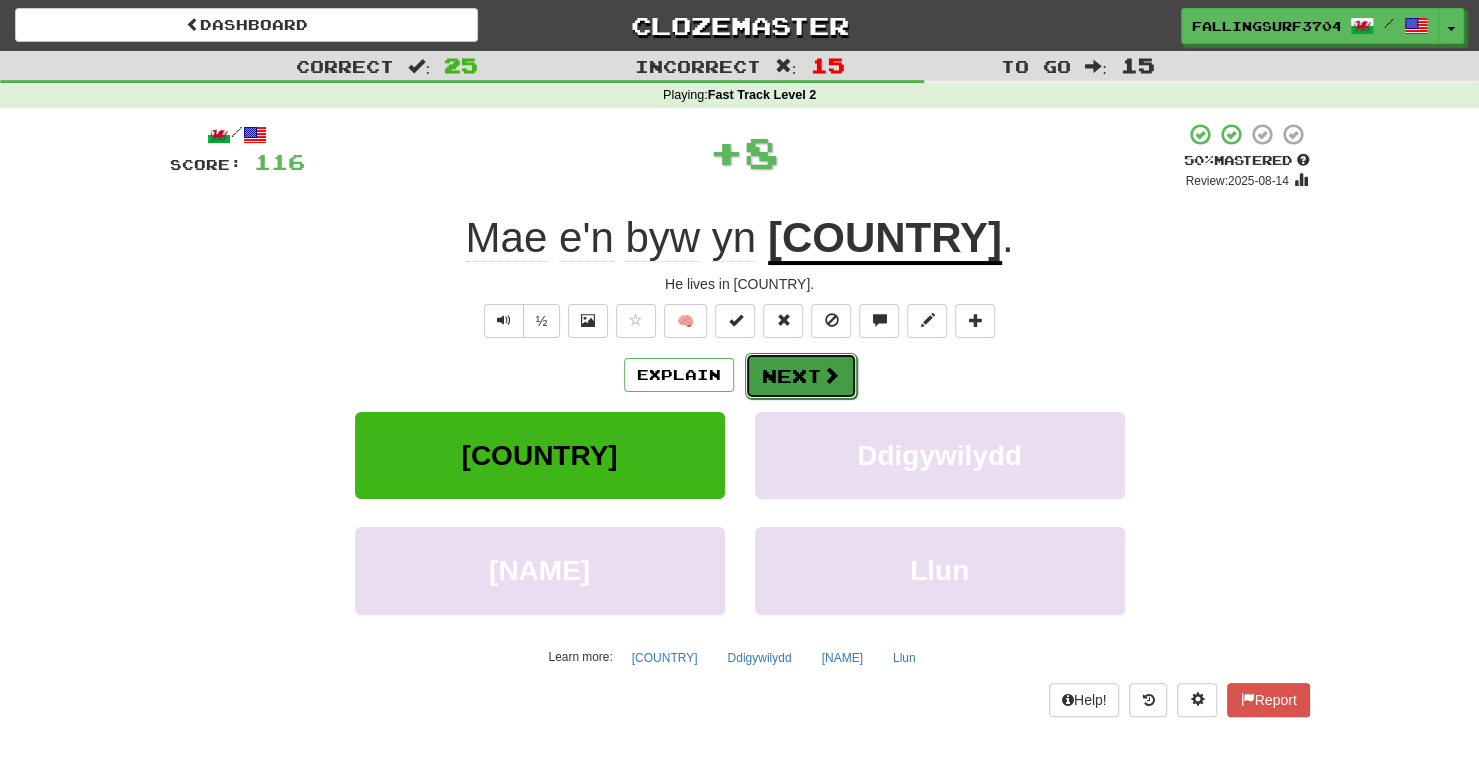 click on "Next" at bounding box center (801, 376) 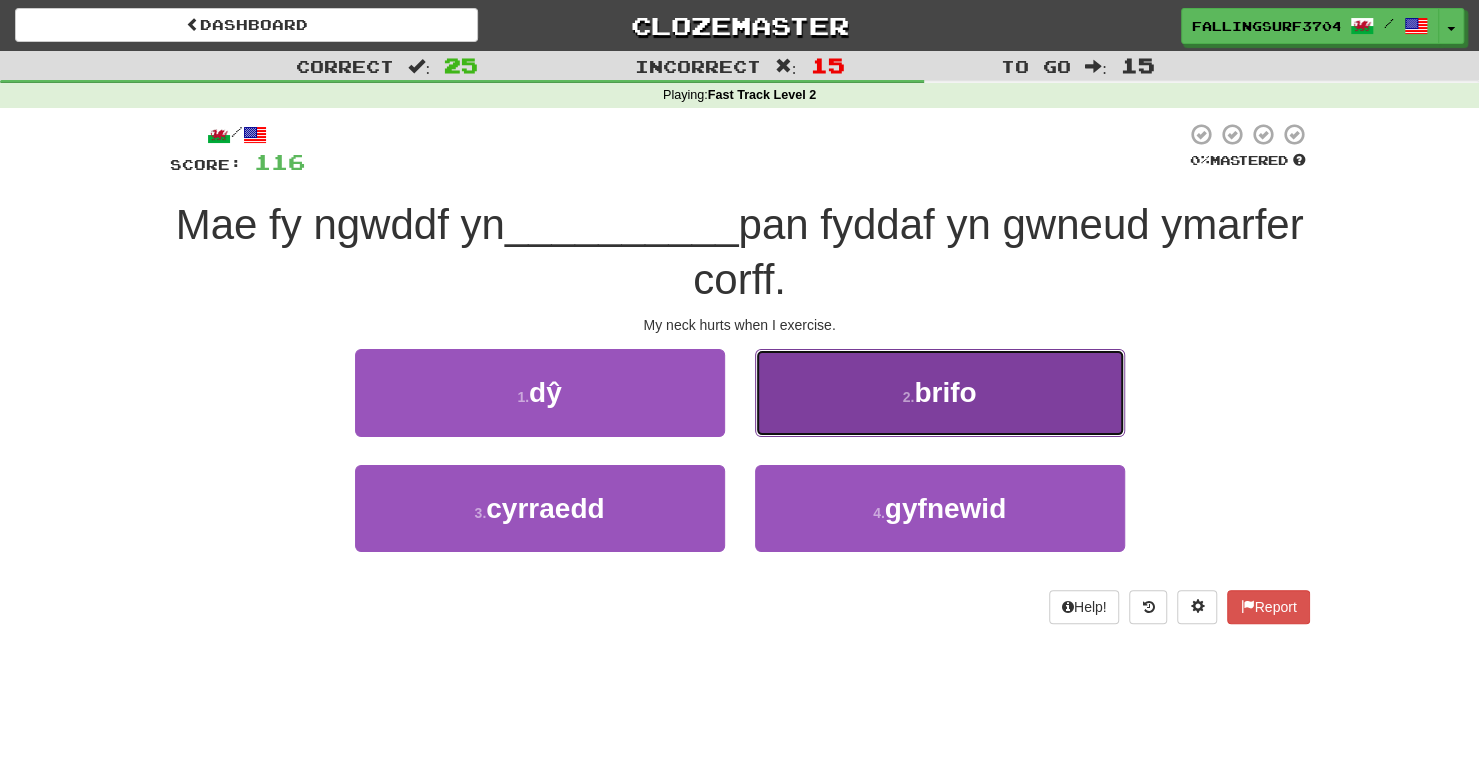 click on "brifo" at bounding box center (945, 392) 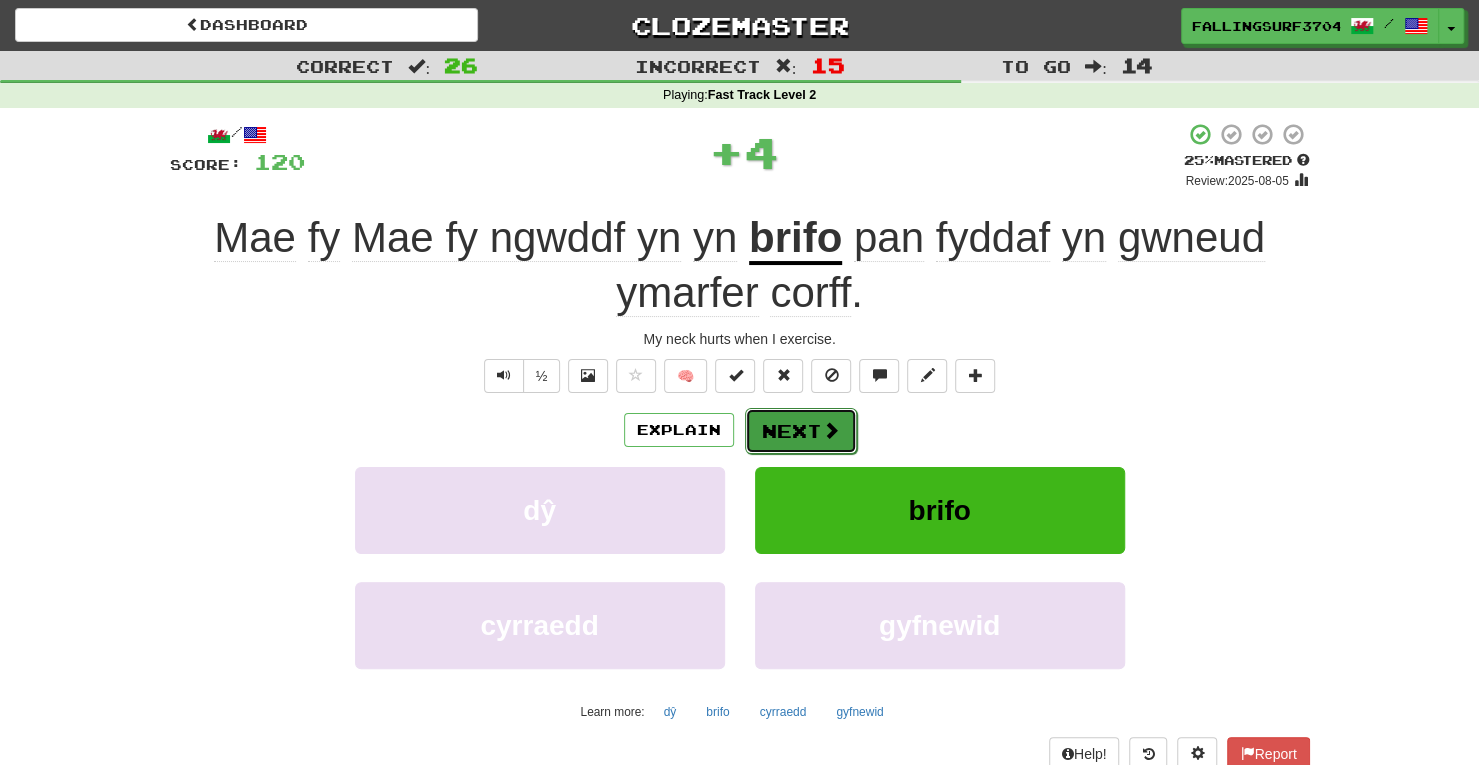 click on "Next" at bounding box center [801, 431] 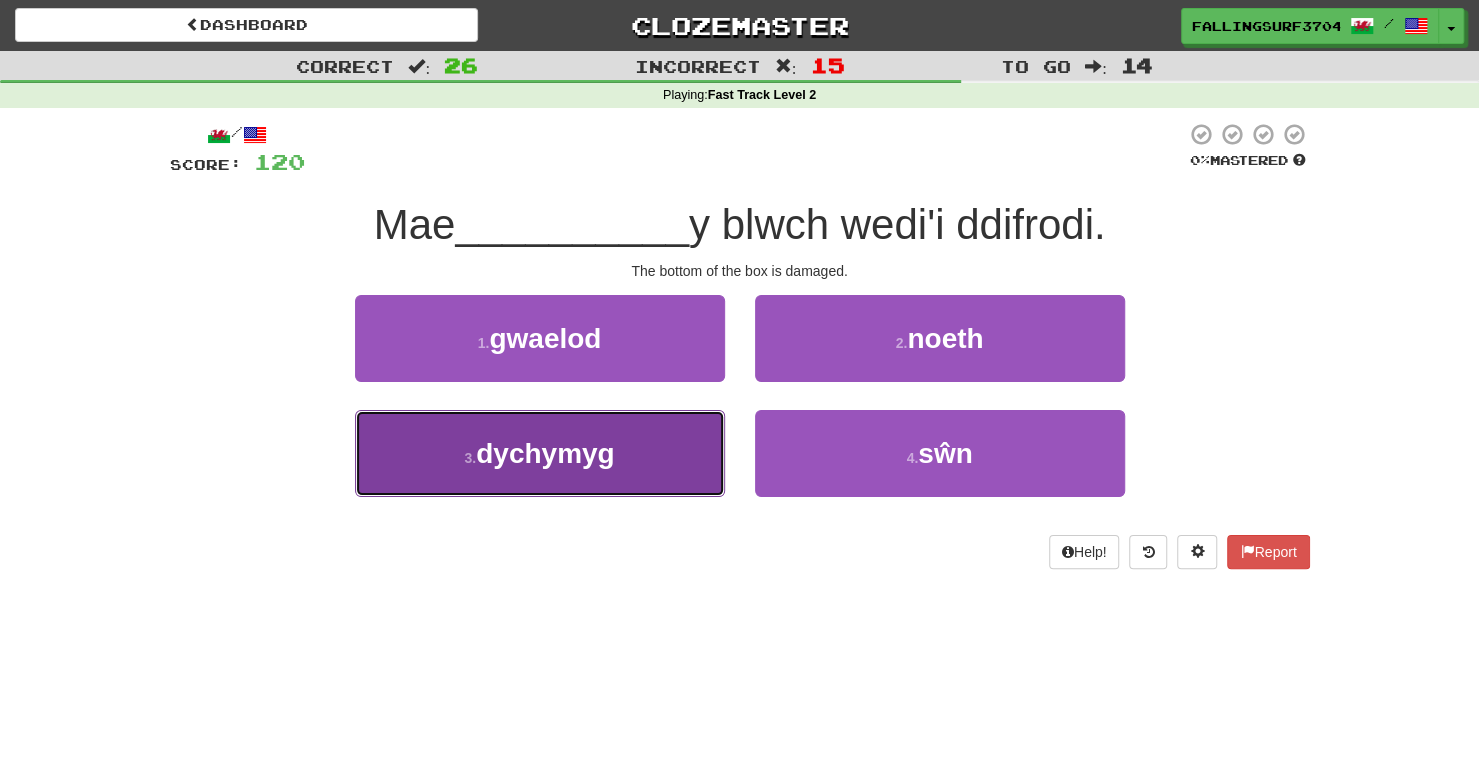 click on "dychymyg" at bounding box center (545, 453) 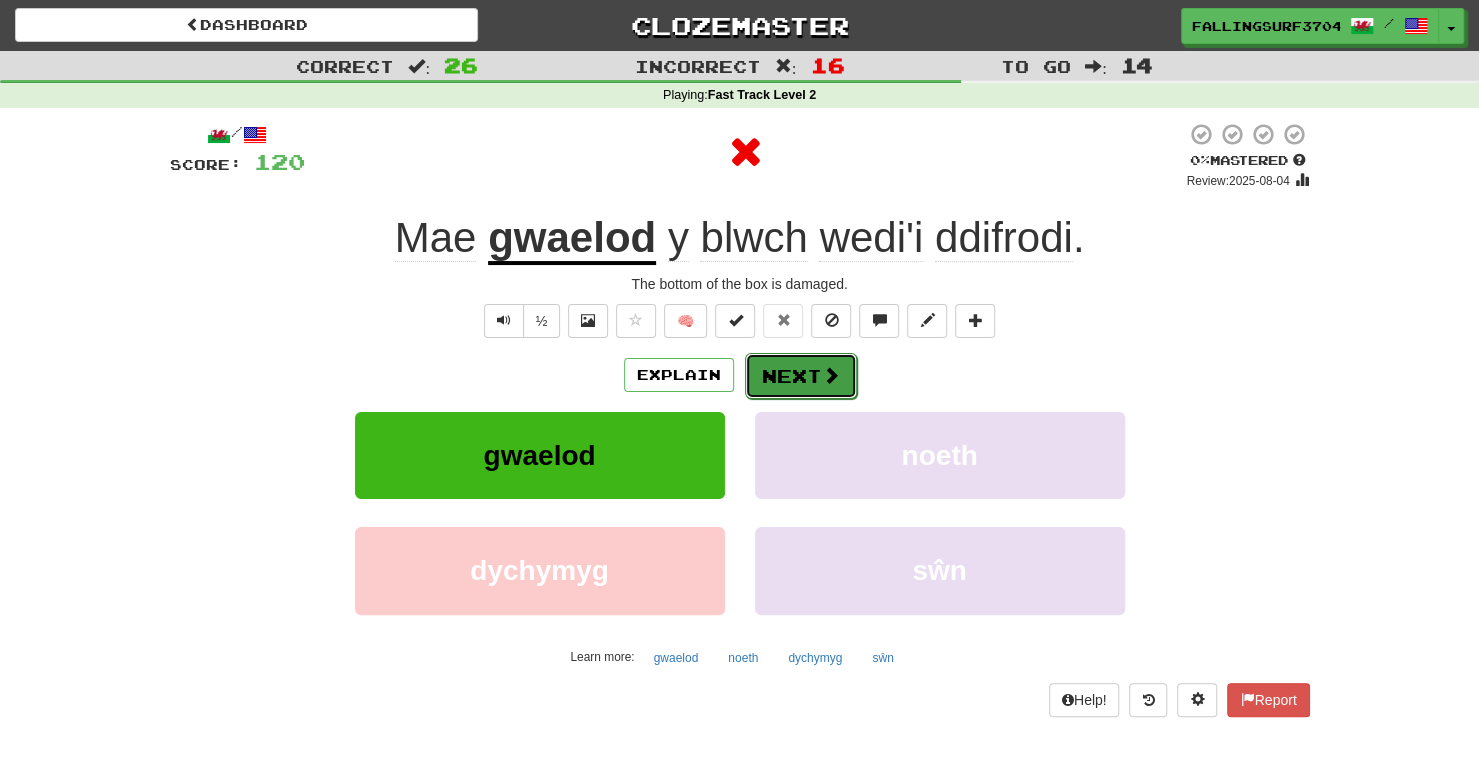 click on "Next" at bounding box center [801, 376] 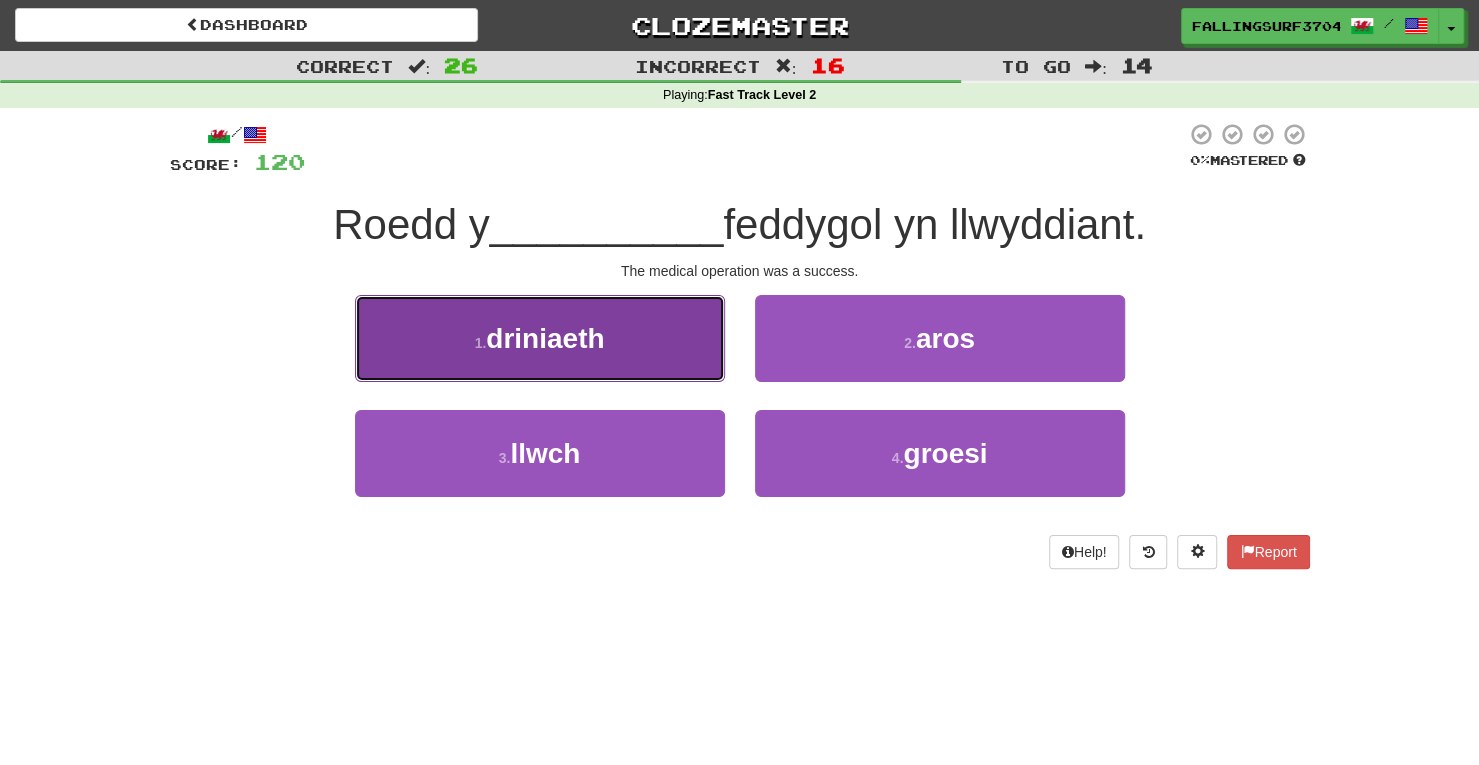 click on "1 .  driniaeth" at bounding box center [540, 338] 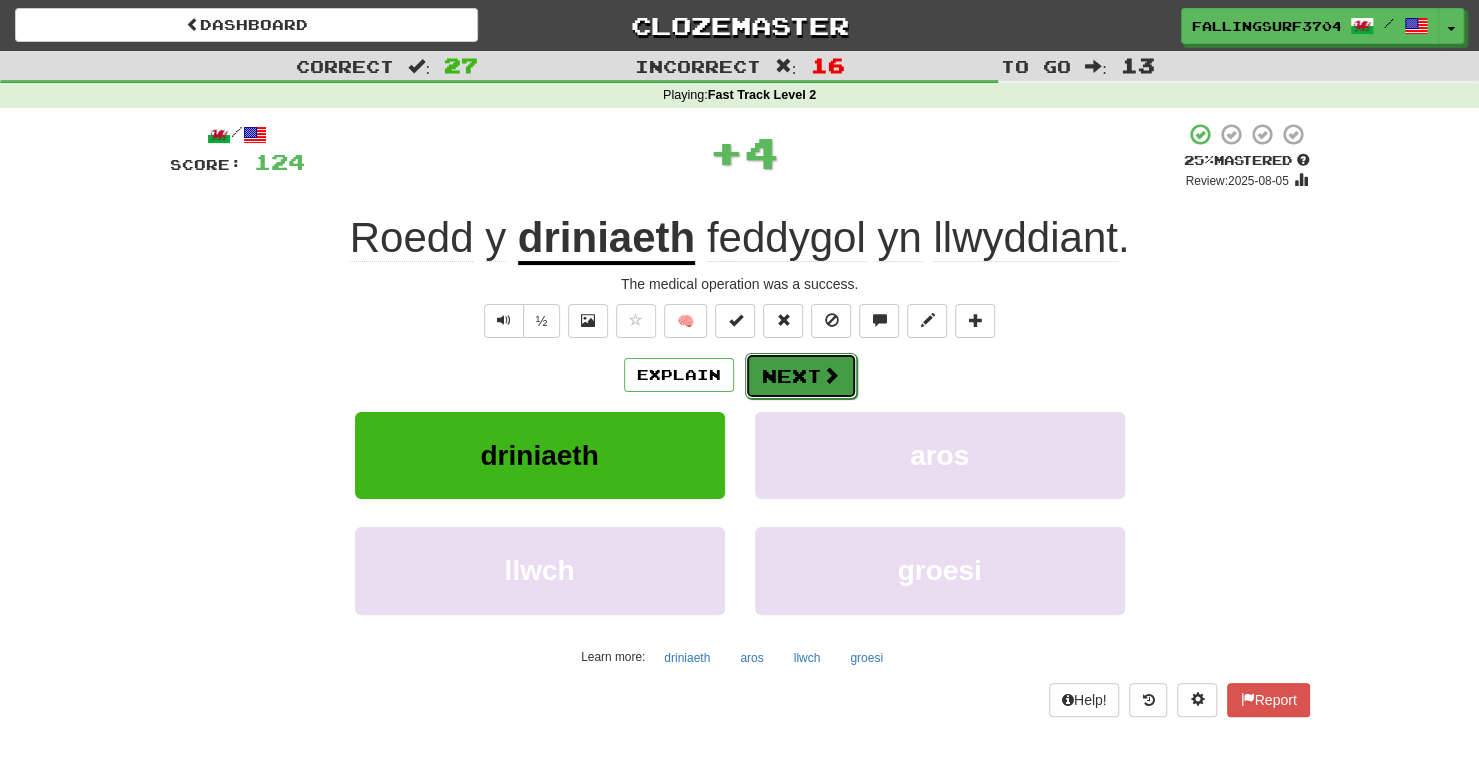 click on "Next" at bounding box center (801, 376) 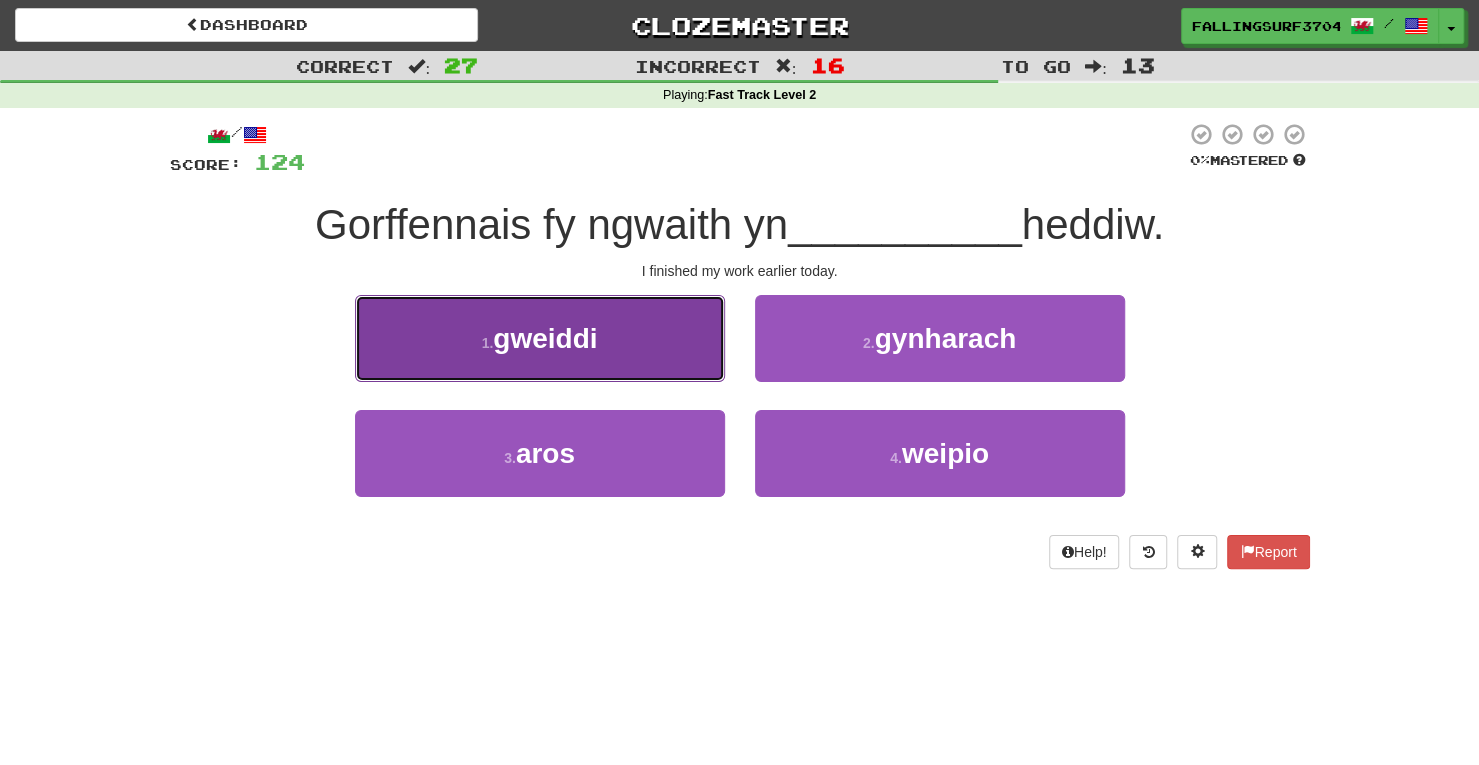 click on "1 .  gweiddi" at bounding box center [540, 338] 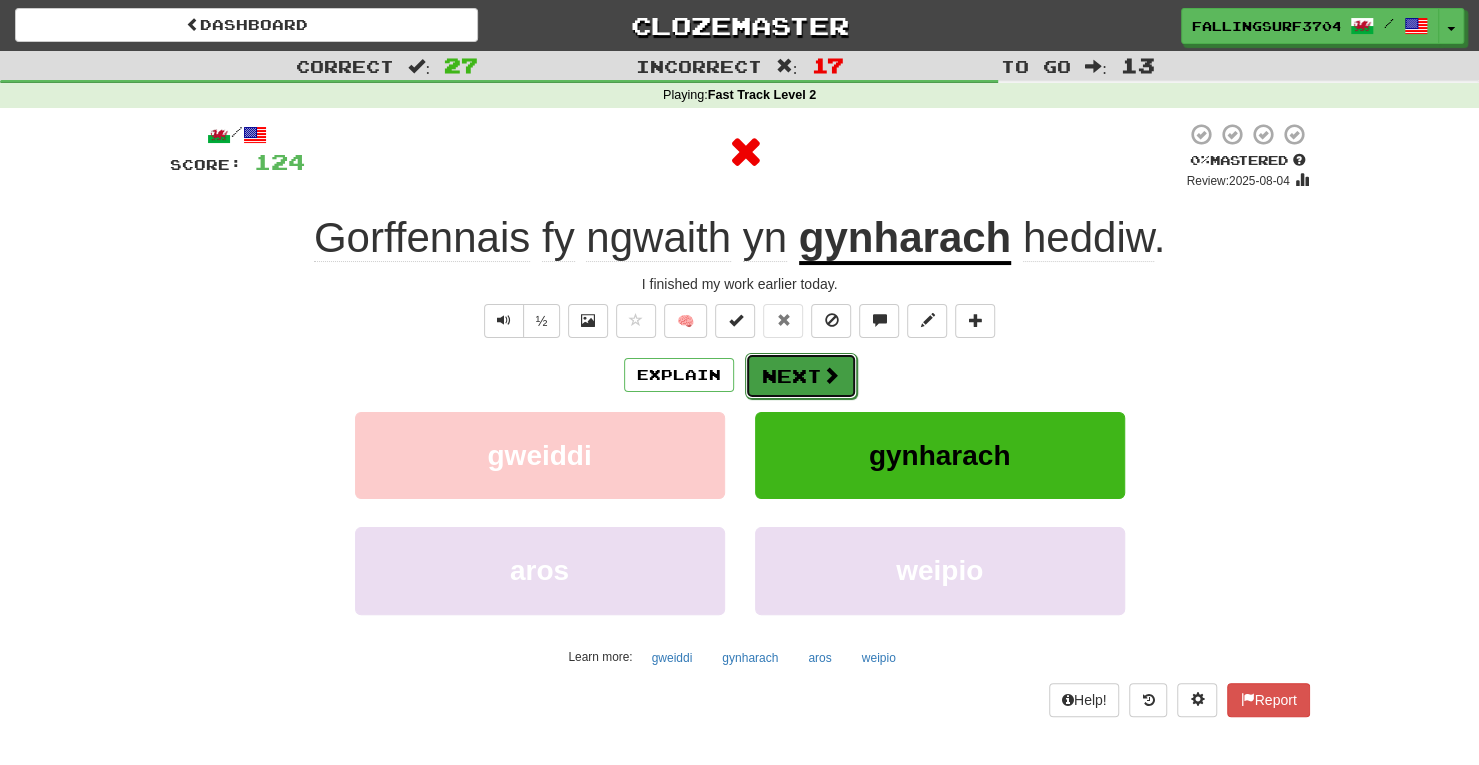 click on "Next" at bounding box center [801, 376] 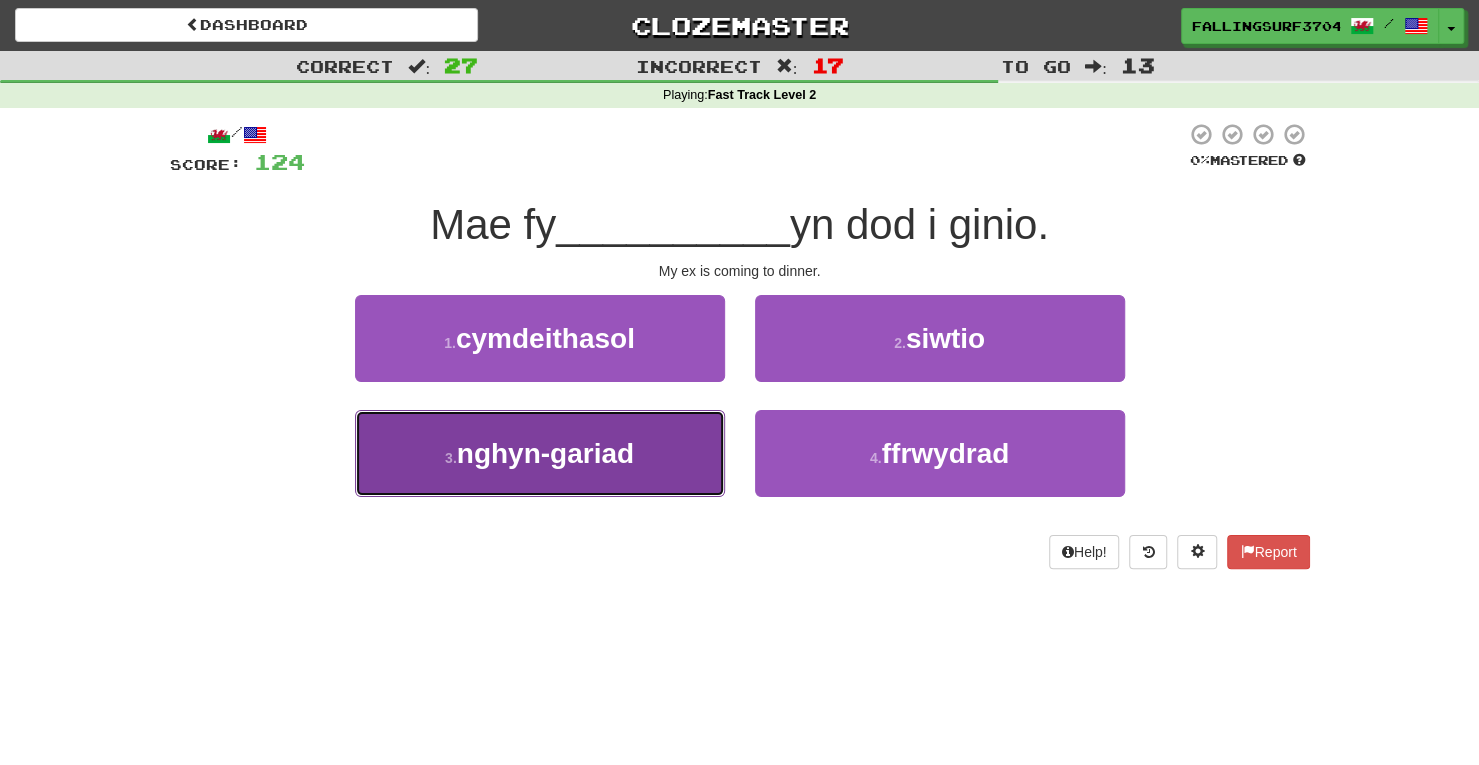 click on "nghyn-gariad" at bounding box center [545, 453] 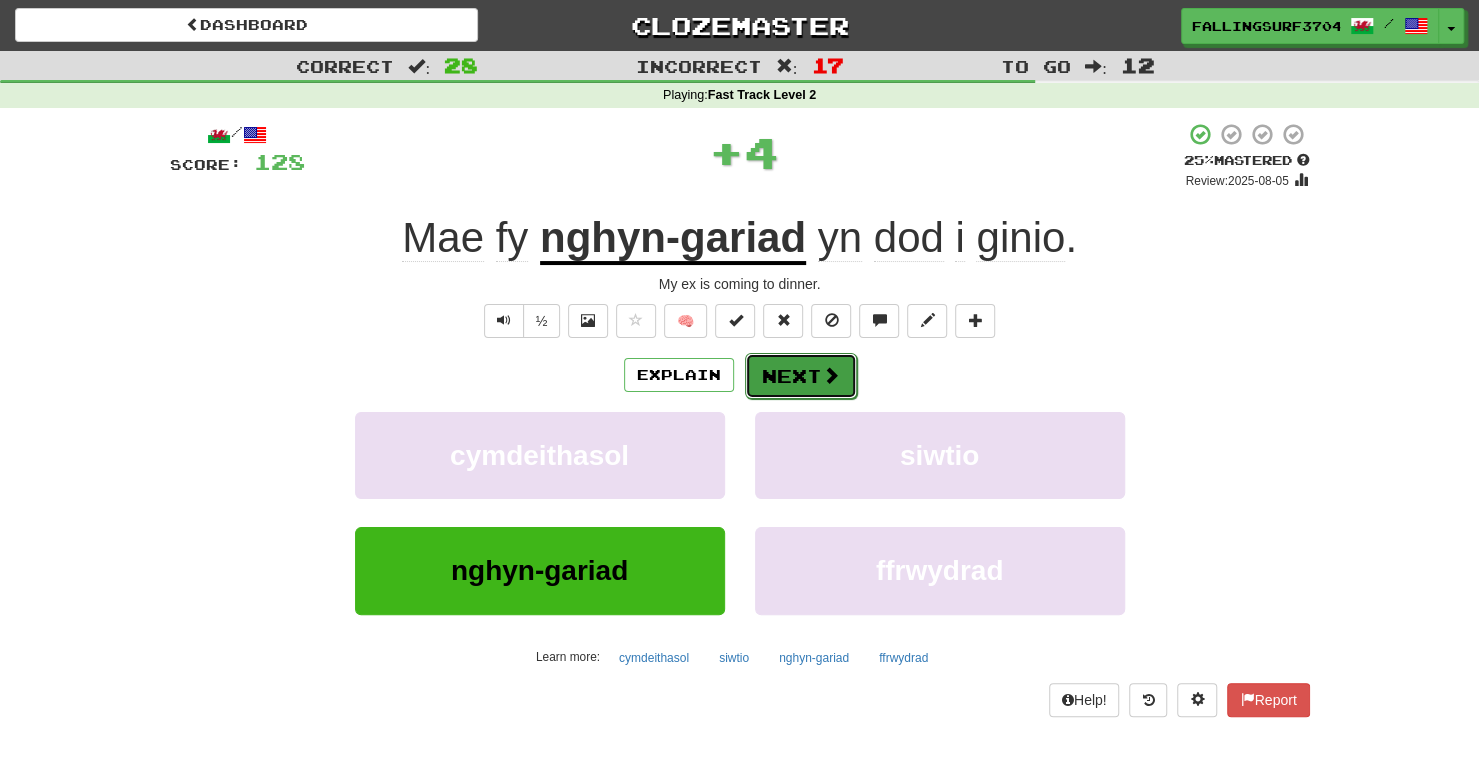 click on "Next" at bounding box center (801, 376) 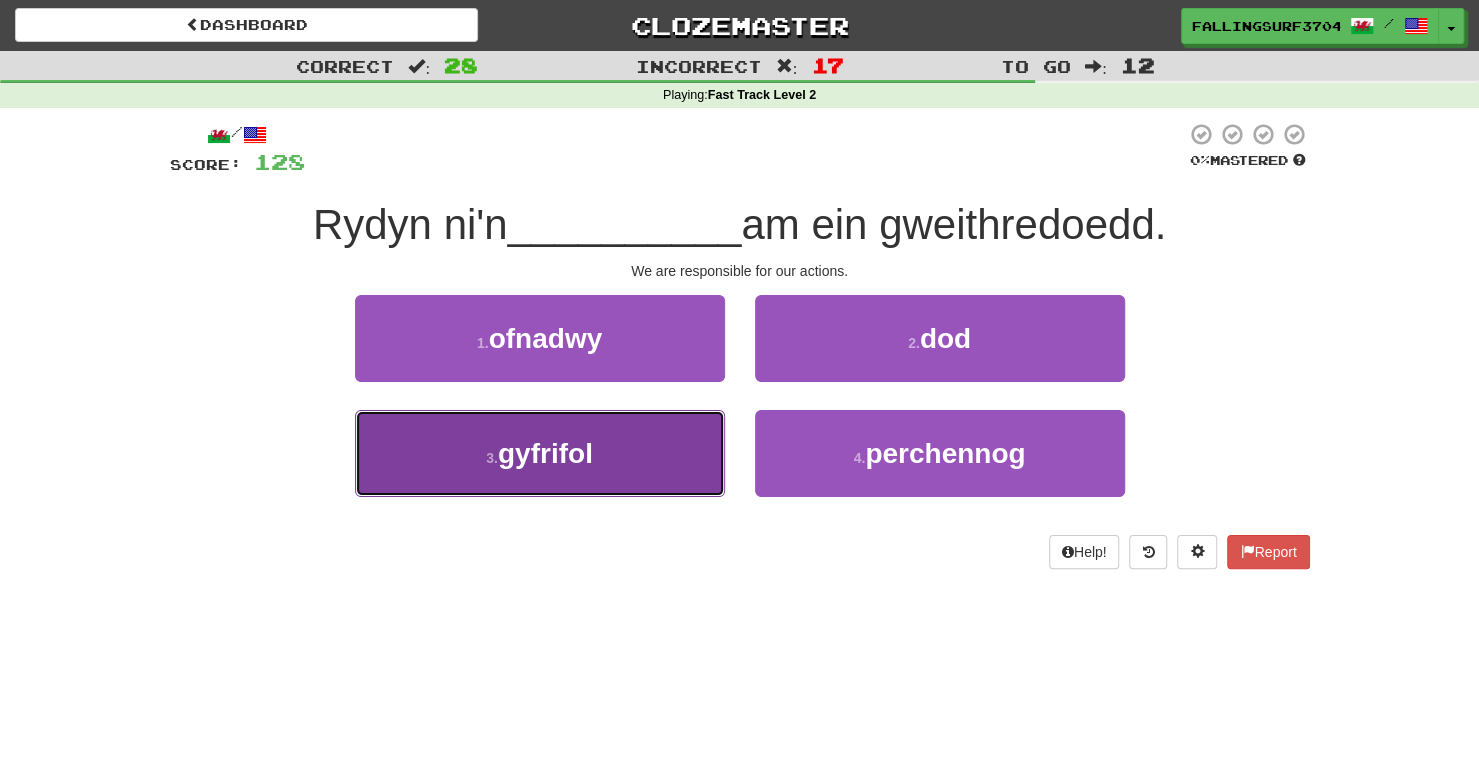 click on "gyfrifol" at bounding box center [545, 453] 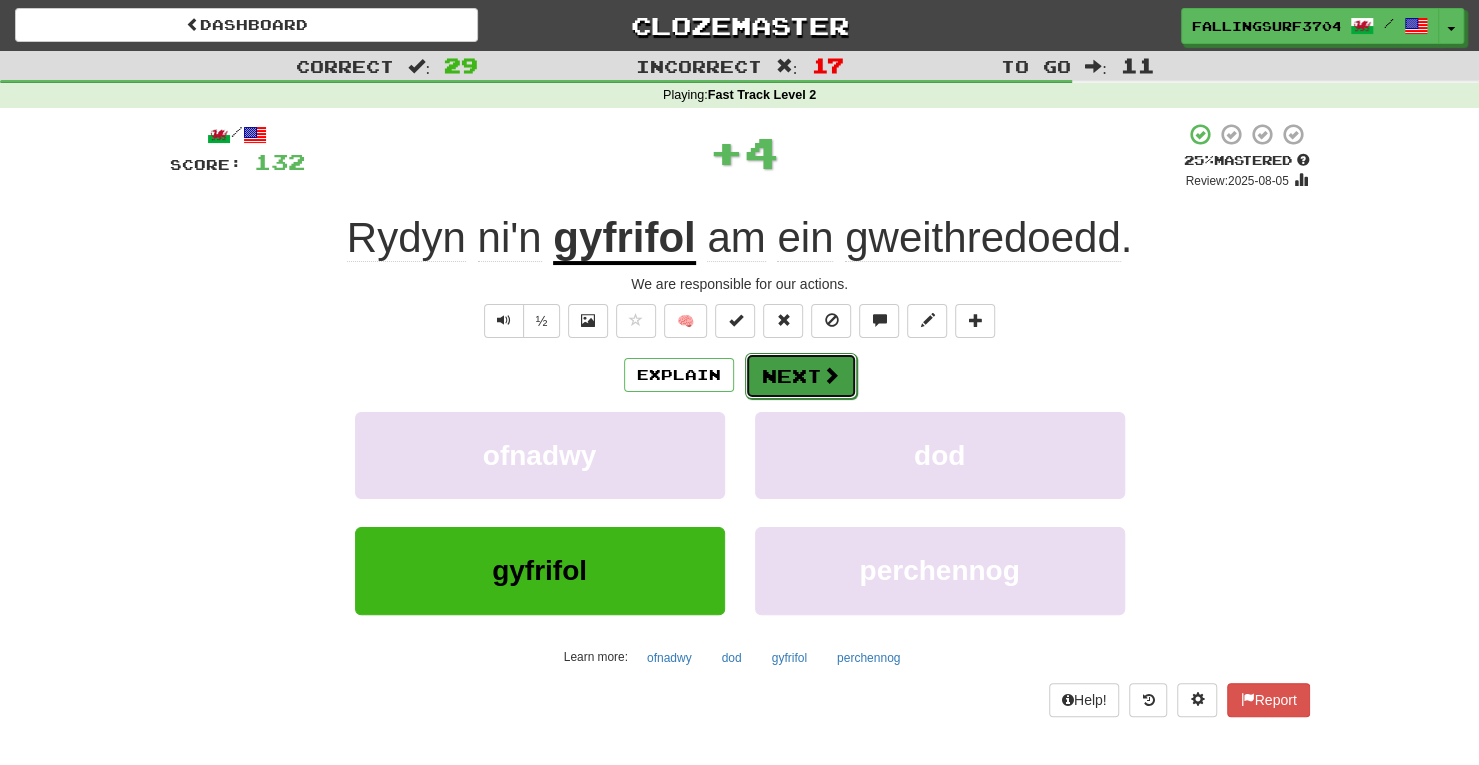 click on "Next" at bounding box center (801, 376) 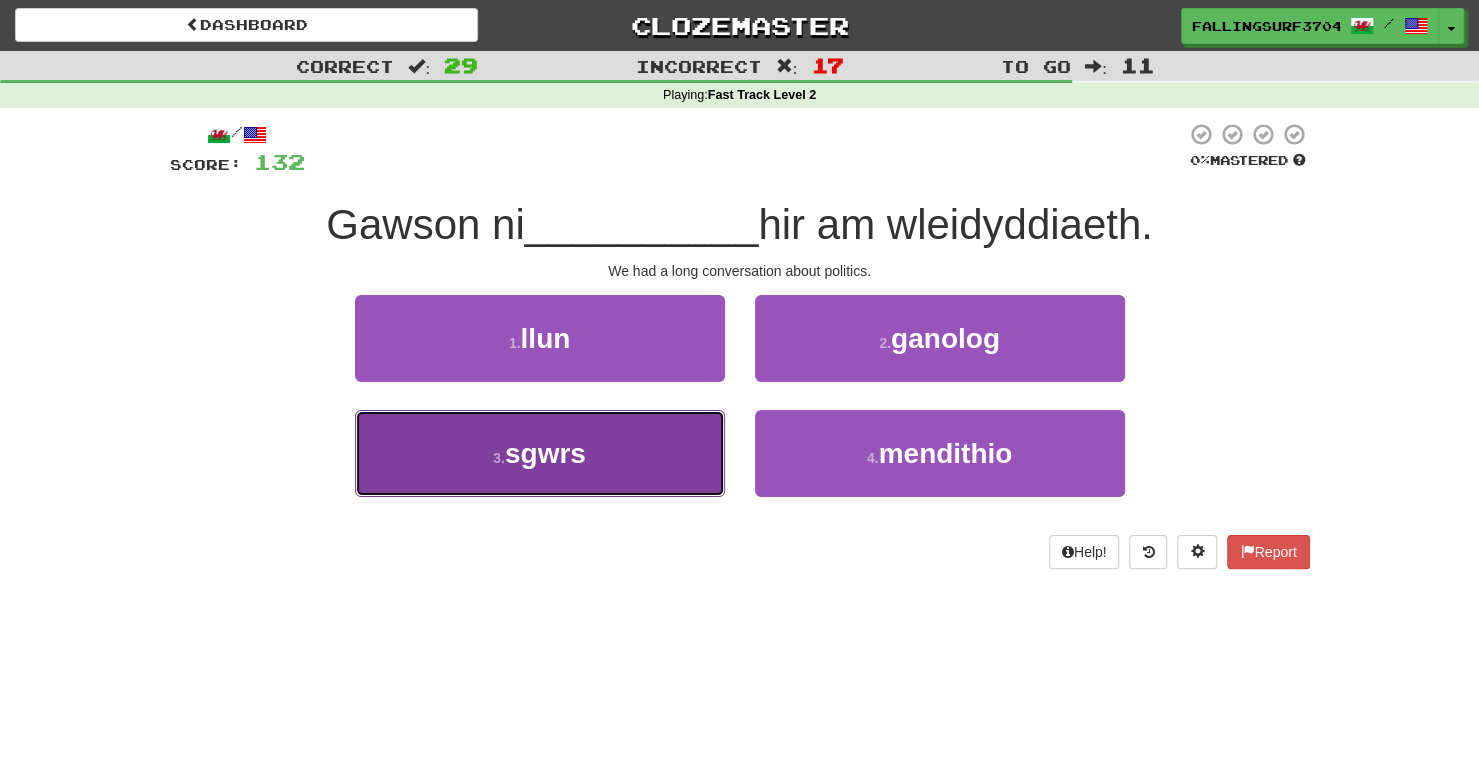 click on "3 .  sgwrs" at bounding box center (540, 453) 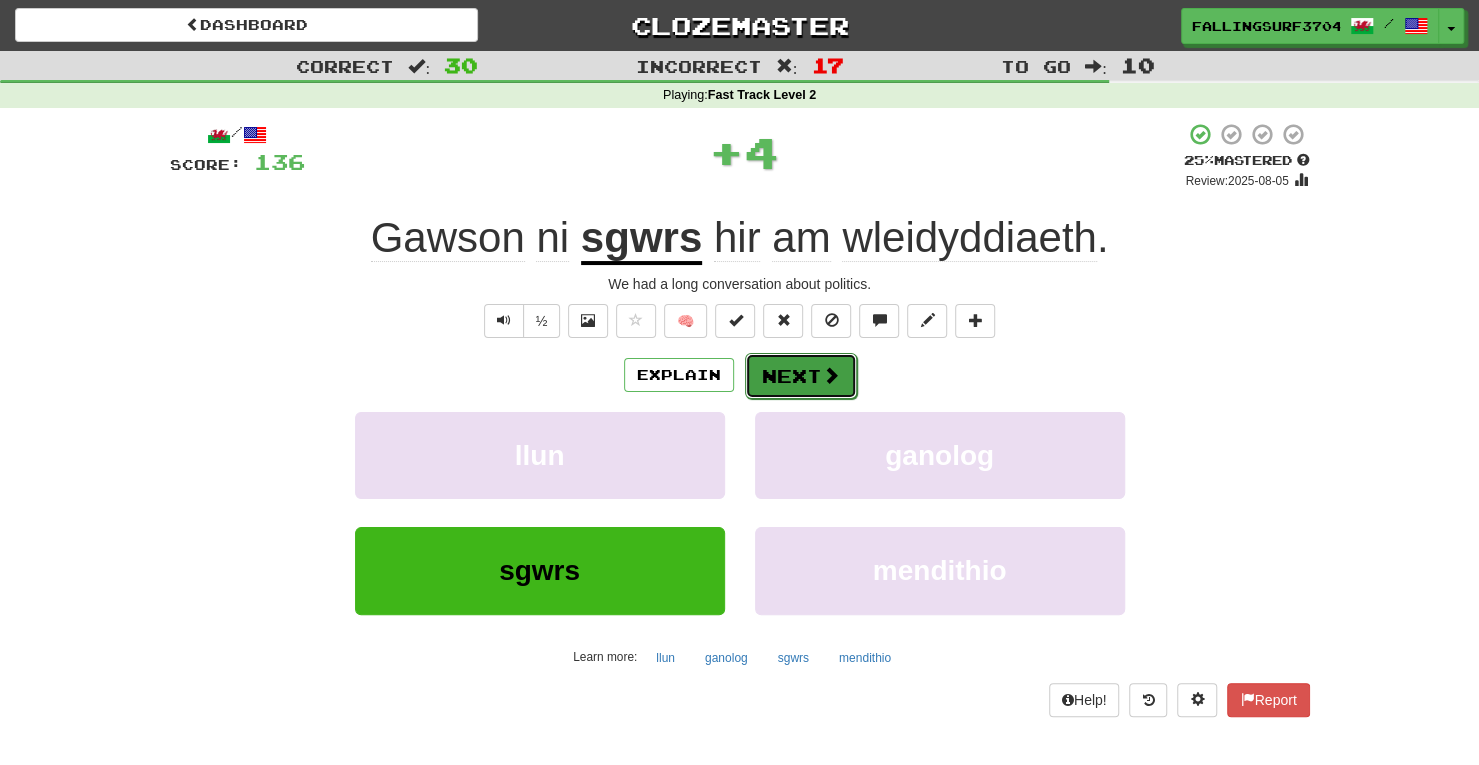 click at bounding box center (831, 375) 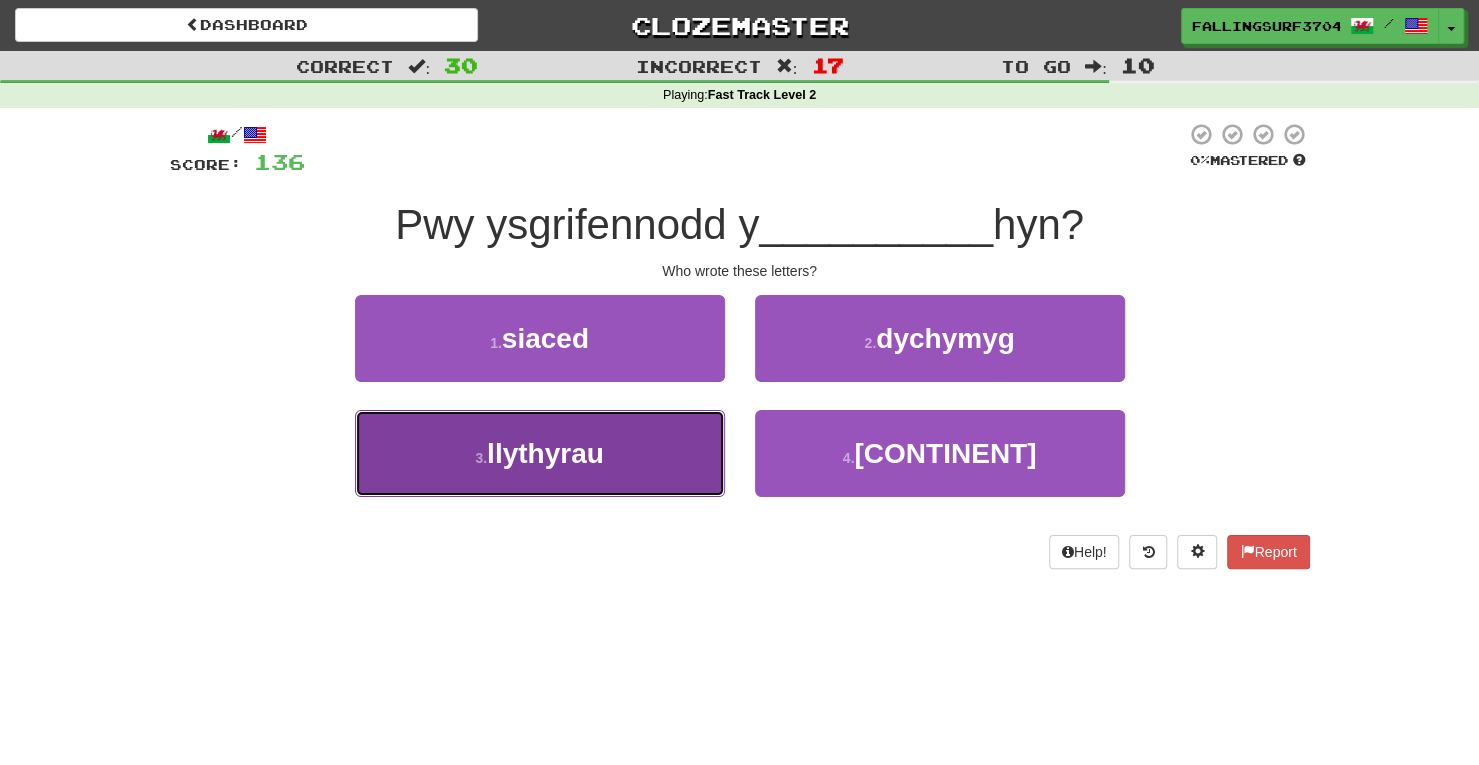 click on "3 .  llythyrau" at bounding box center (540, 453) 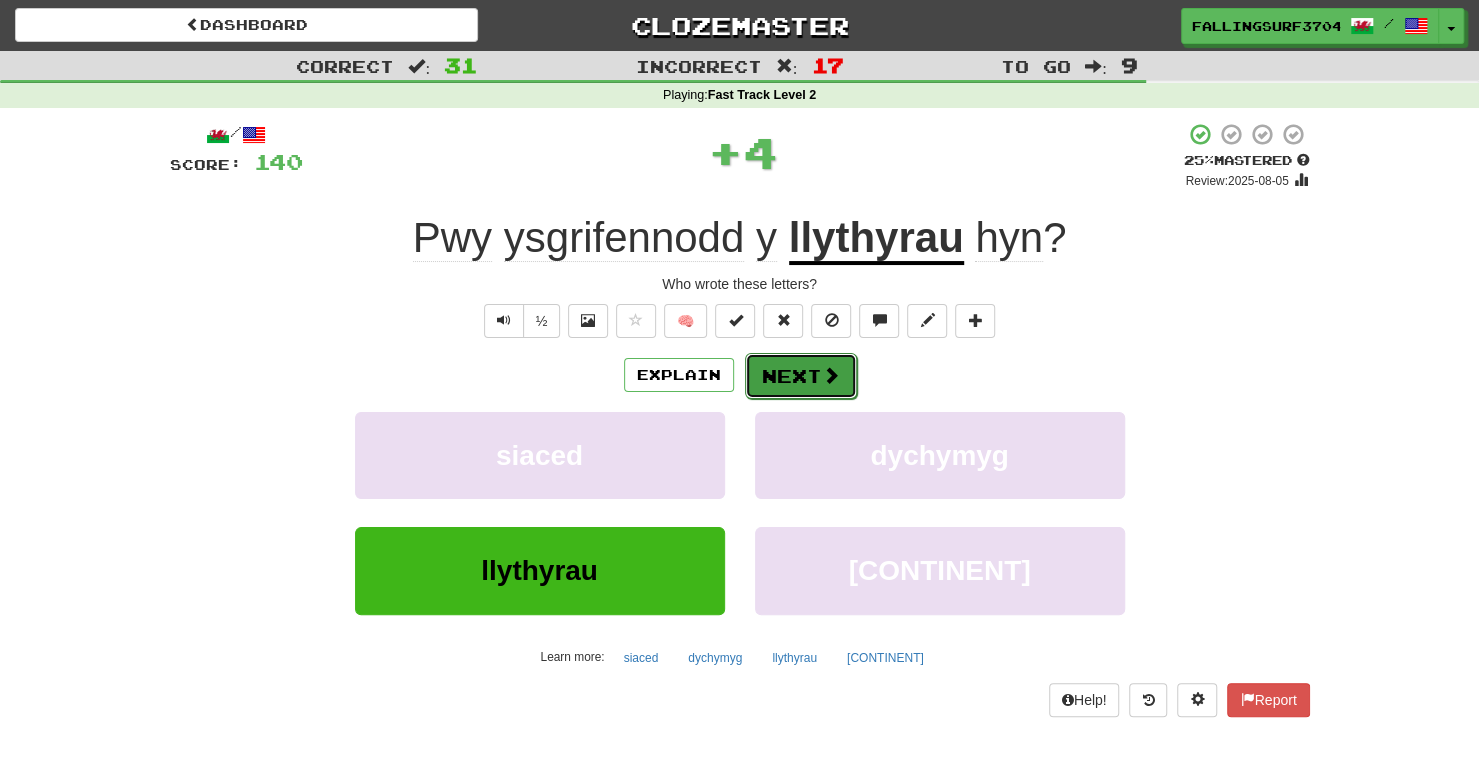 click on "Next" at bounding box center [801, 376] 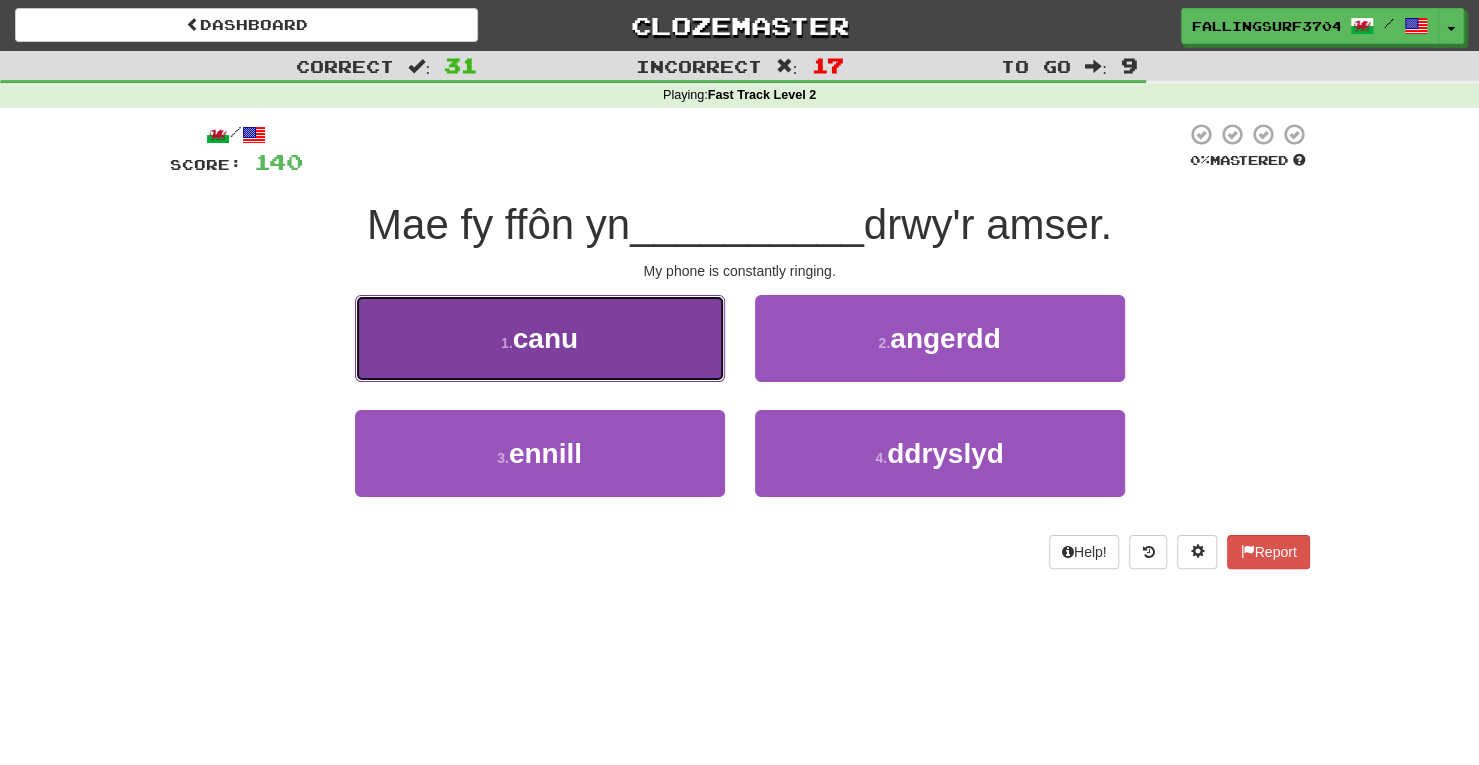 click on "1 .  canu" at bounding box center [540, 338] 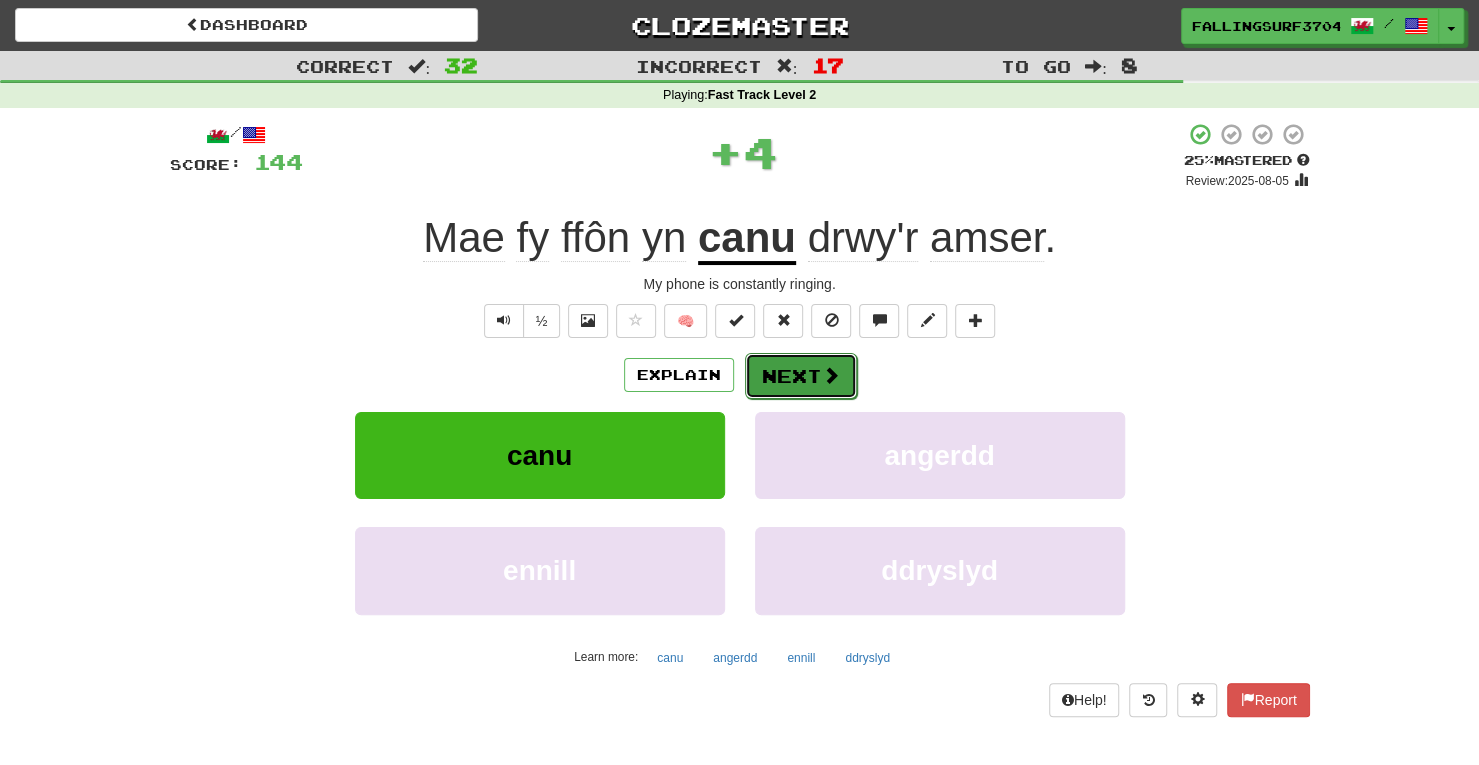 click on "Next" at bounding box center (801, 376) 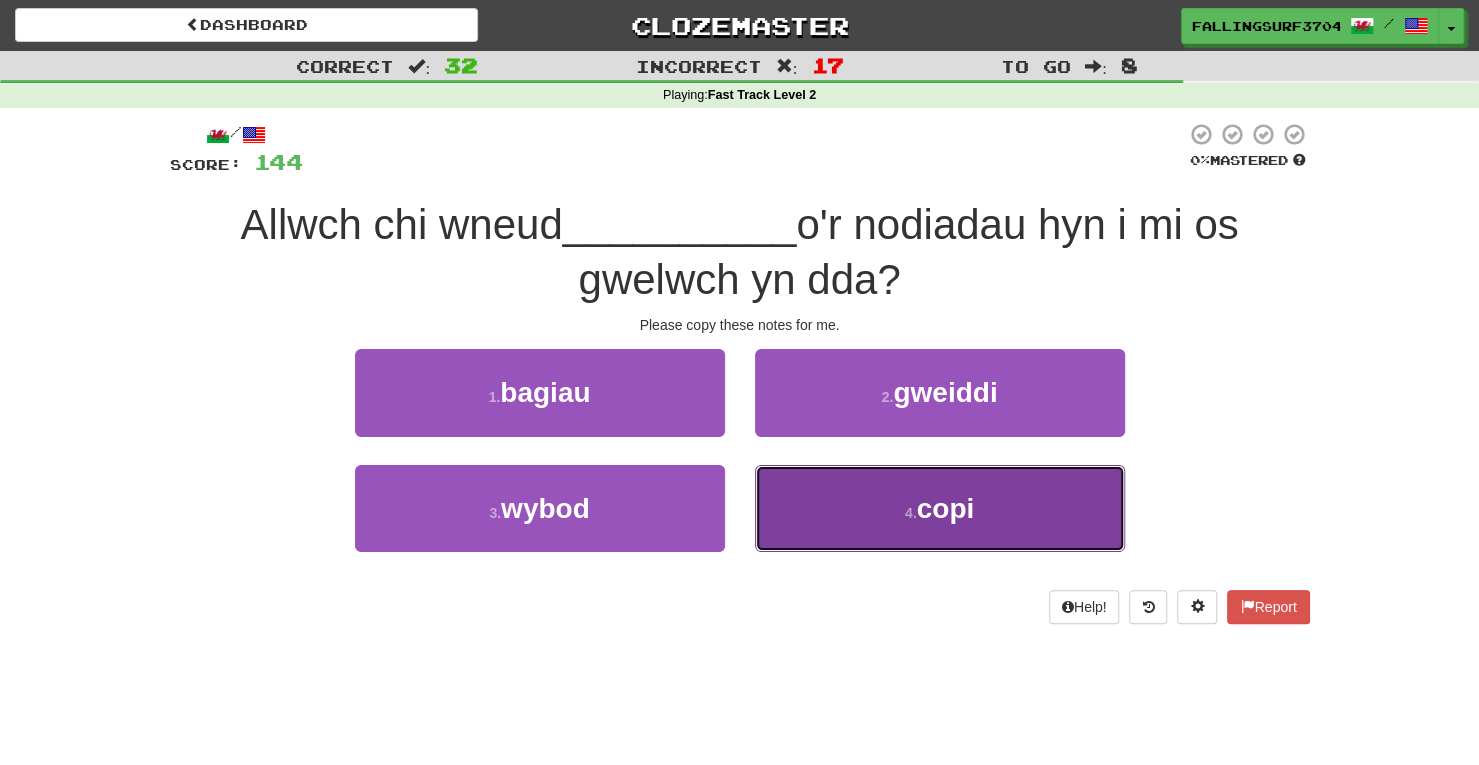 click on "4 .  copi" at bounding box center [940, 508] 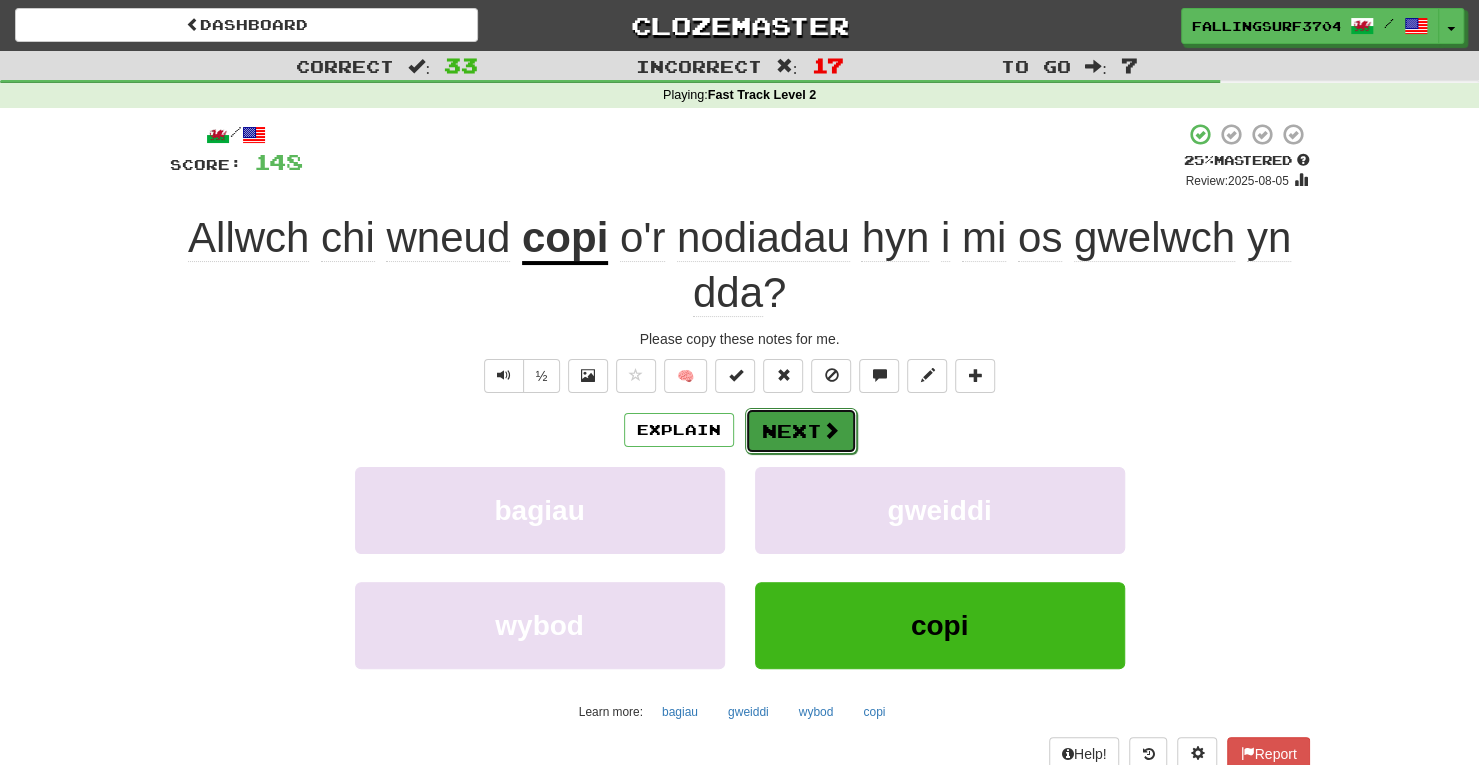 click at bounding box center [831, 430] 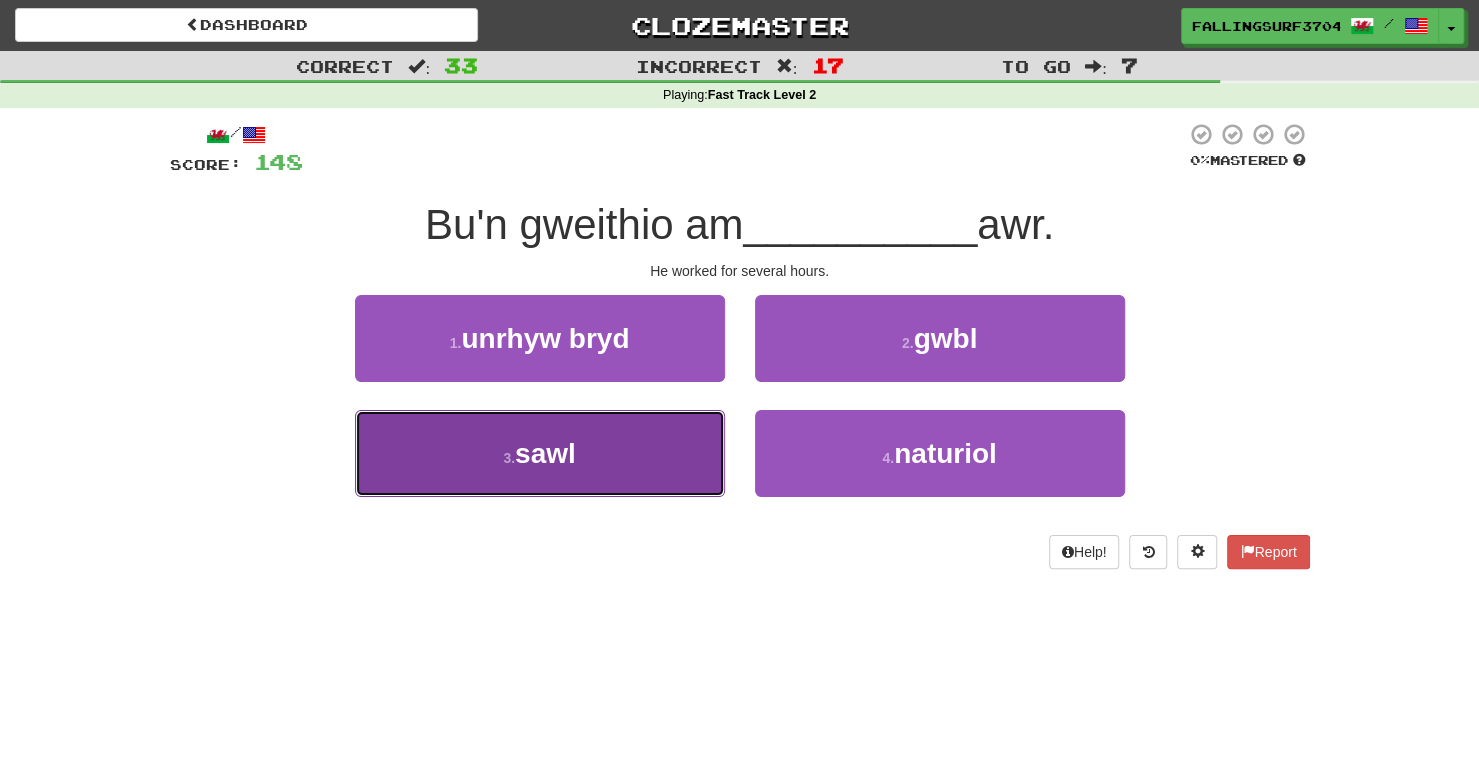 click on "3 .  sawl" at bounding box center (540, 453) 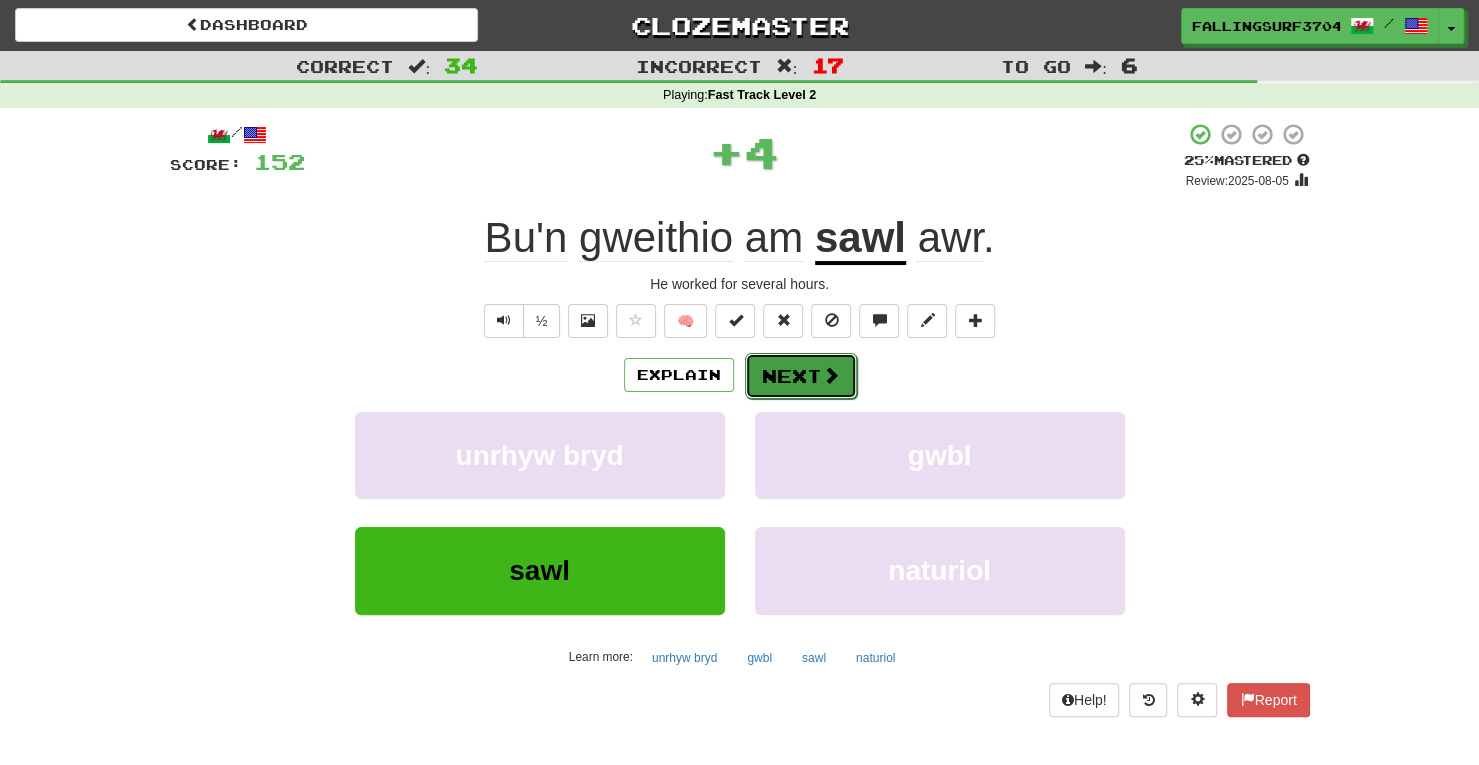 click at bounding box center (831, 375) 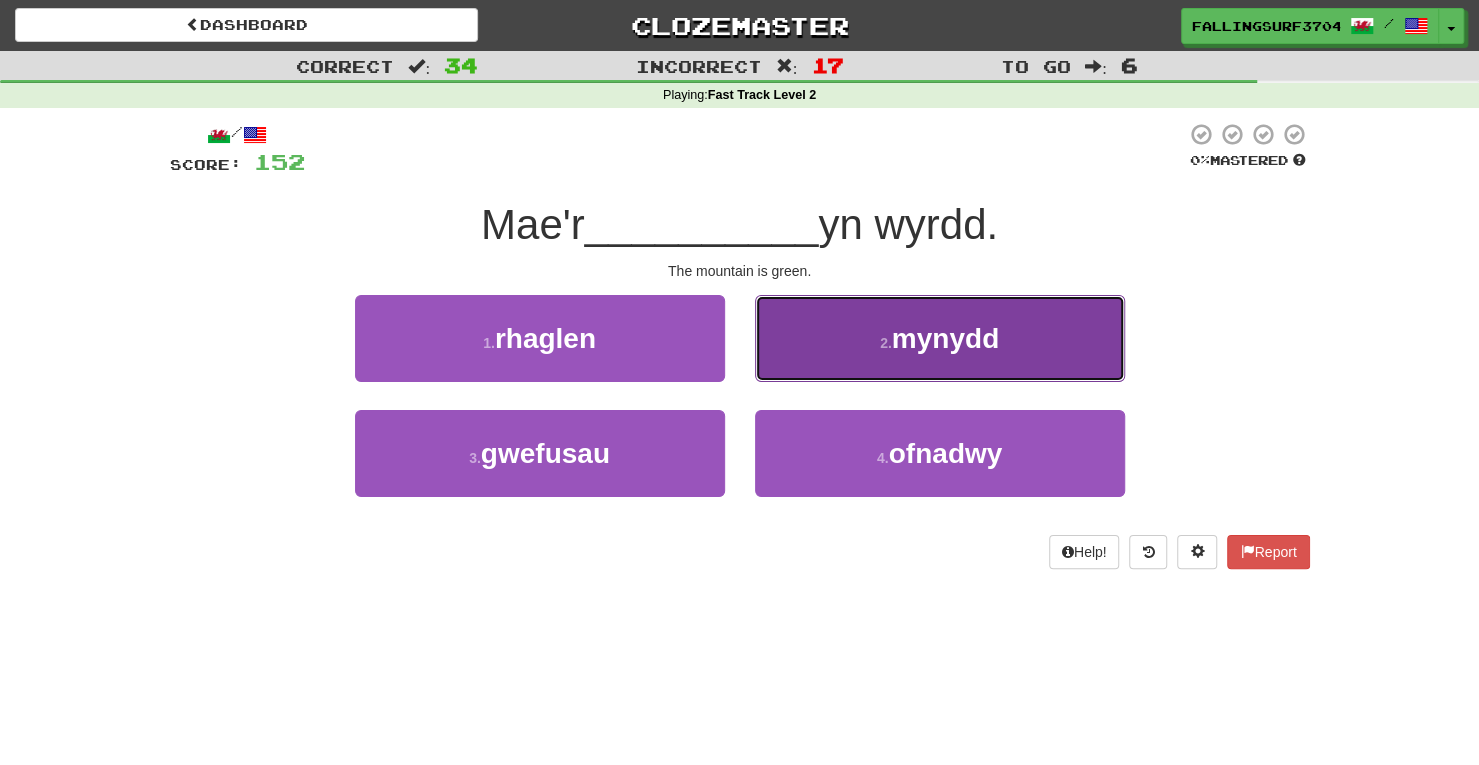 click on "mynydd" at bounding box center [945, 338] 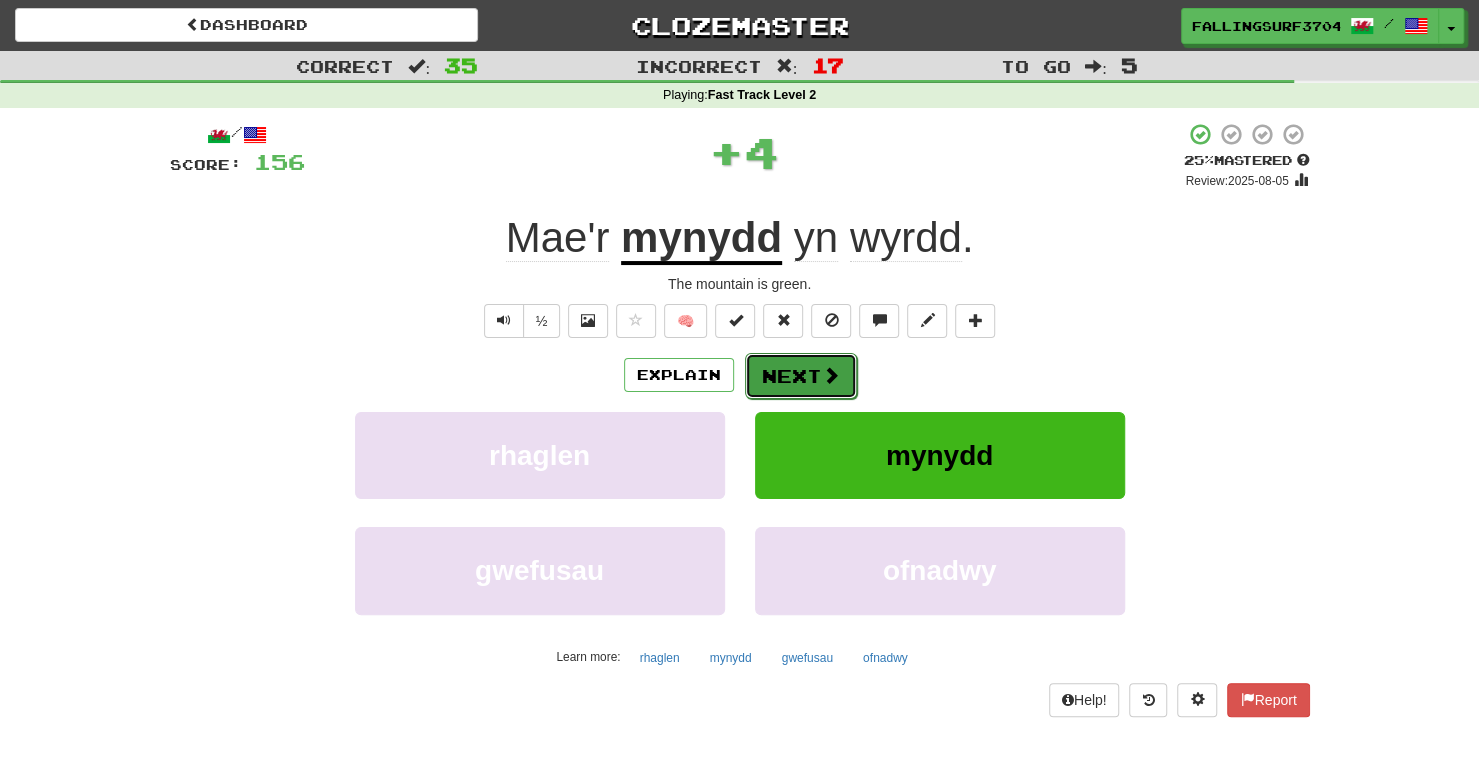 click on "Next" at bounding box center (801, 376) 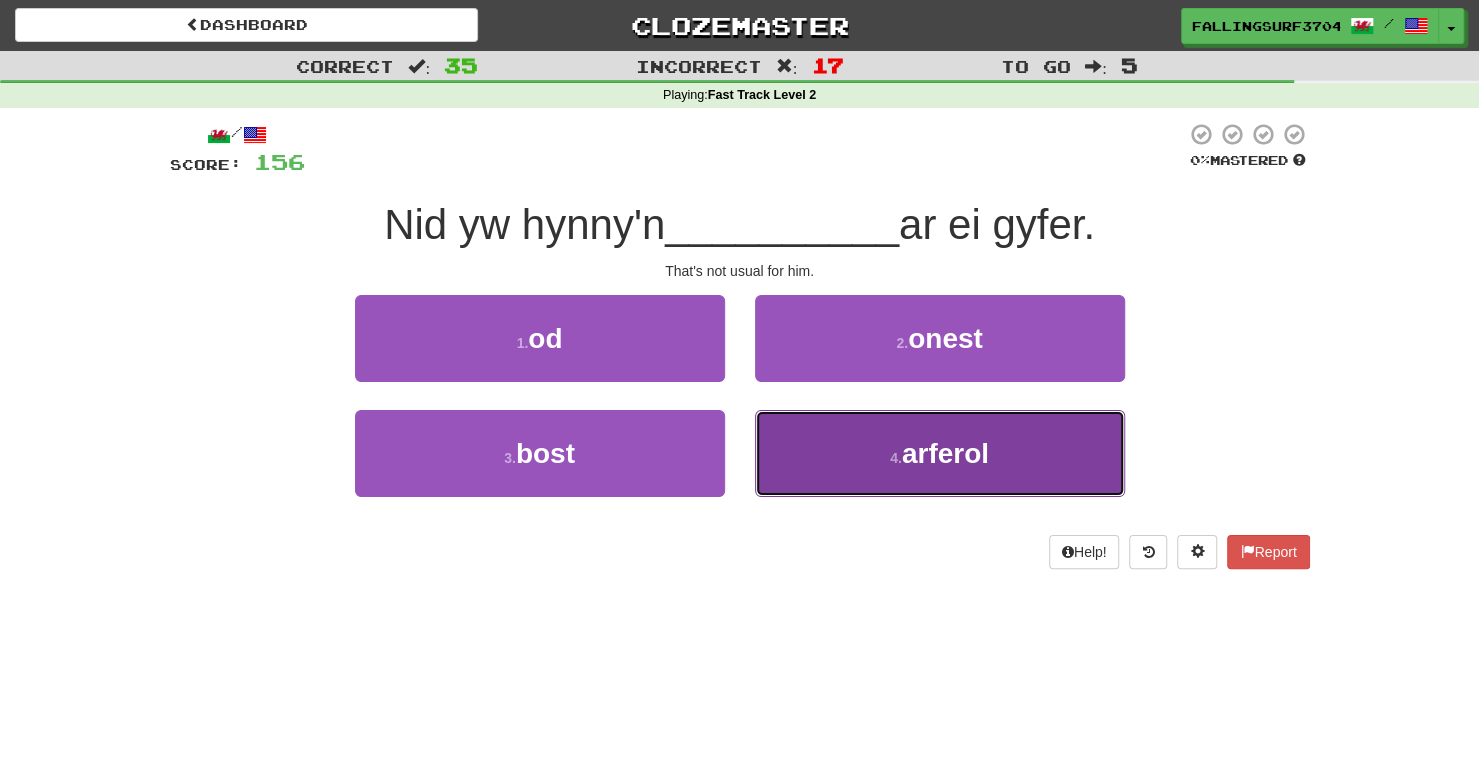 click on "4 .  arferol" at bounding box center (940, 453) 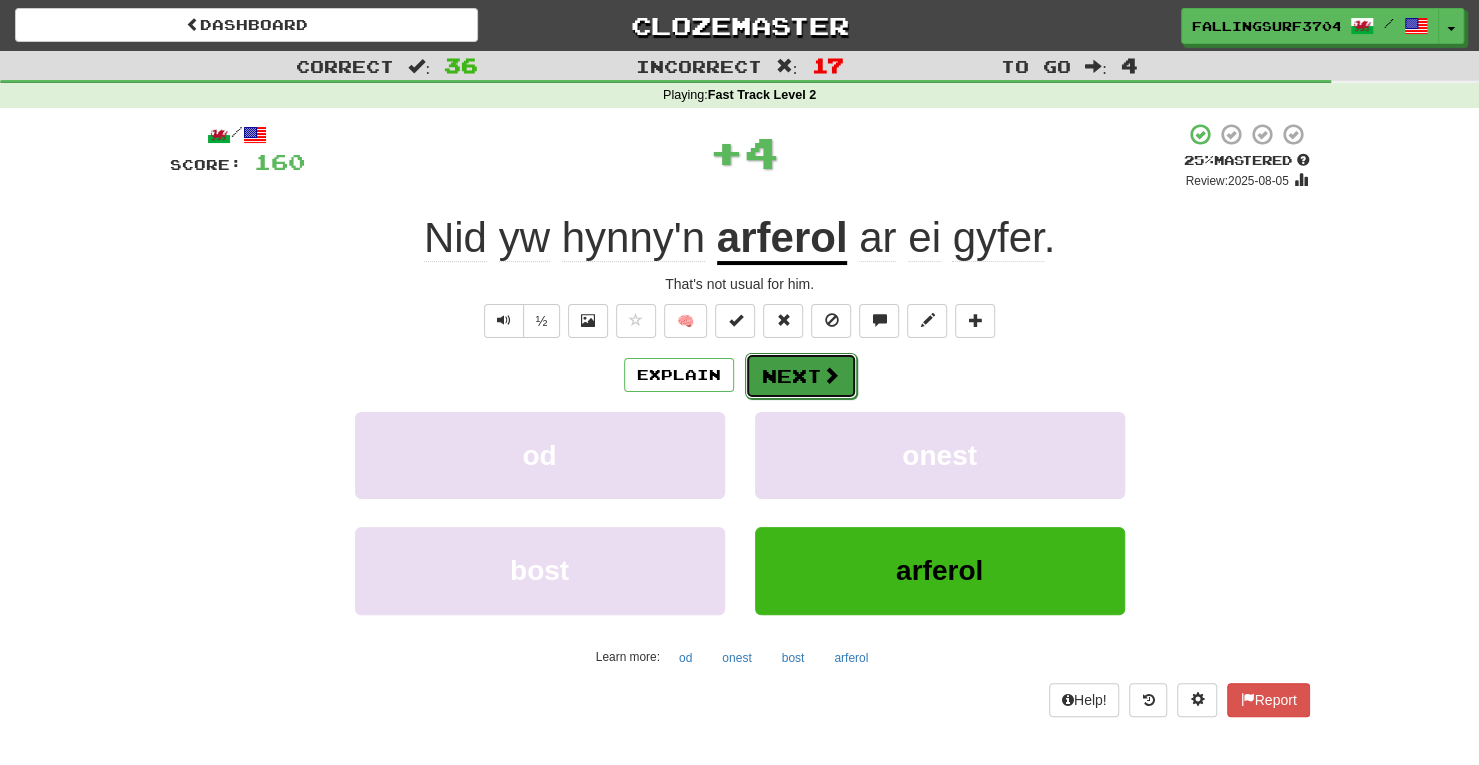click on "Next" at bounding box center (801, 376) 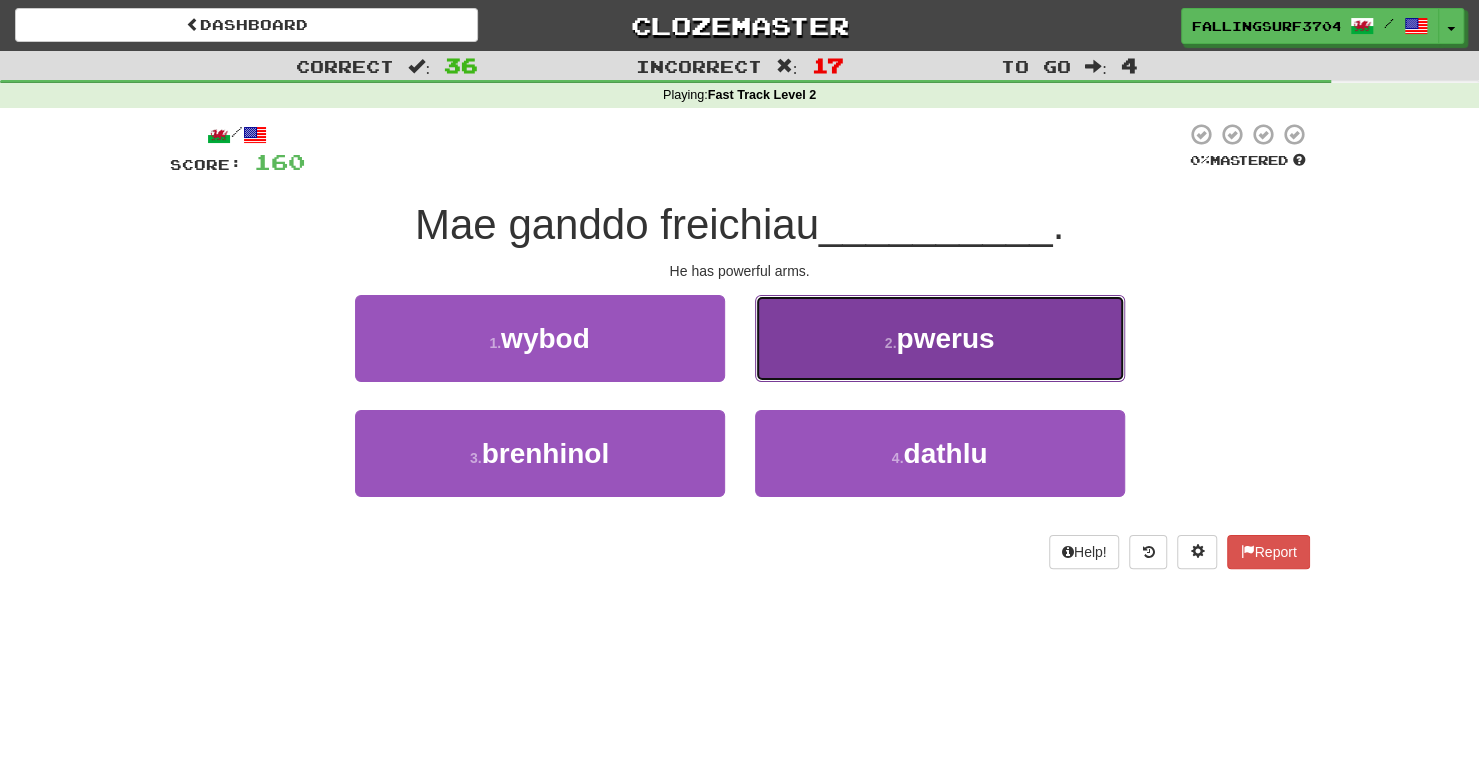 click on "2 .  pwerus" at bounding box center (940, 338) 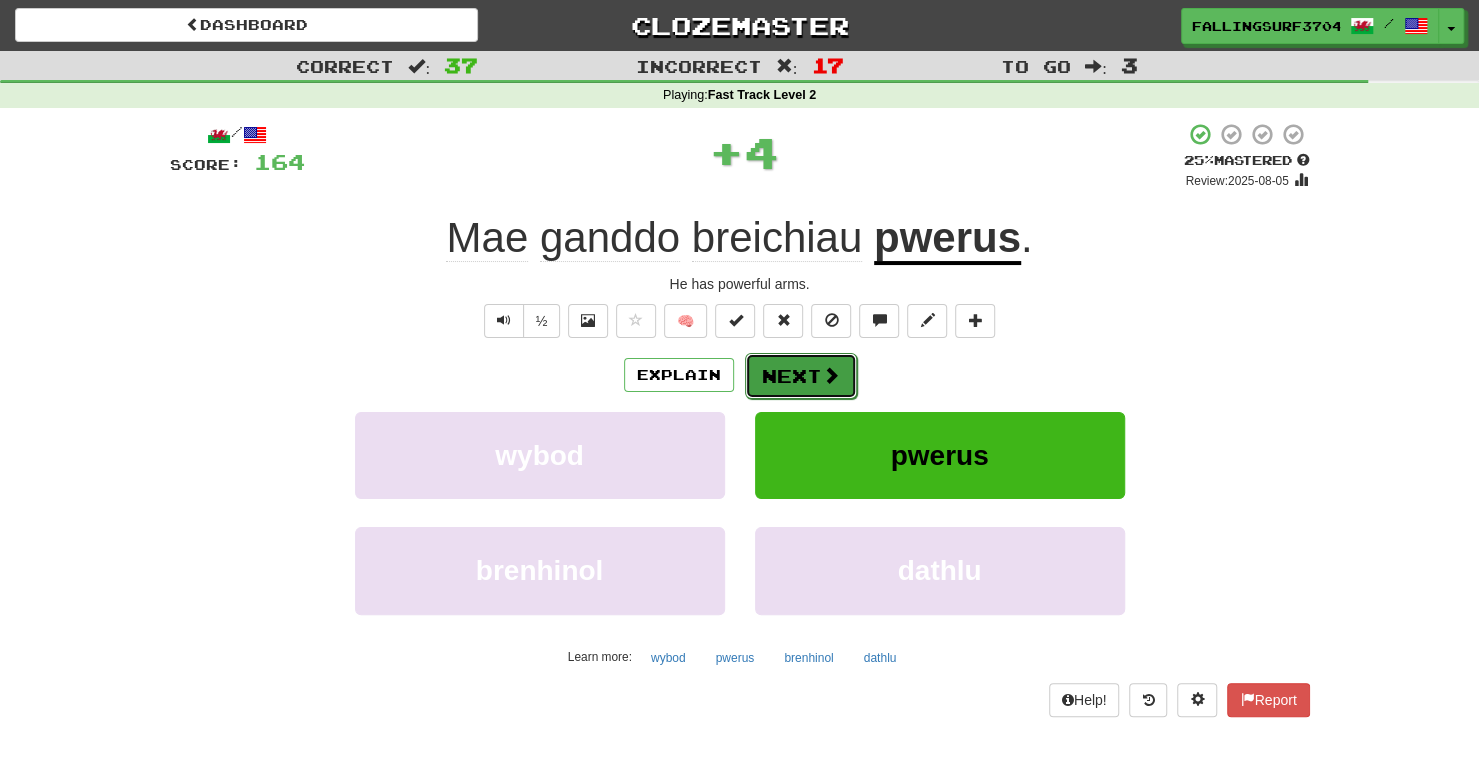 click on "Next" at bounding box center [801, 376] 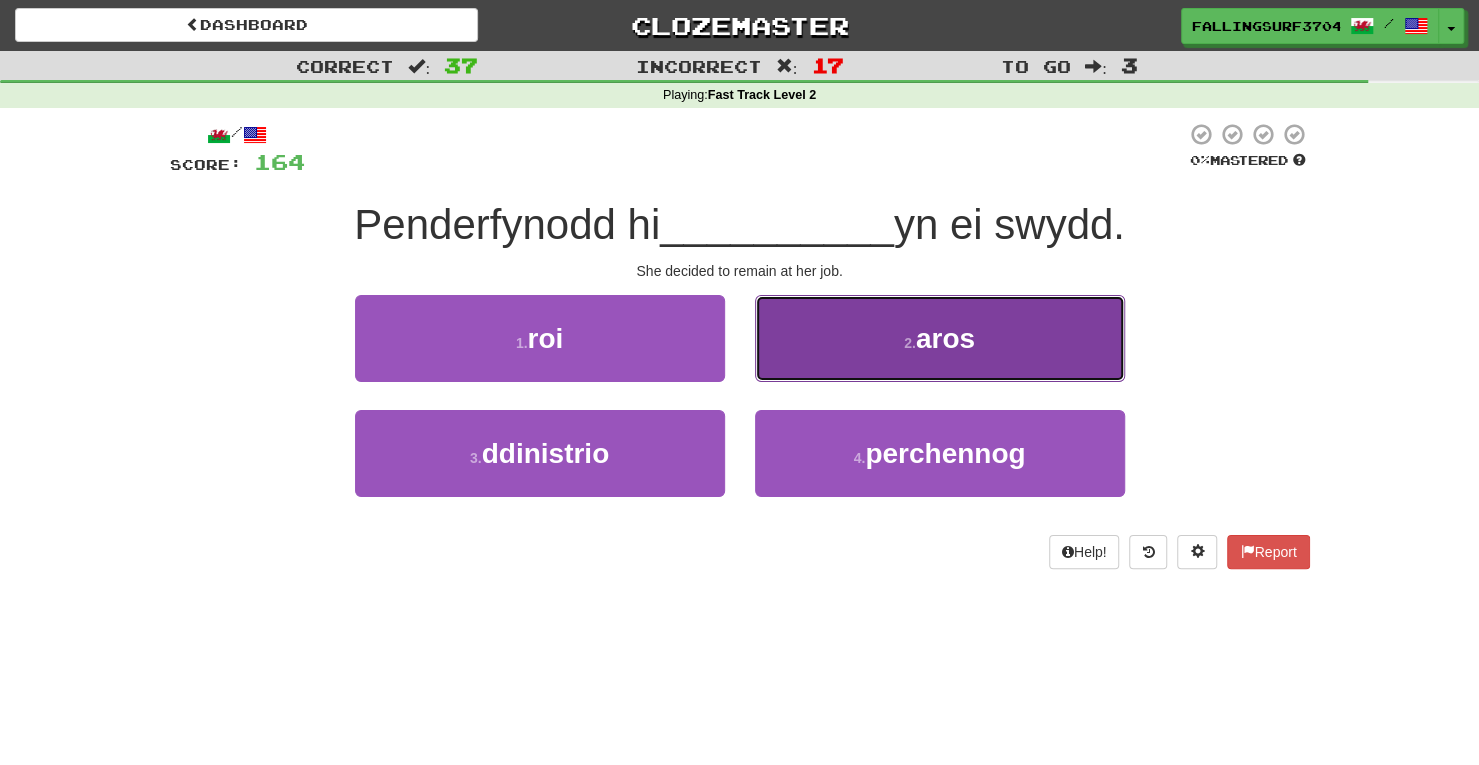 click on "2 ." at bounding box center (910, 343) 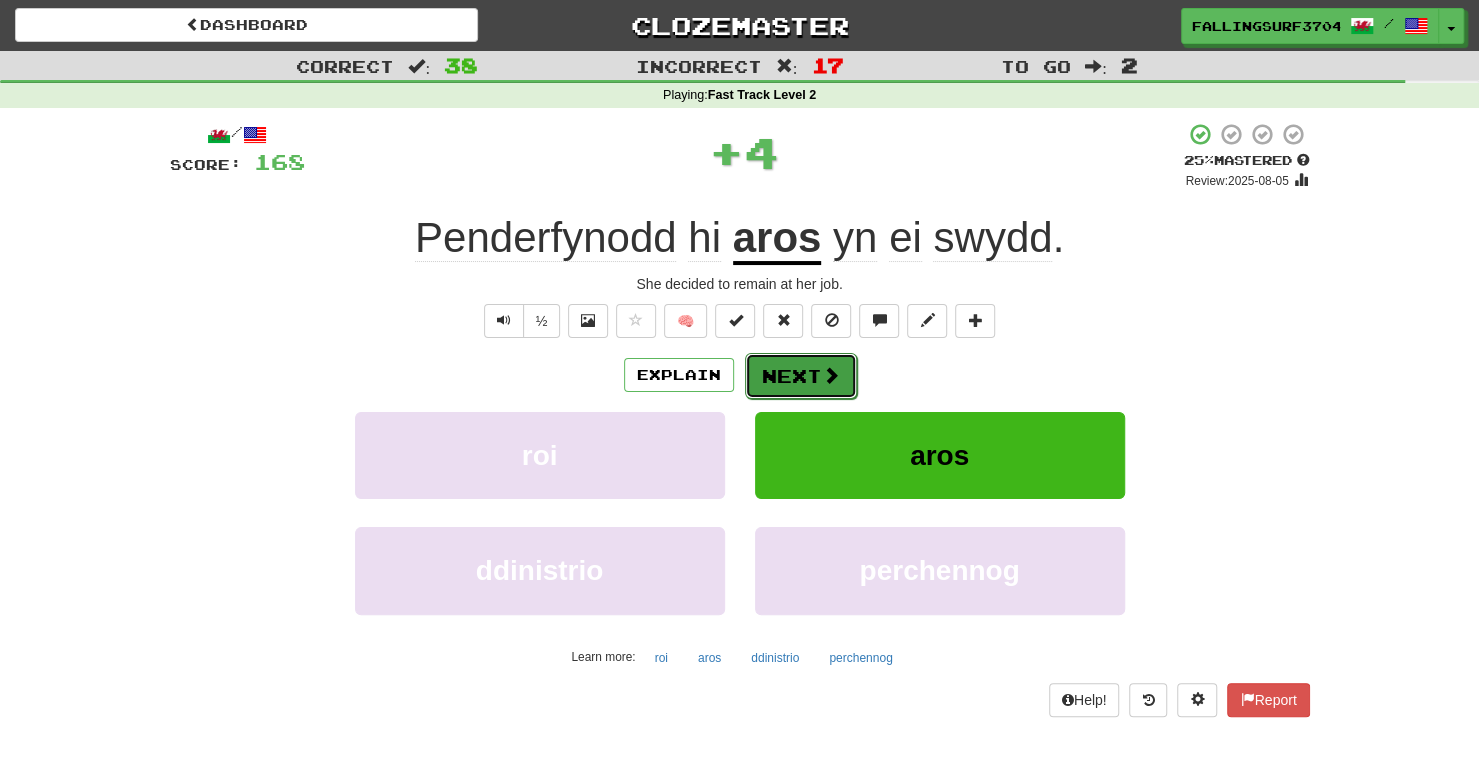 click on "Next" at bounding box center (801, 376) 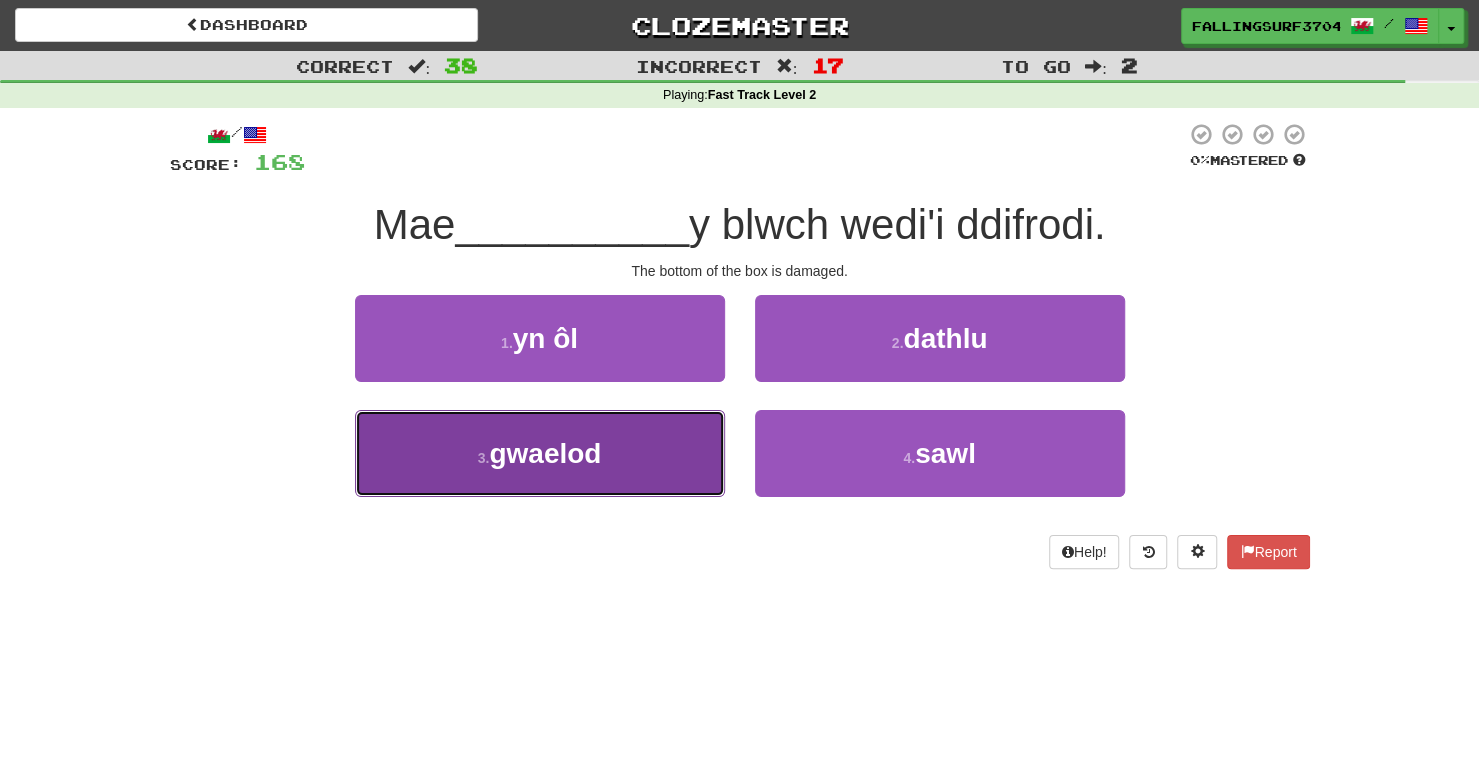 click on "3 .  gwaelod" at bounding box center (540, 453) 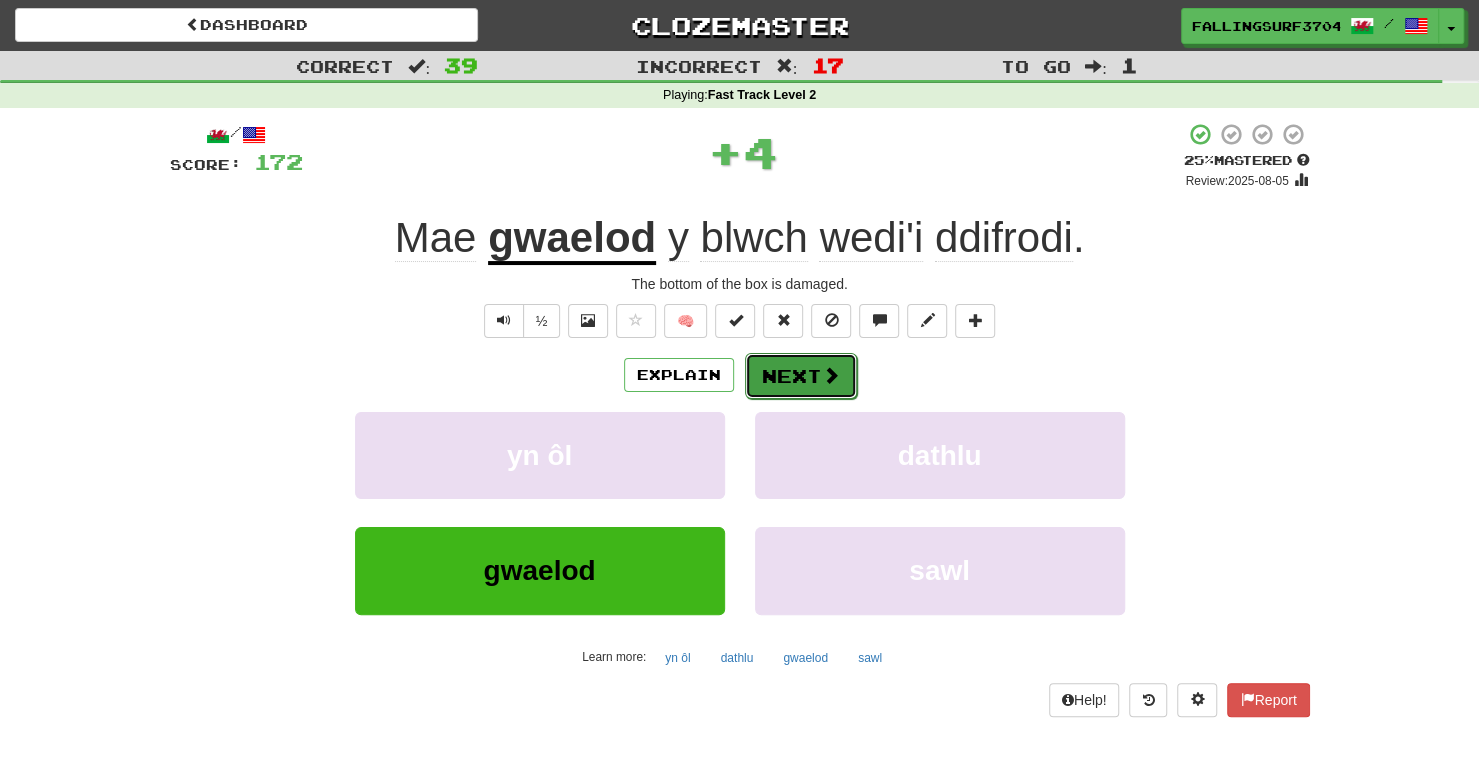 click at bounding box center [831, 375] 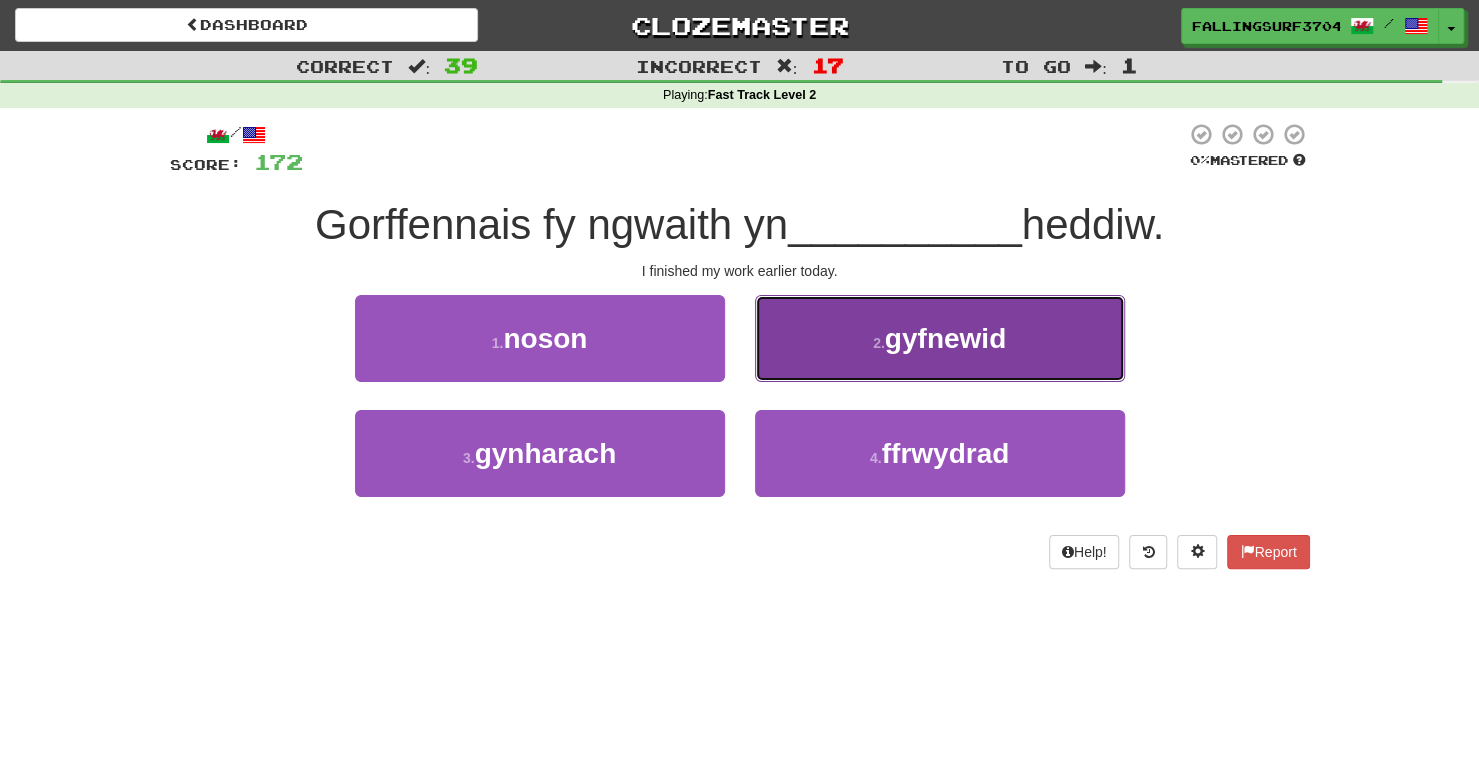 click on "gyfnewid" at bounding box center (945, 338) 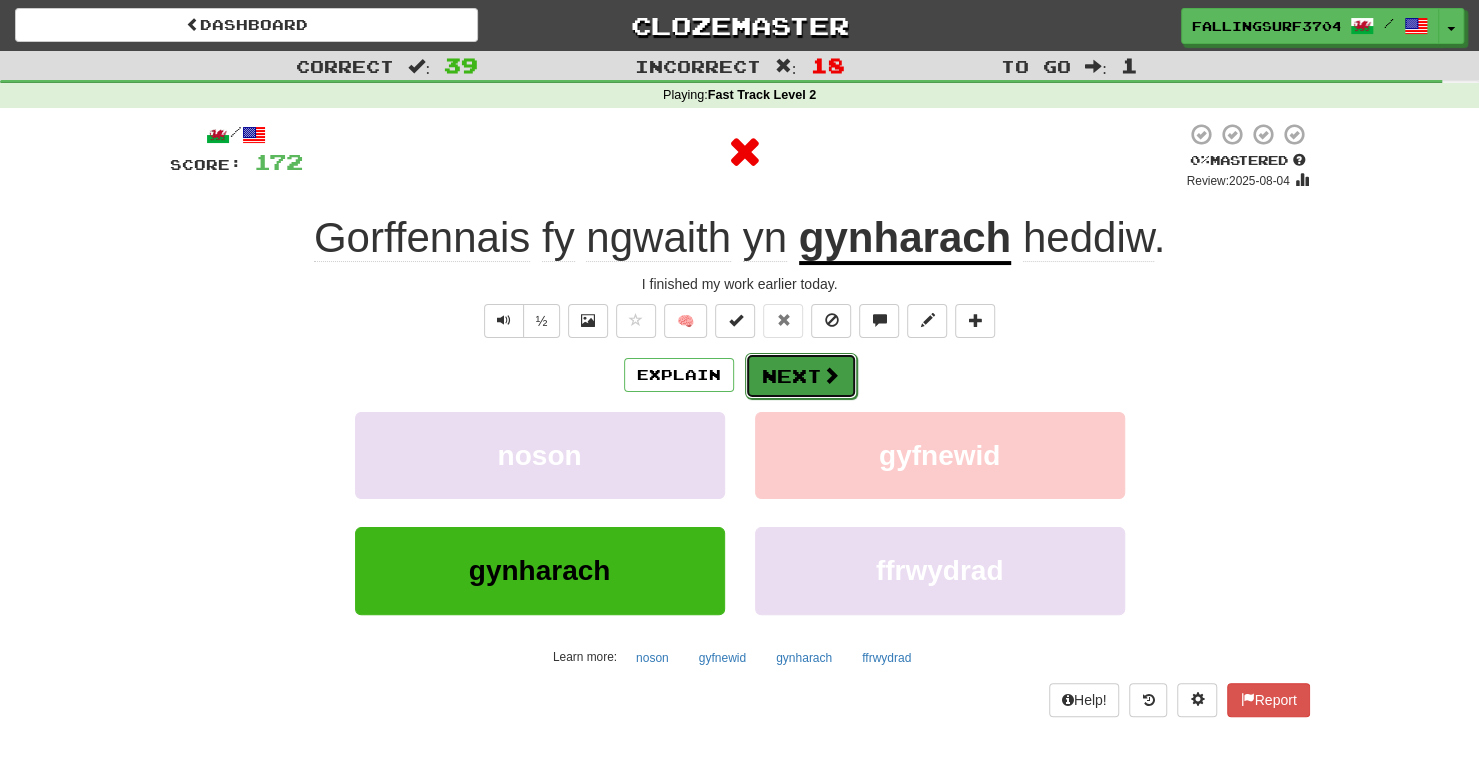 click on "Next" at bounding box center [801, 376] 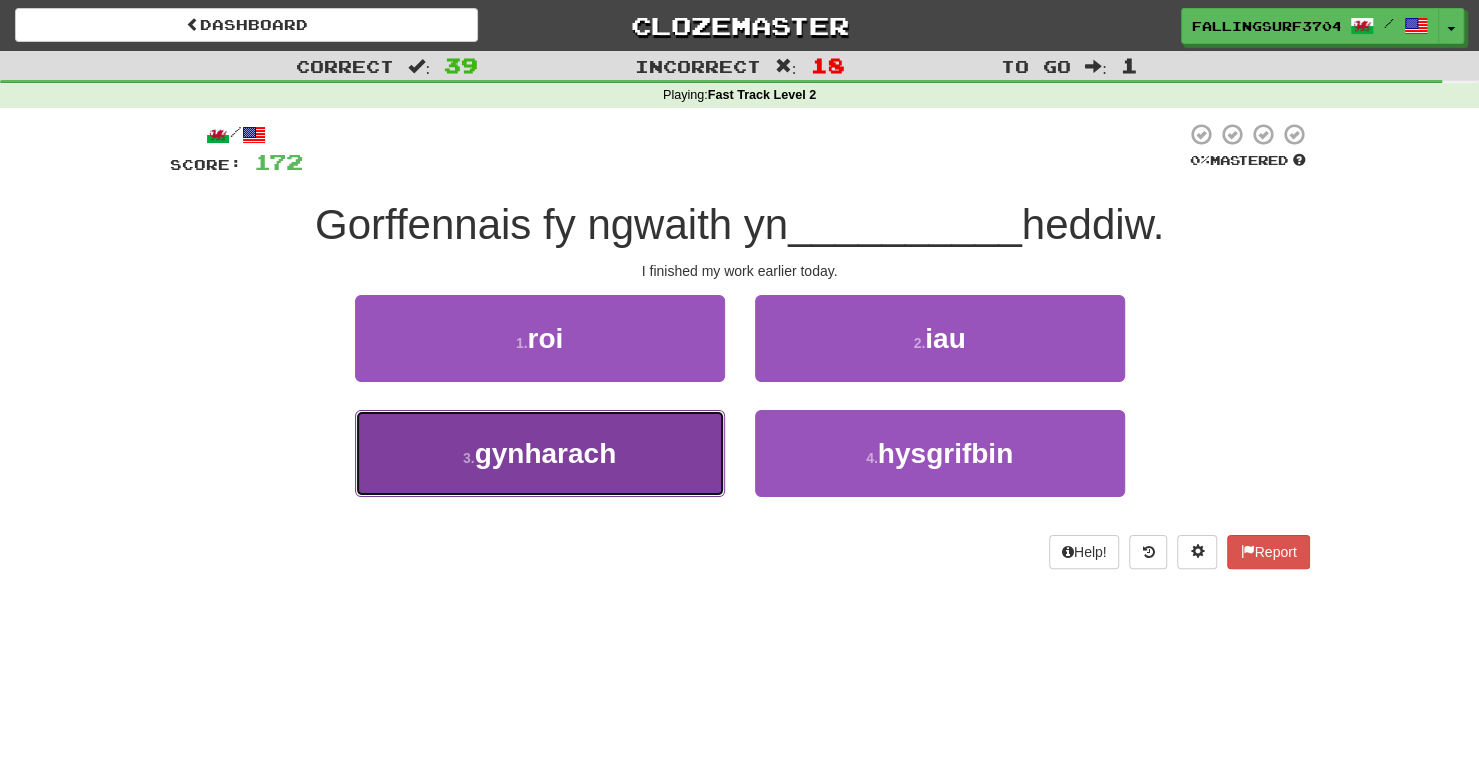 click on "gynharach" at bounding box center [546, 453] 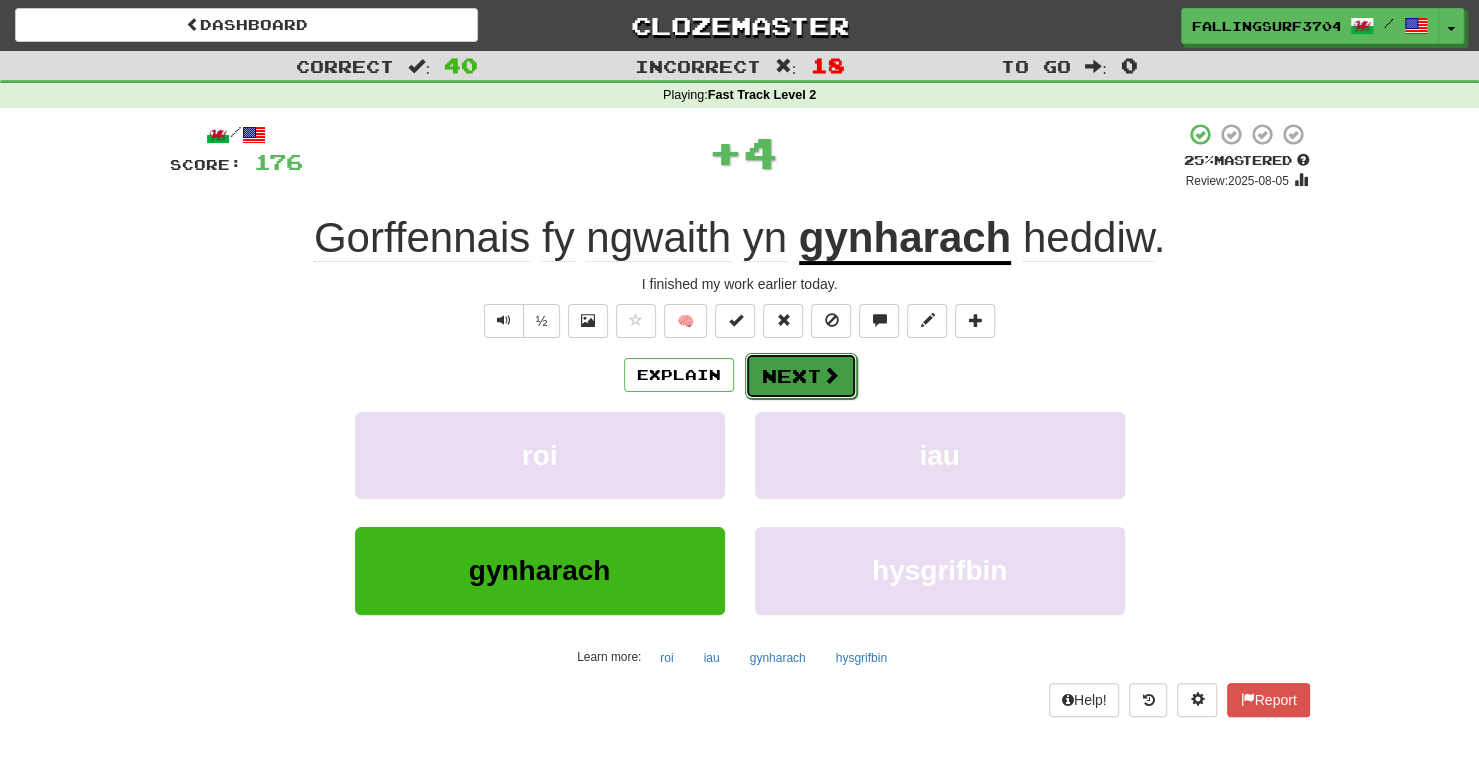 click at bounding box center [831, 375] 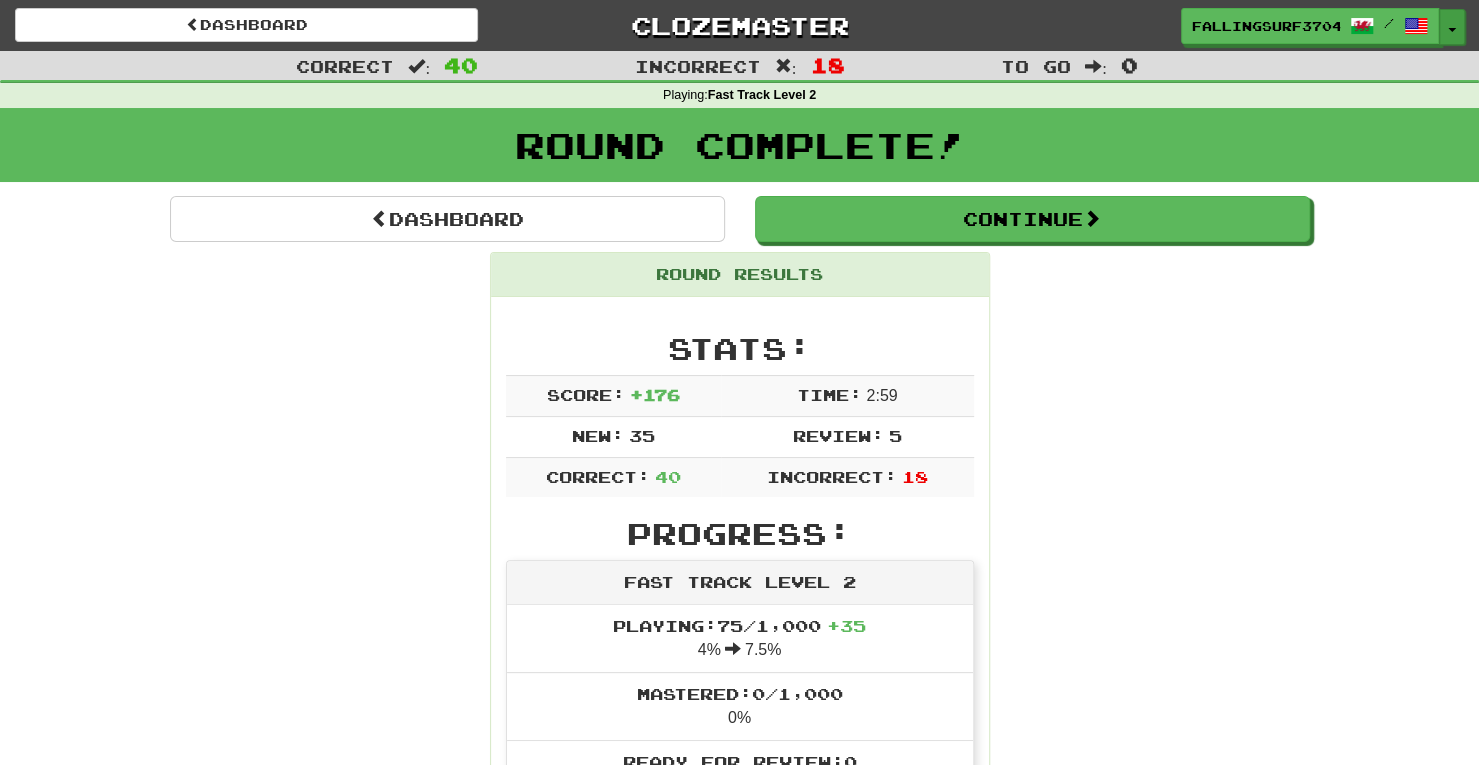 click on "Toggle Dropdown" at bounding box center [1452, 27] 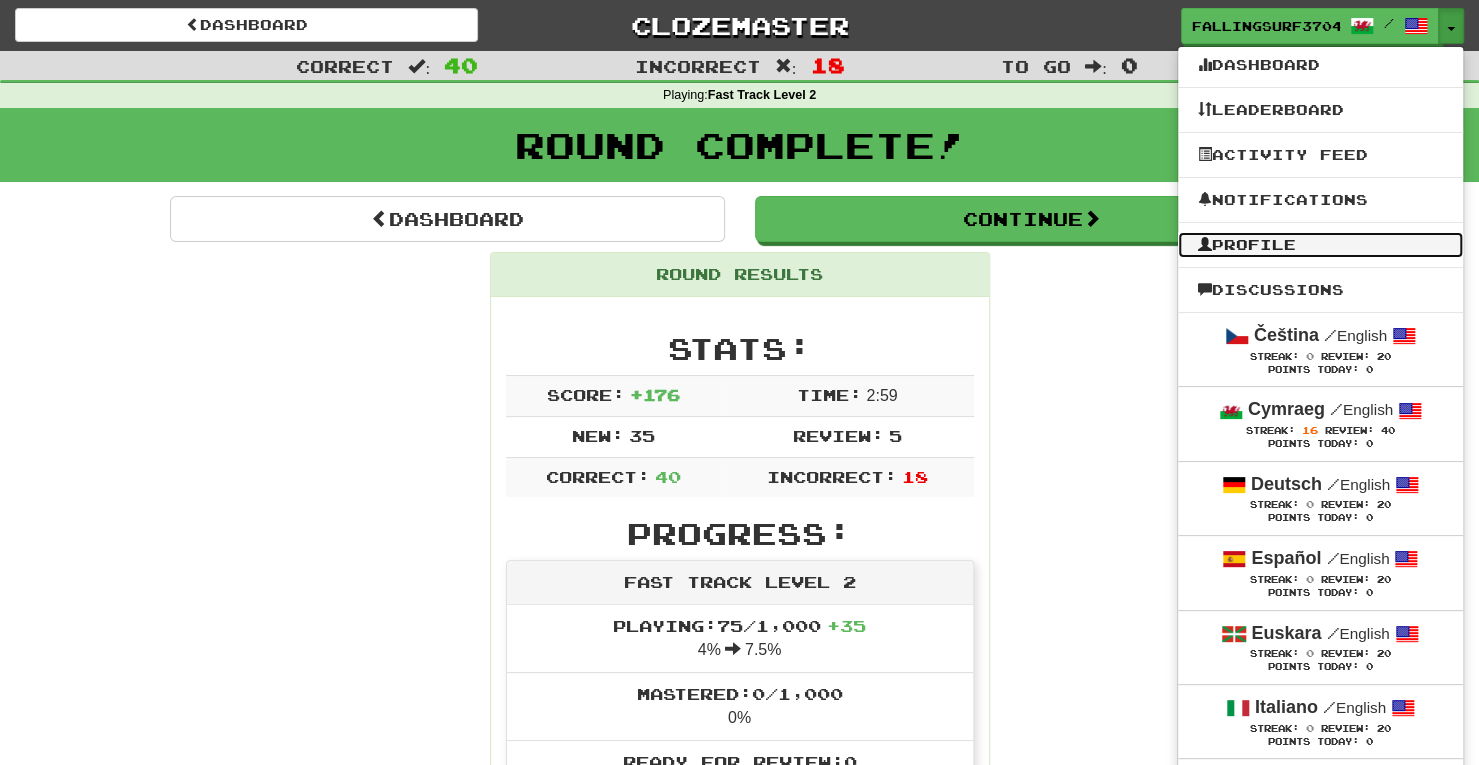 click on "Profile" at bounding box center (1320, 245) 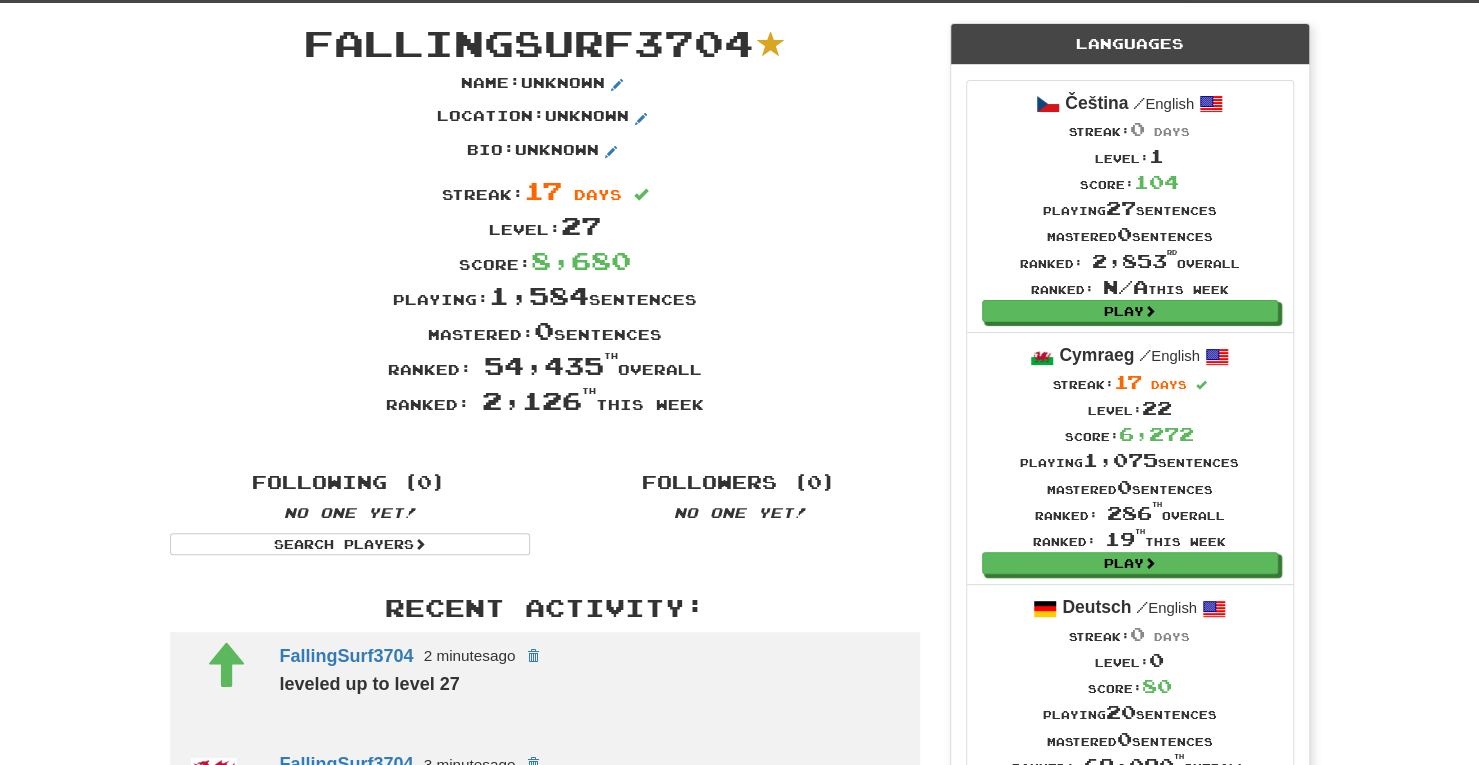 scroll, scrollTop: 0, scrollLeft: 0, axis: both 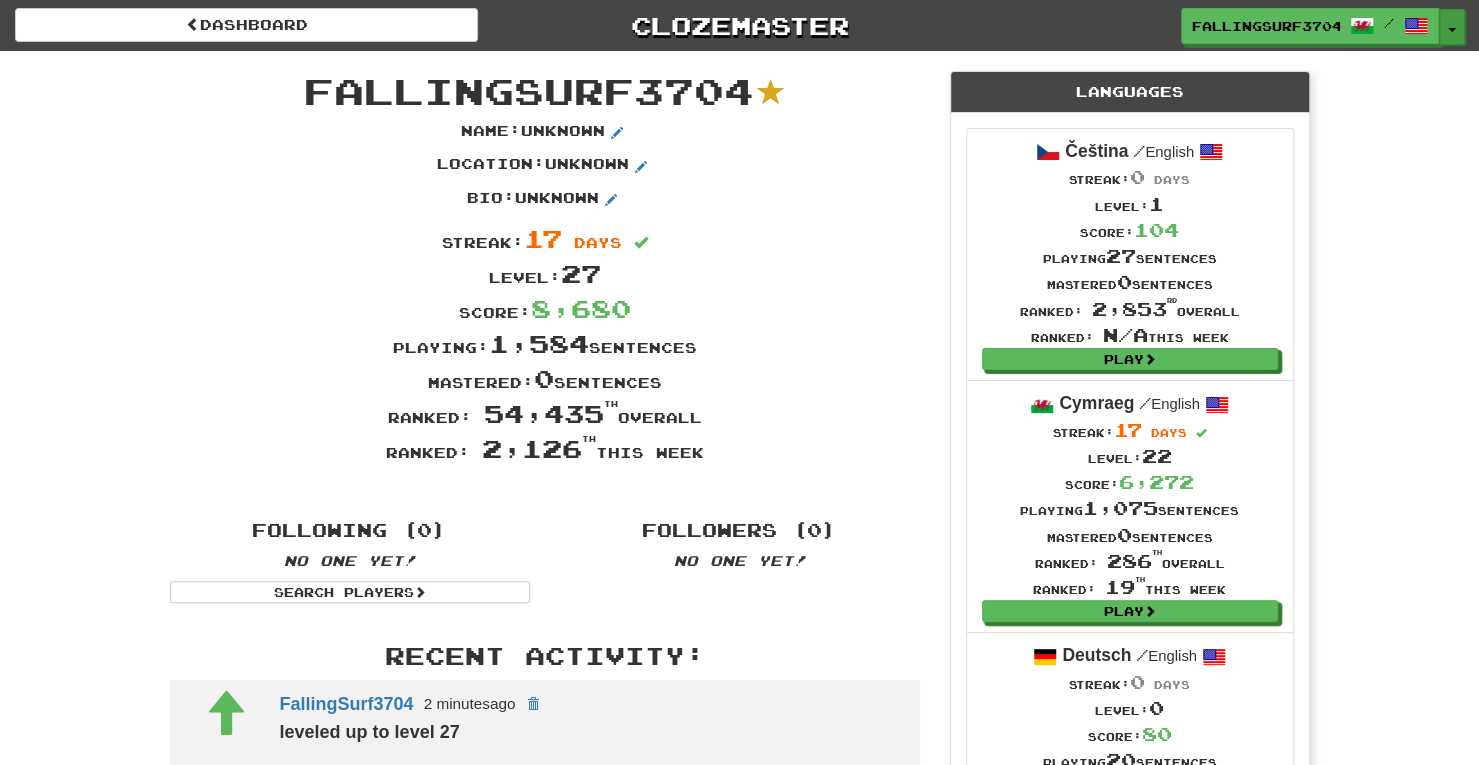 click on "Toggle Dropdown" at bounding box center (1452, 27) 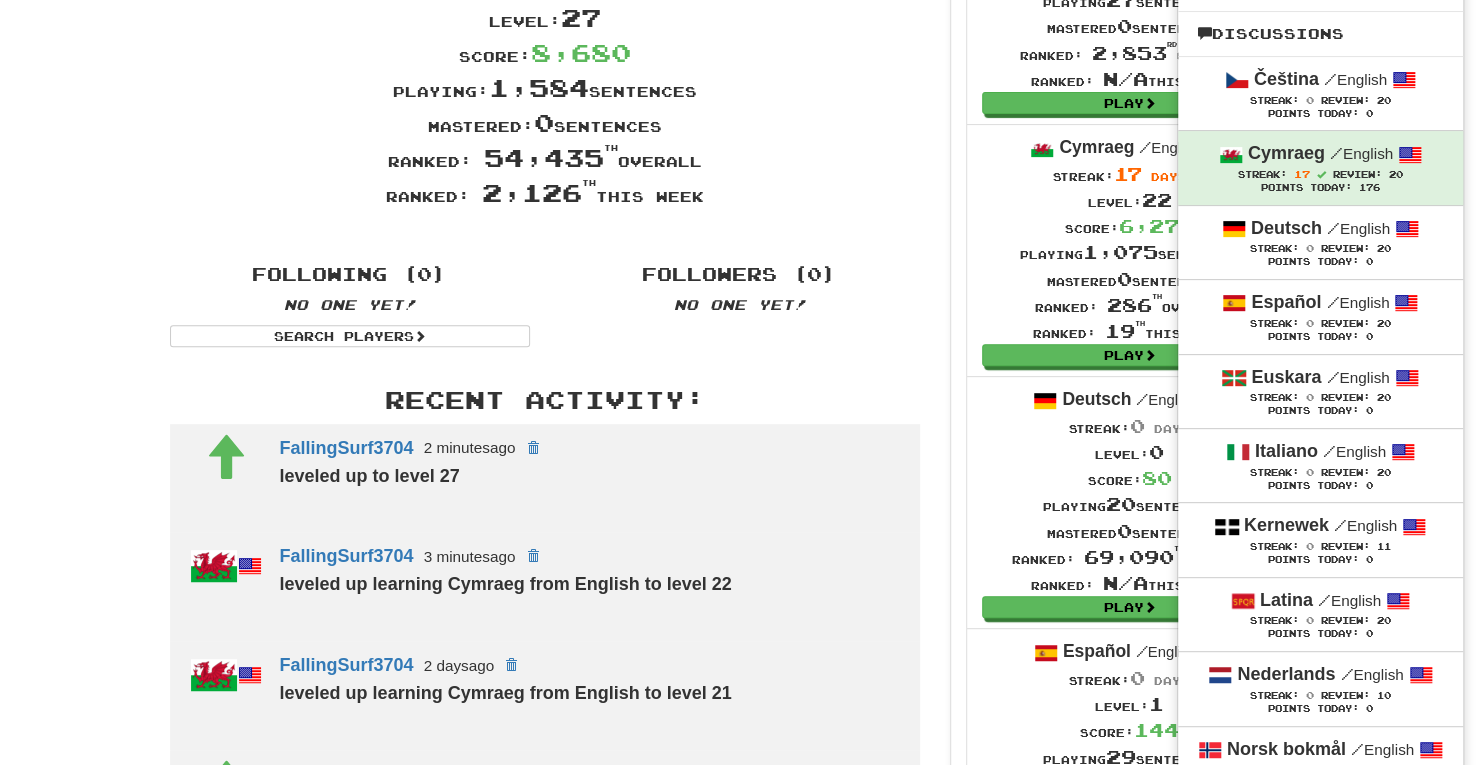 scroll, scrollTop: 0, scrollLeft: 0, axis: both 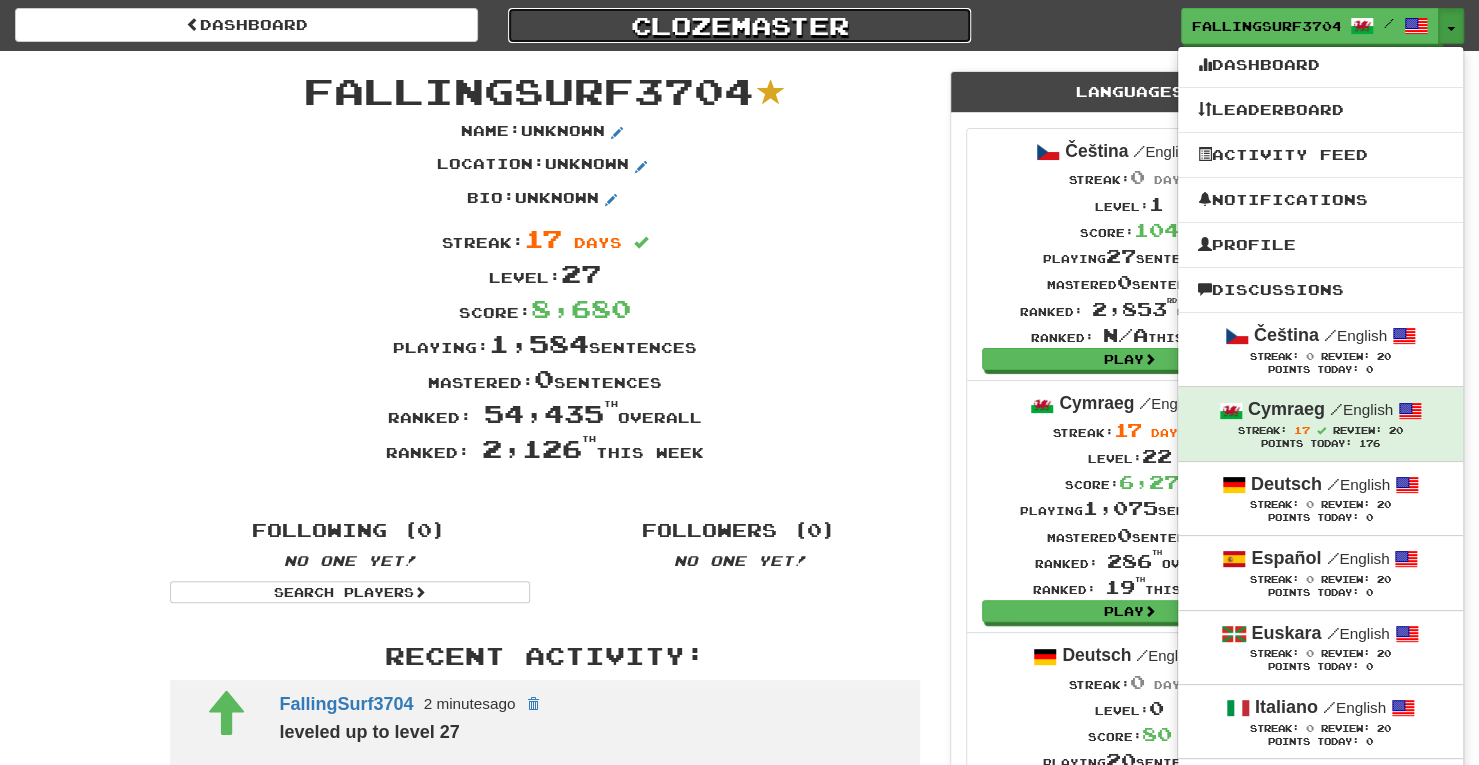 click on "Clozemaster" at bounding box center (739, 25) 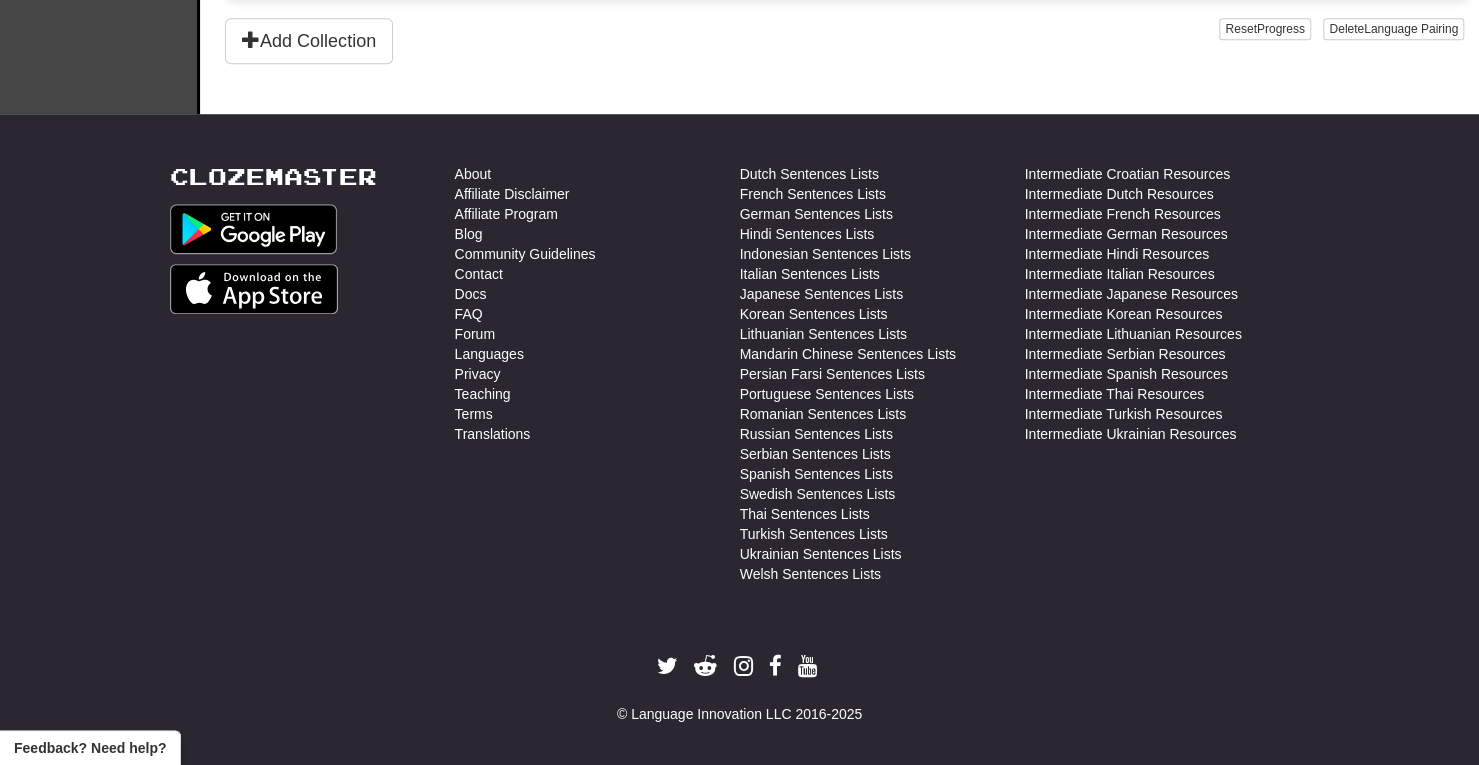scroll, scrollTop: 0, scrollLeft: 0, axis: both 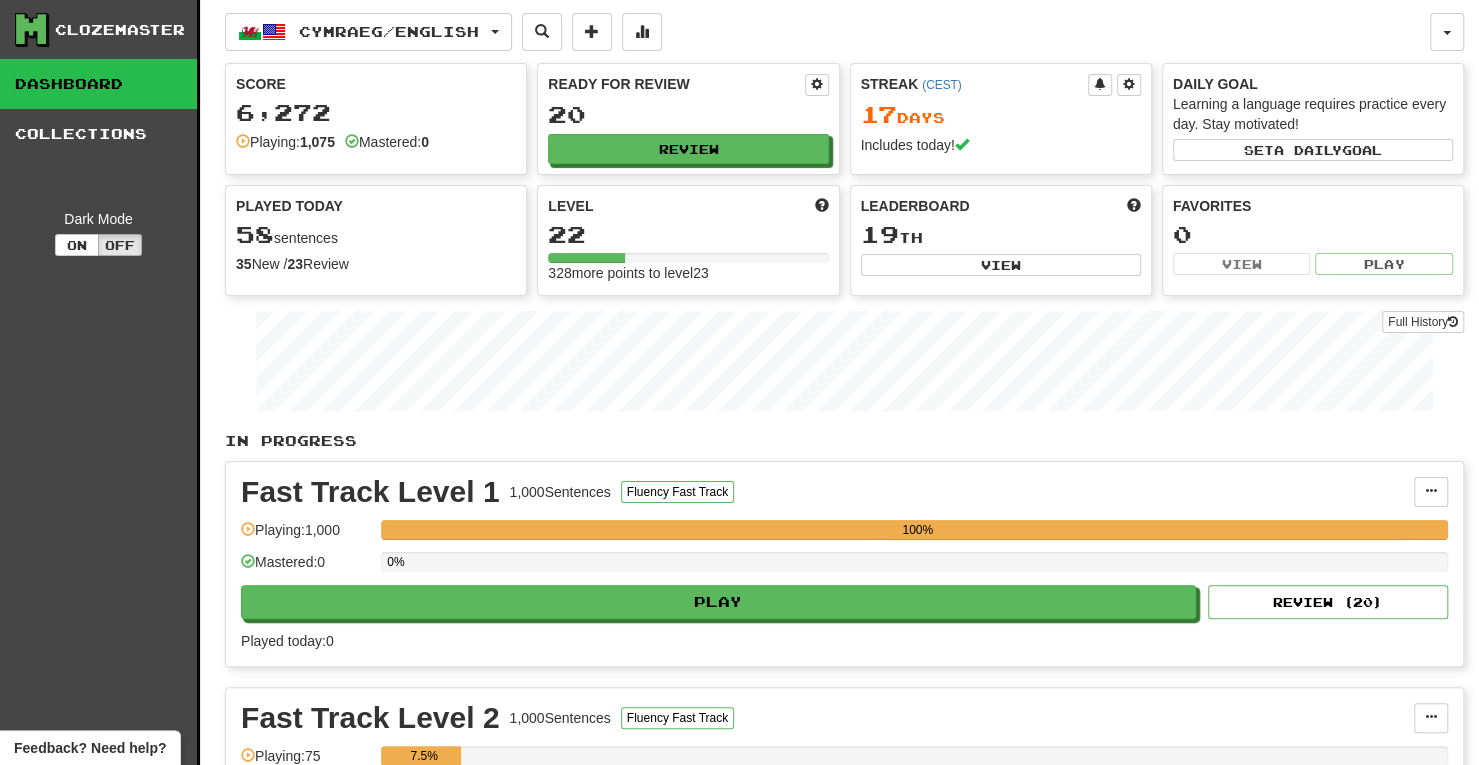 click on "Clozemaster" at bounding box center (120, 30) 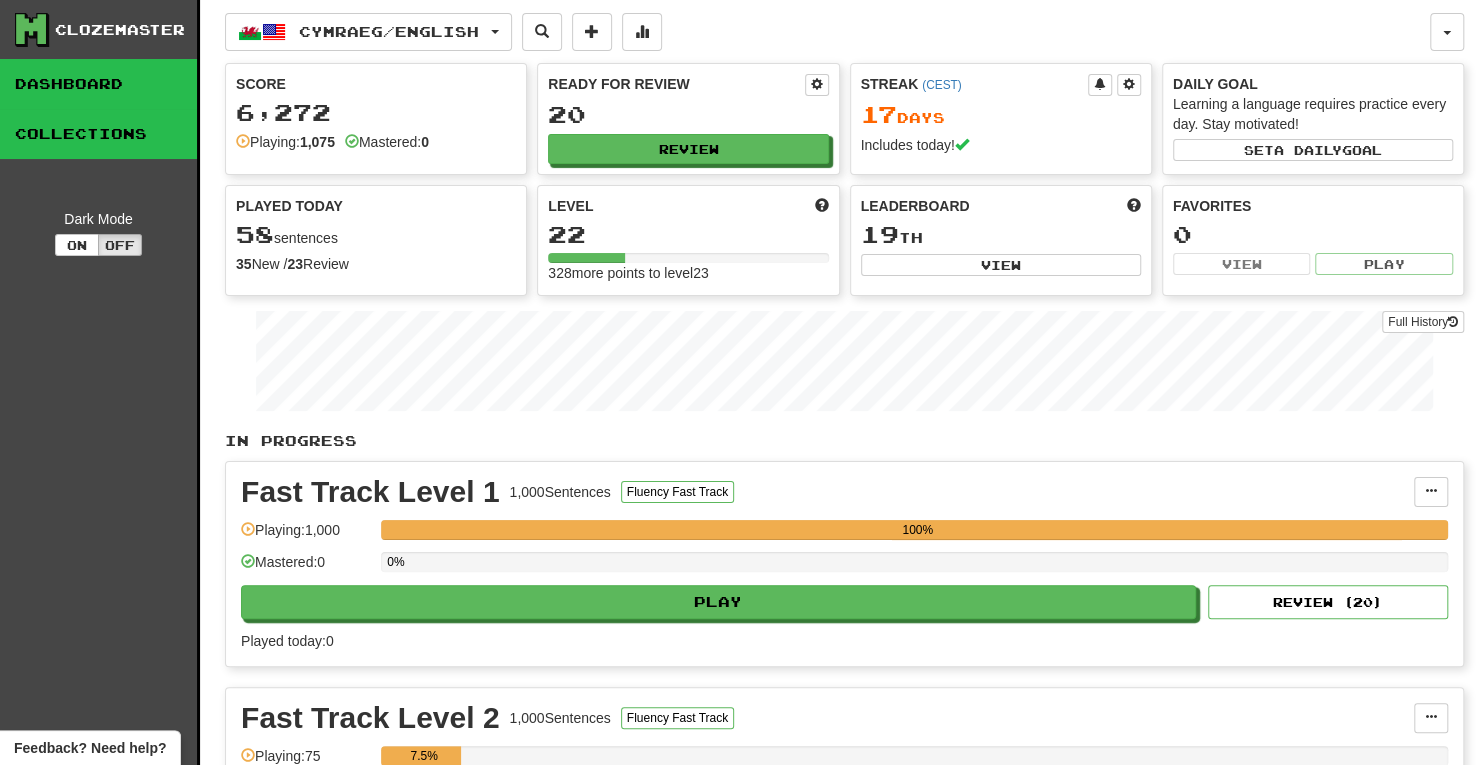 click on "Collections" at bounding box center [98, 134] 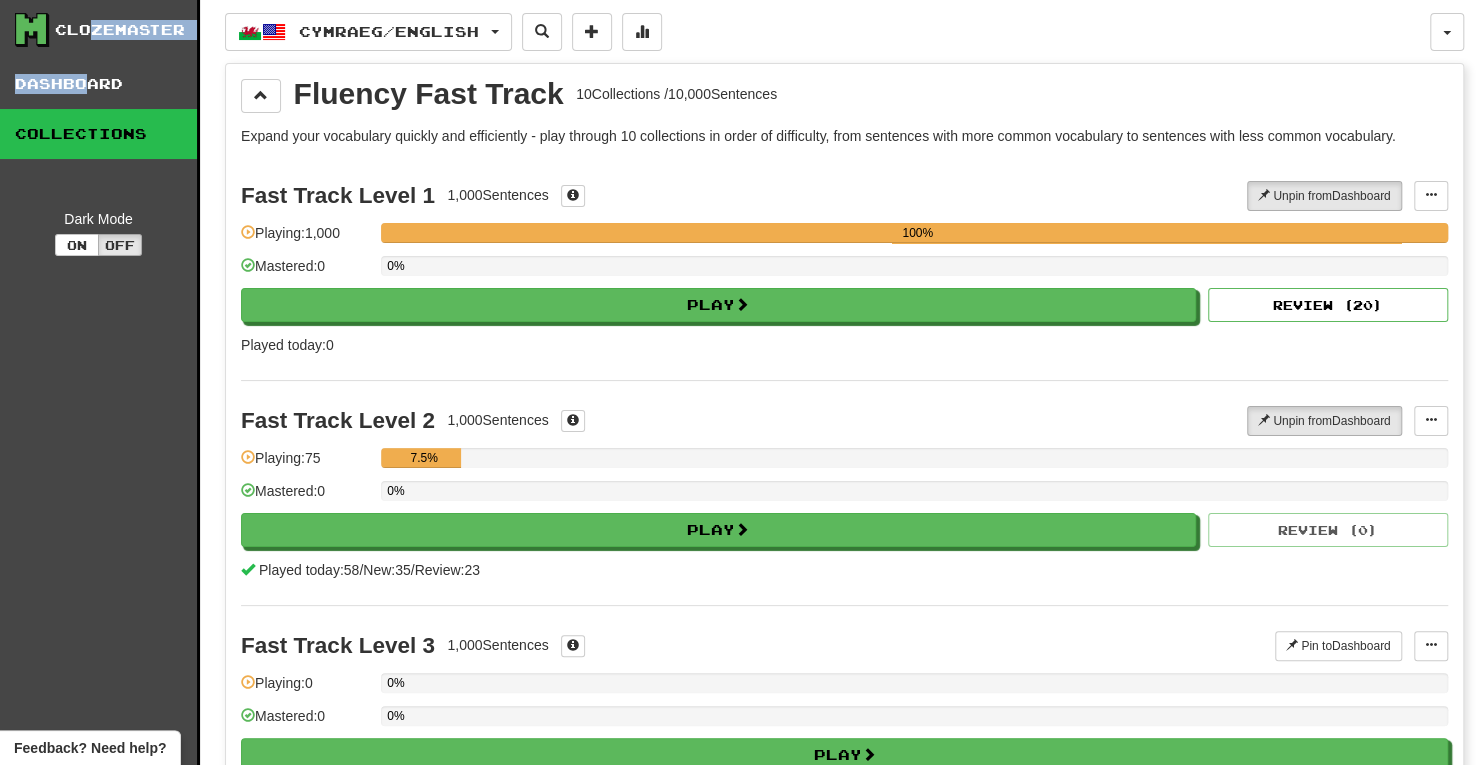 drag, startPoint x: 81, startPoint y: 63, endPoint x: 90, endPoint y: 25, distance: 39.051247 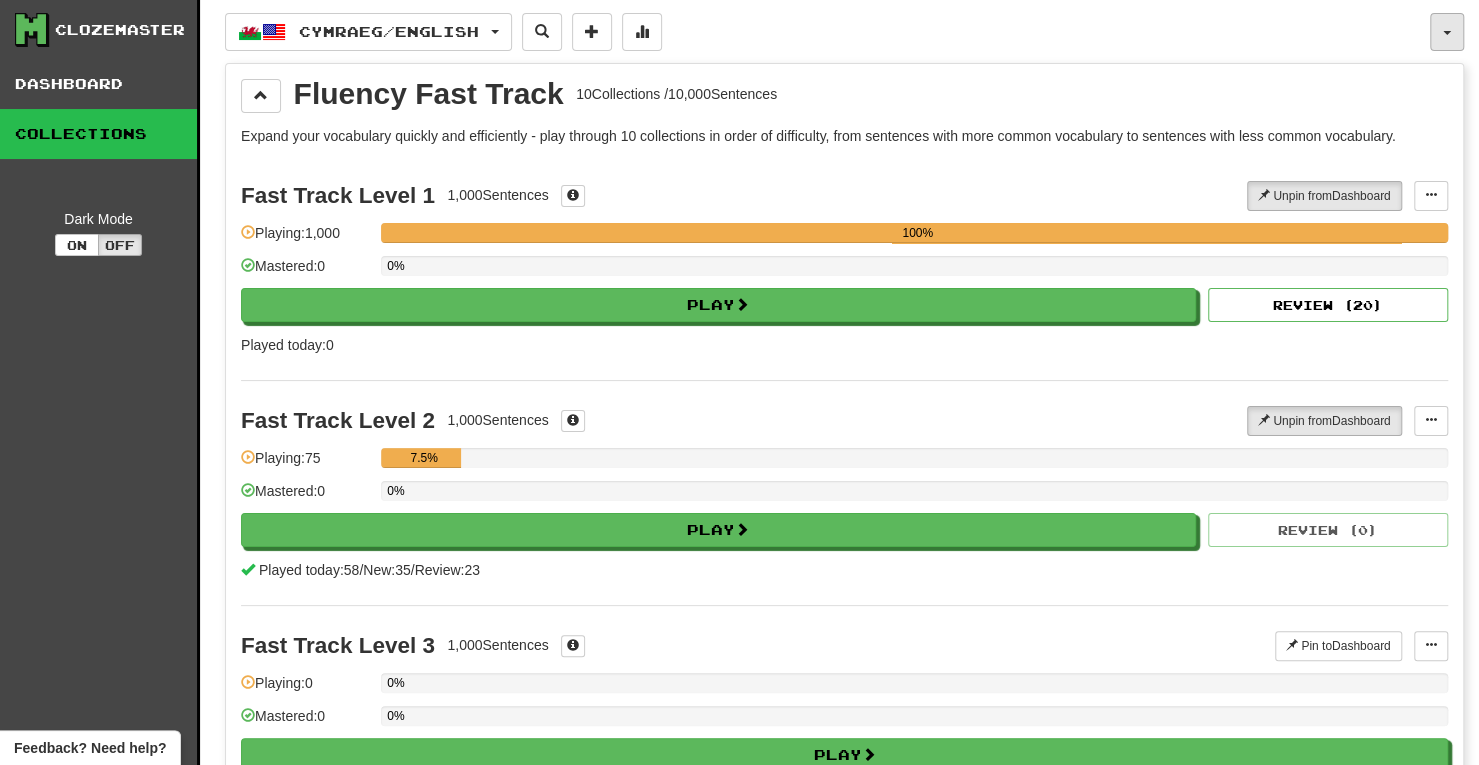 click at bounding box center (1447, 32) 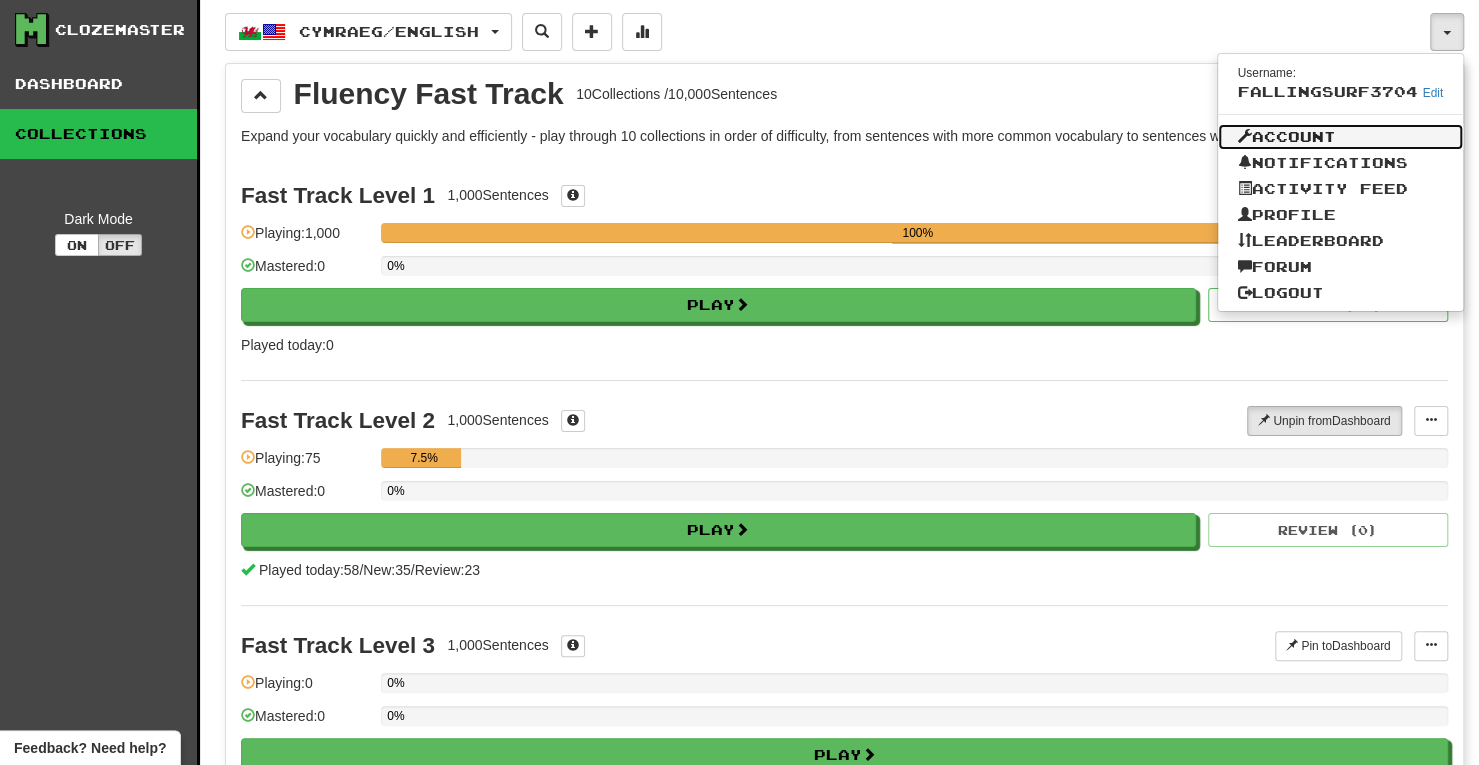 click on "Account" at bounding box center (1341, 137) 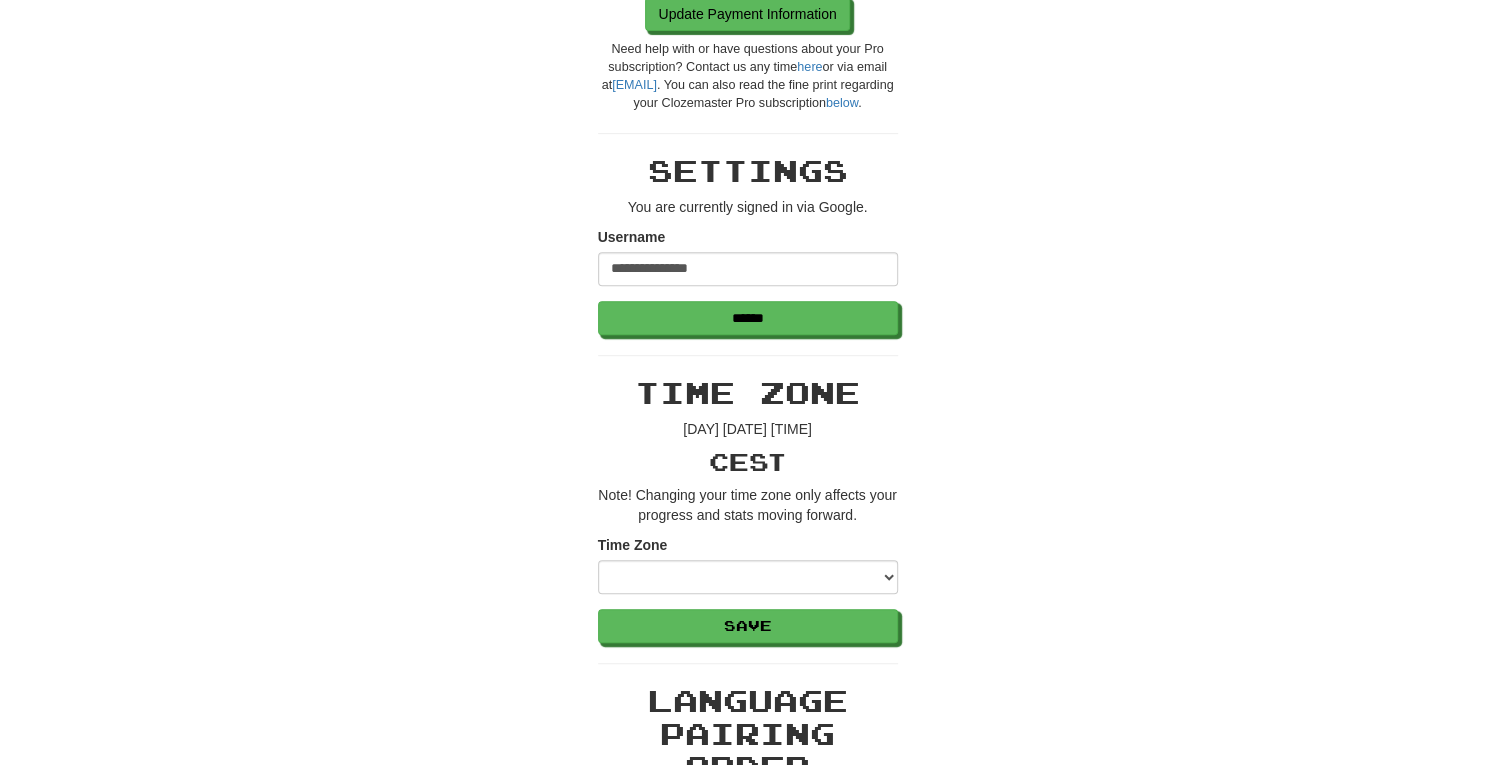 scroll, scrollTop: 0, scrollLeft: 0, axis: both 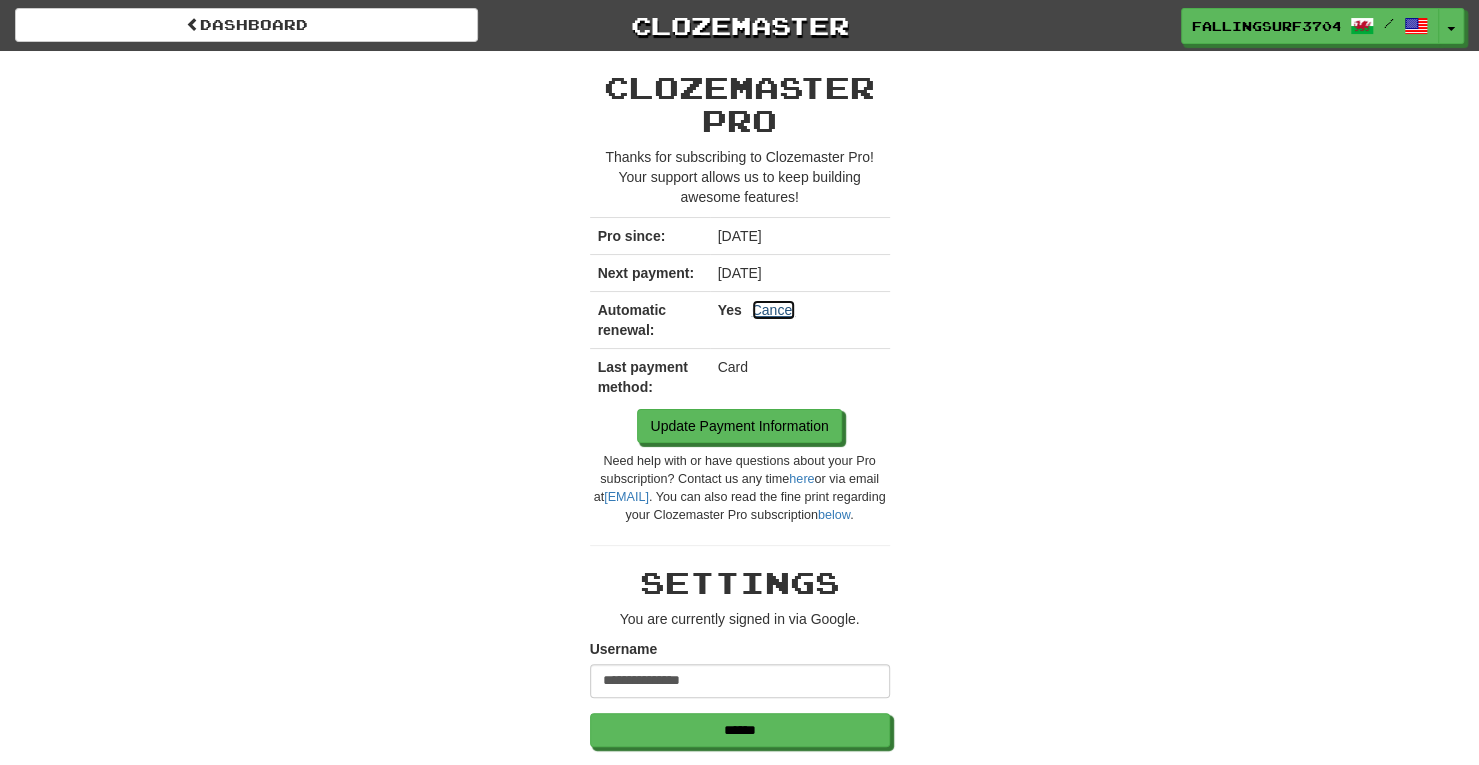 click on "Cancel" at bounding box center (774, 310) 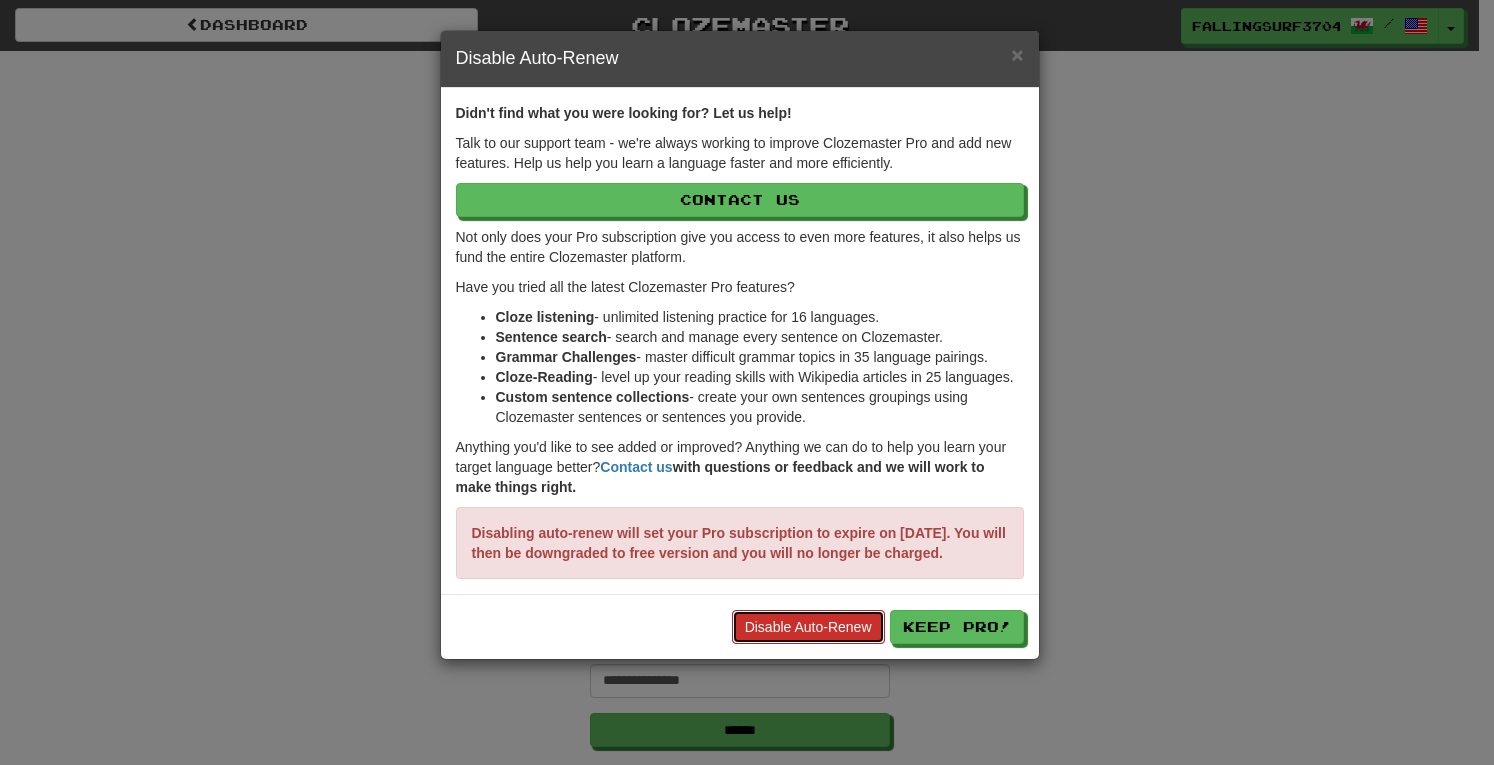 click on "Disable Auto-Renew" at bounding box center [808, 627] 